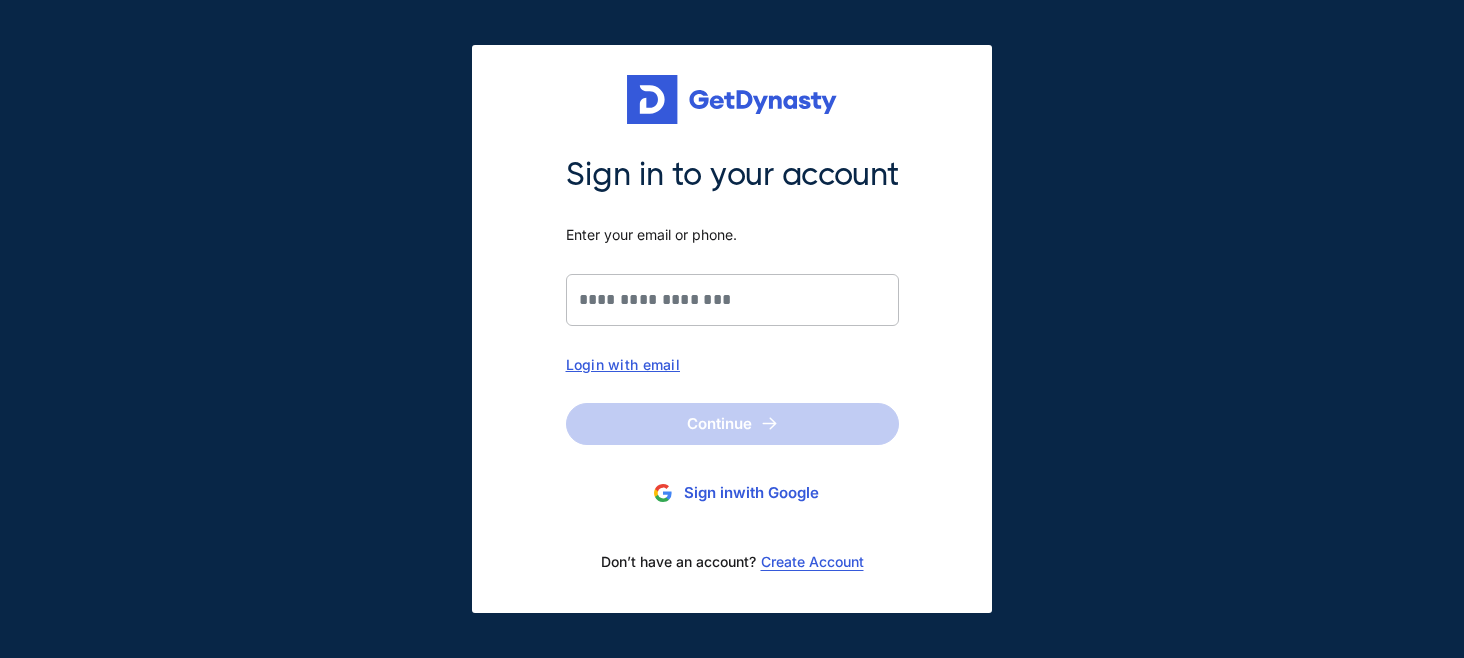 scroll, scrollTop: 0, scrollLeft: 0, axis: both 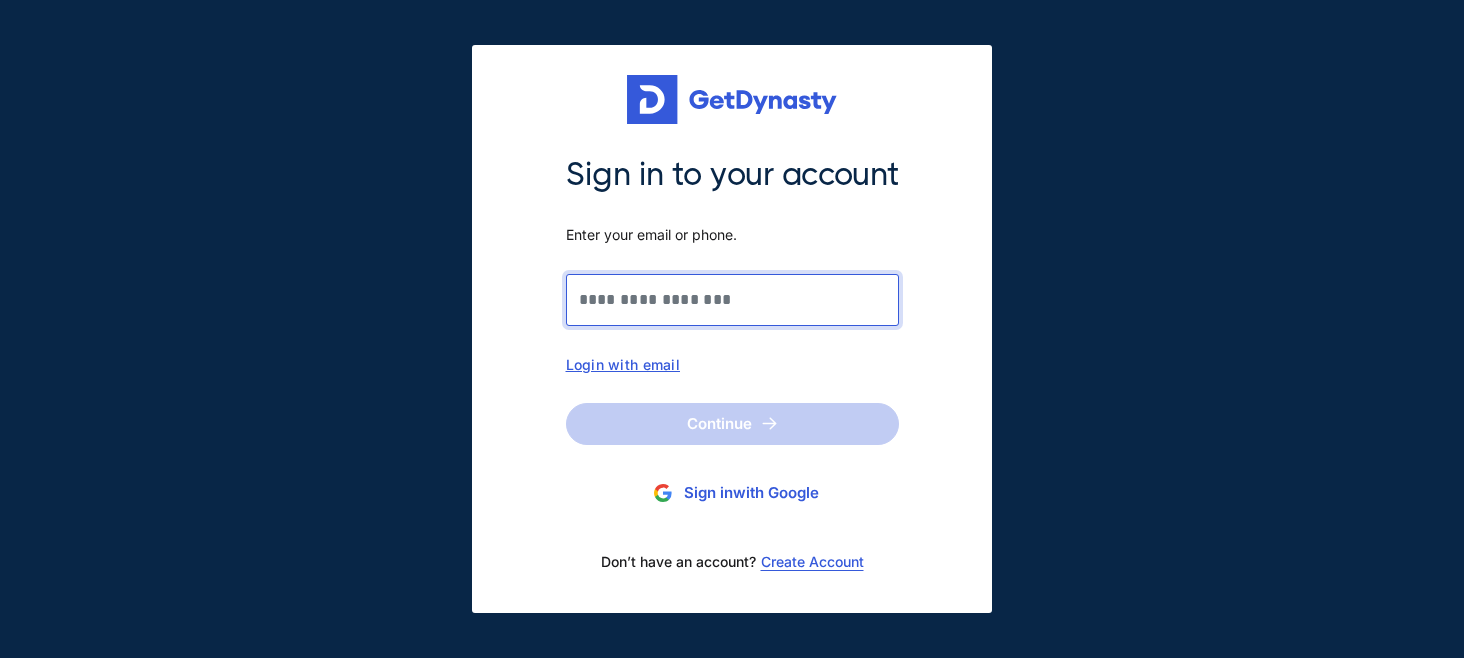 click on "Sign in to your account Enter your email or phone." at bounding box center (732, 300) 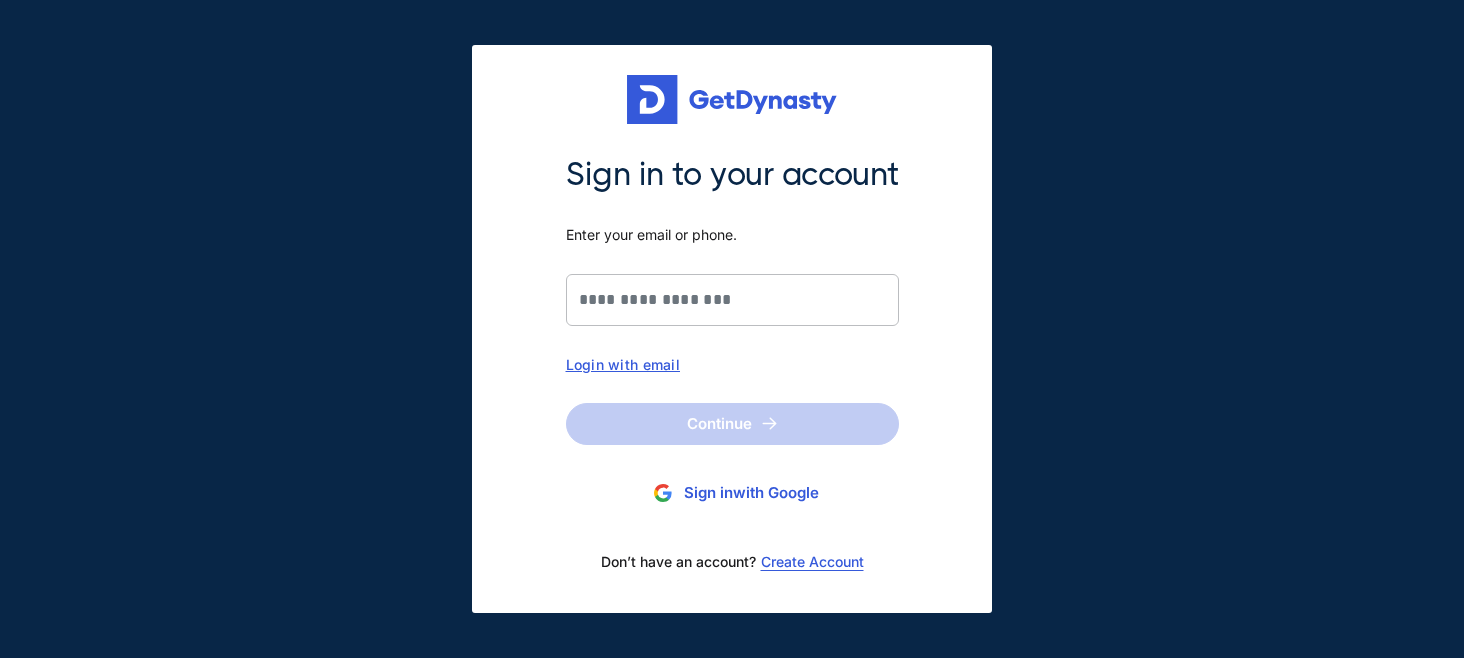 click on "Create Account" at bounding box center [812, 562] 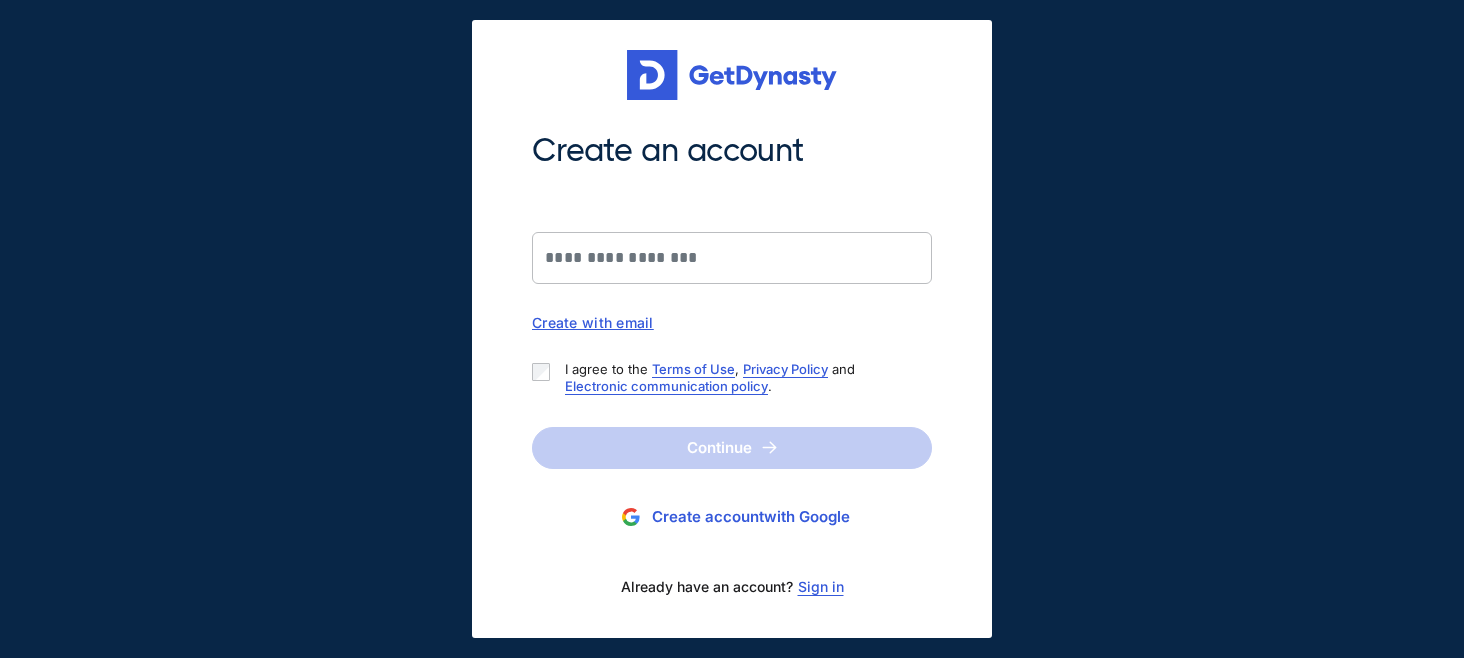 click on "Create account  with Google" at bounding box center (732, 517) 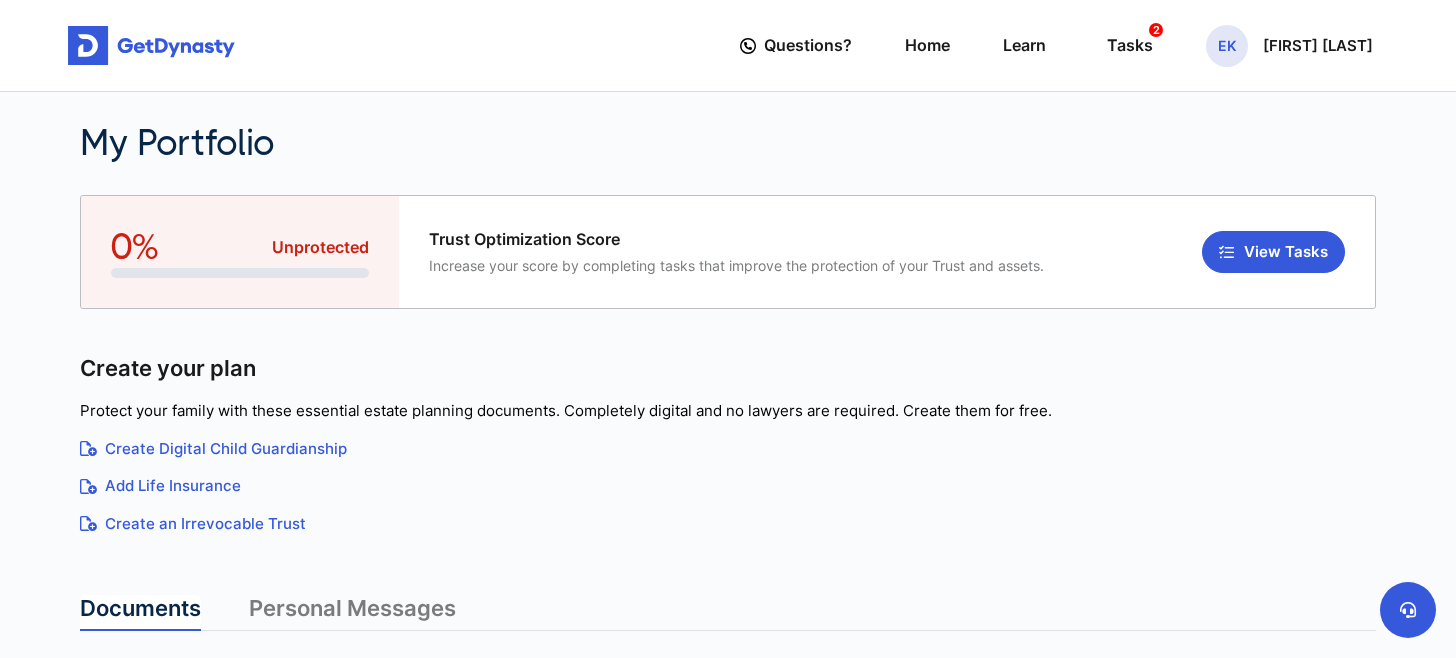 scroll, scrollTop: 0, scrollLeft: 0, axis: both 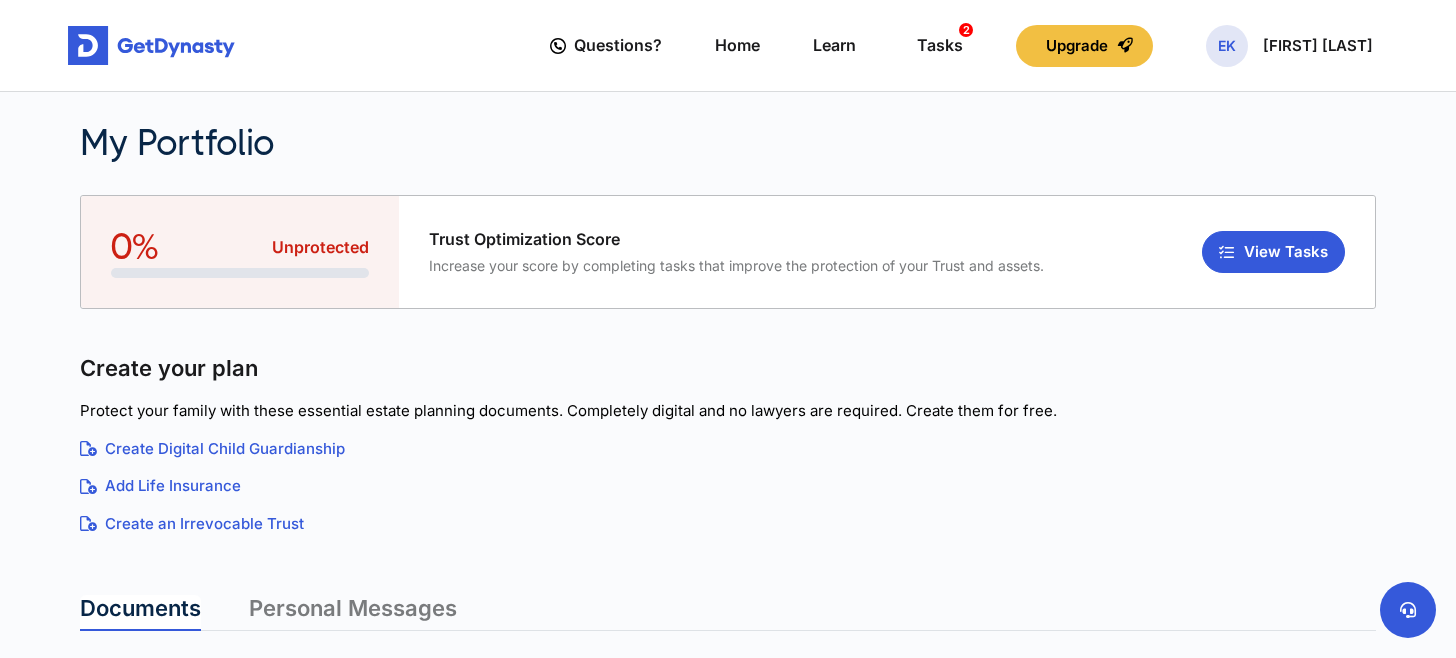 click on "Create Digital Child Guardianship" at bounding box center [728, 449] 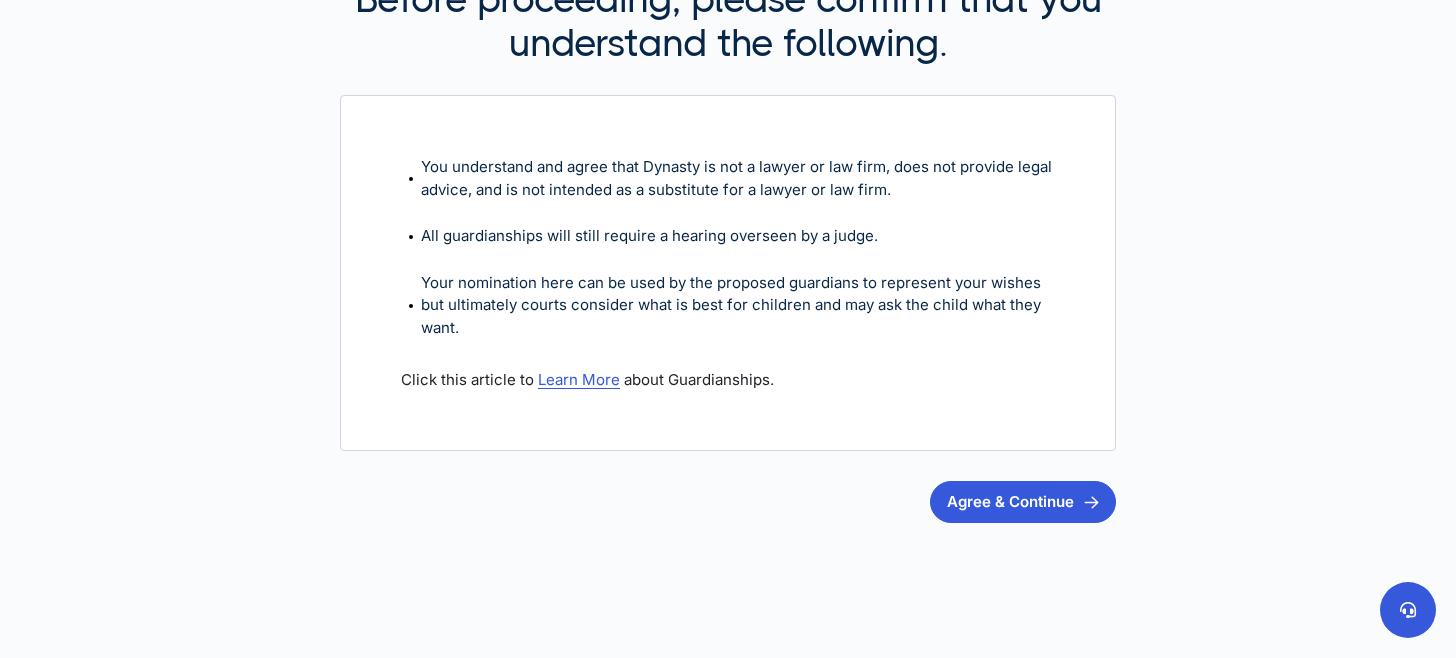 scroll, scrollTop: 169, scrollLeft: 0, axis: vertical 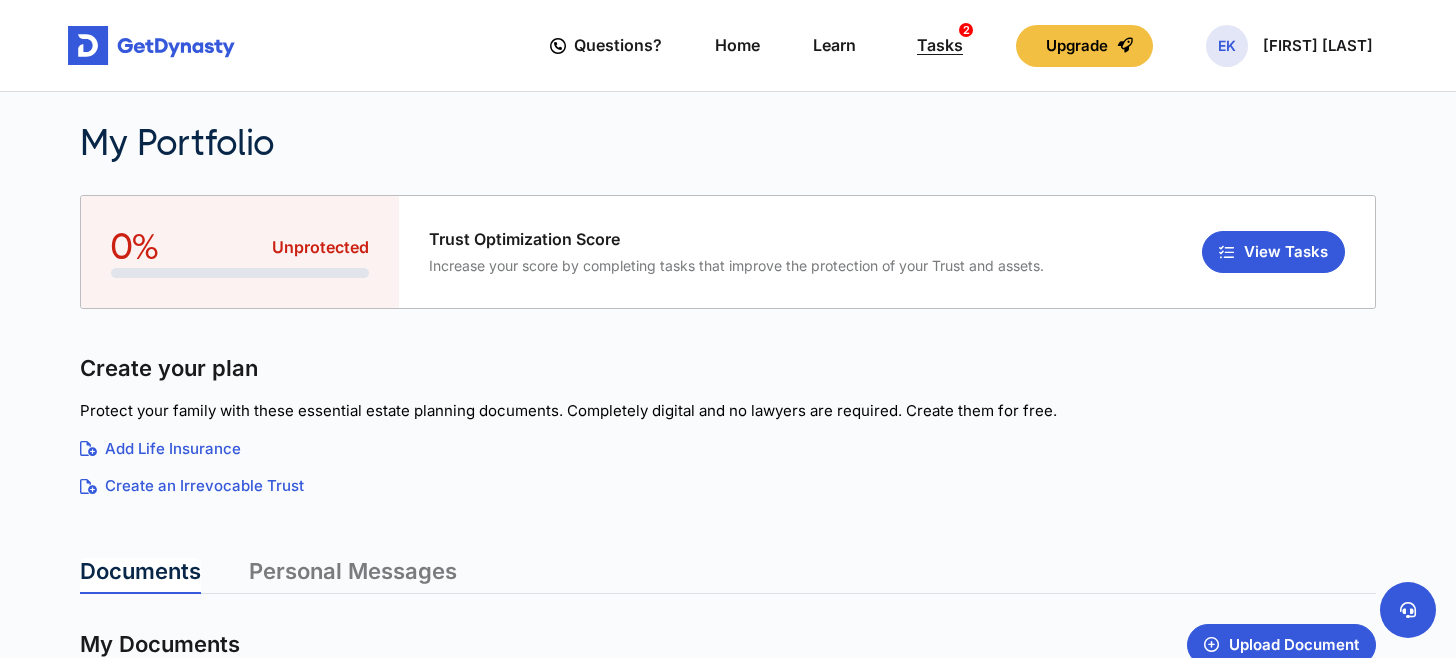 click on "Tasks 2" at bounding box center [940, 45] 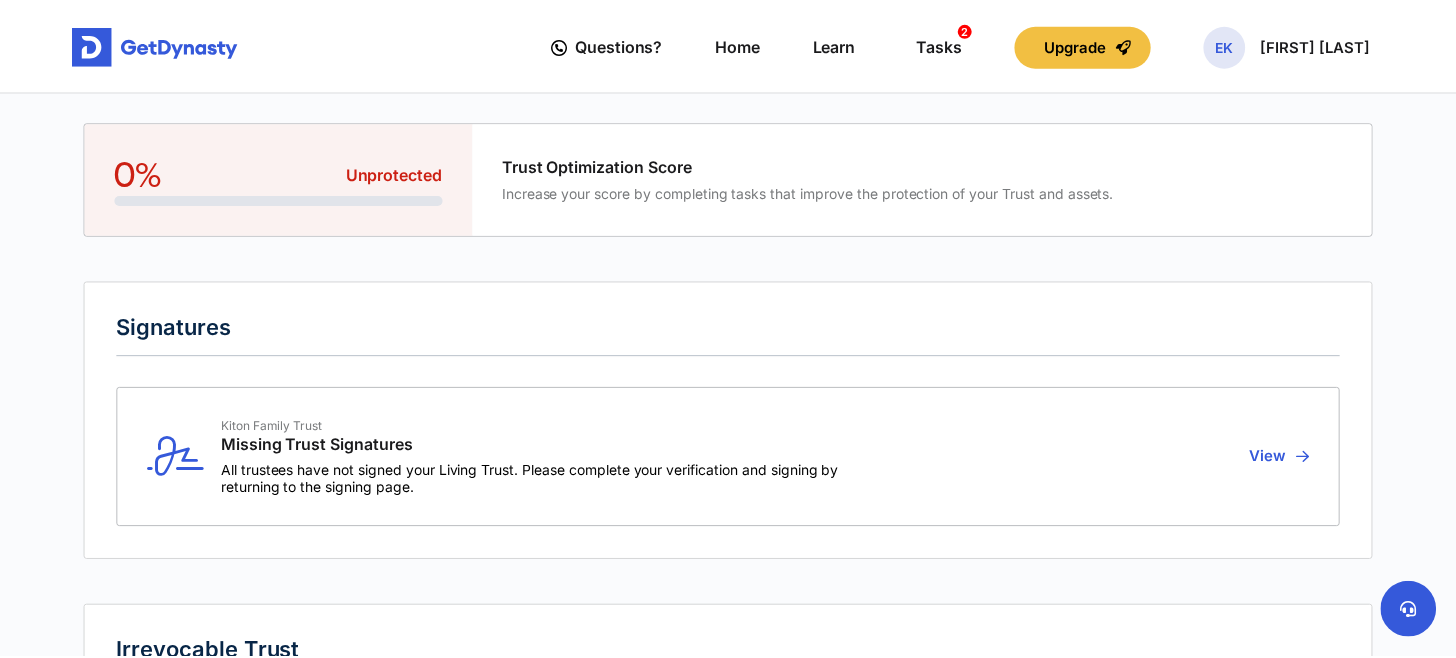 scroll, scrollTop: 0, scrollLeft: 0, axis: both 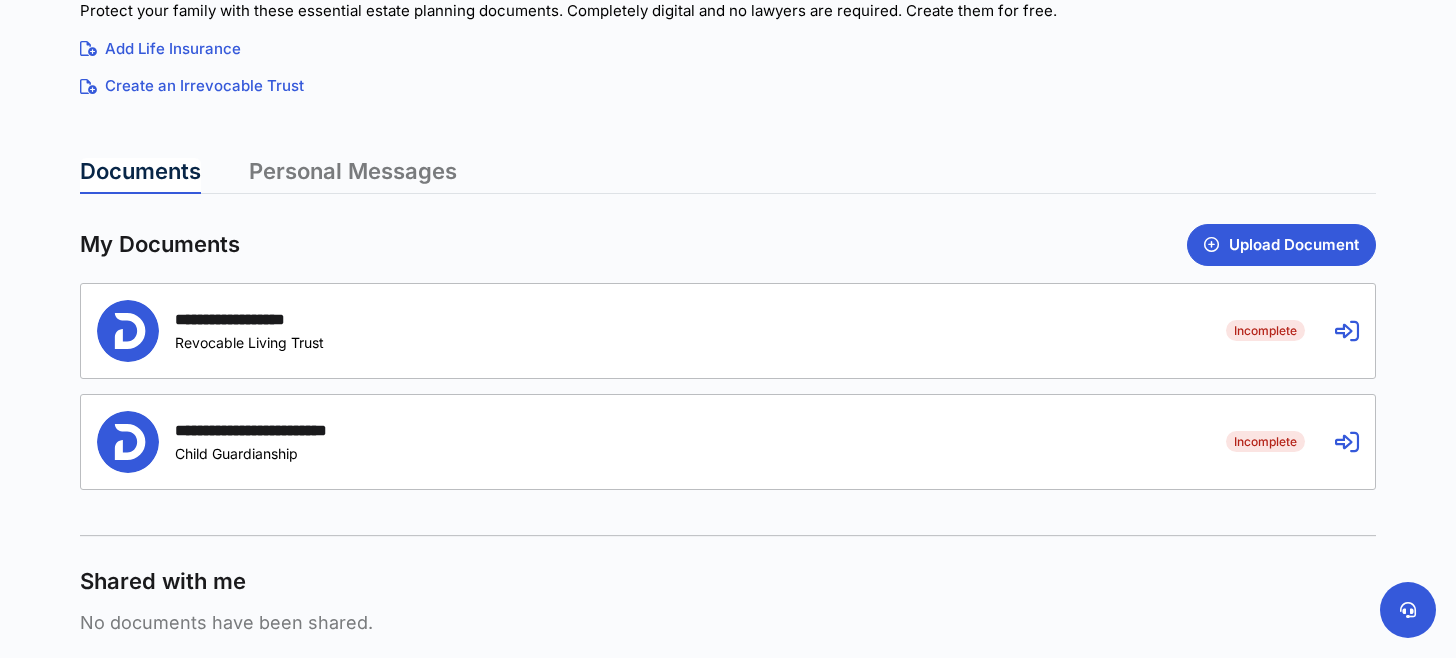 click at bounding box center (1347, 331) 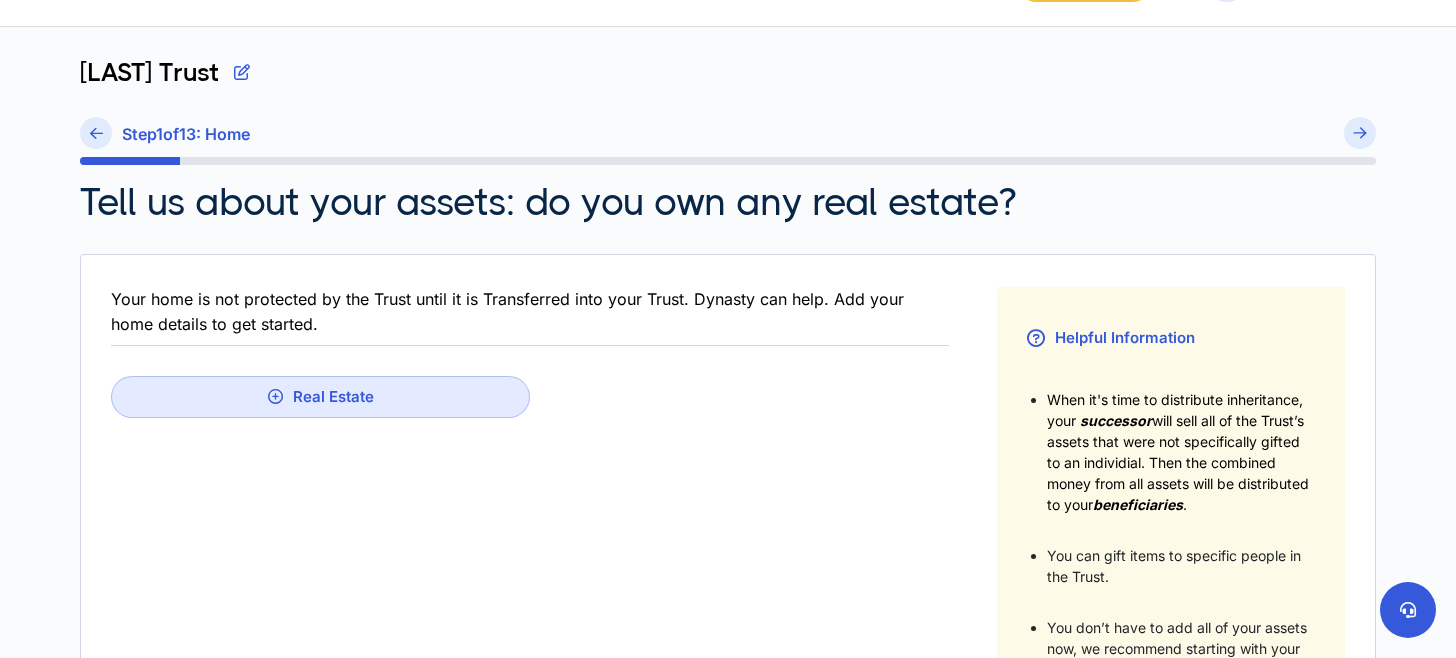 scroll, scrollTop: 100, scrollLeft: 0, axis: vertical 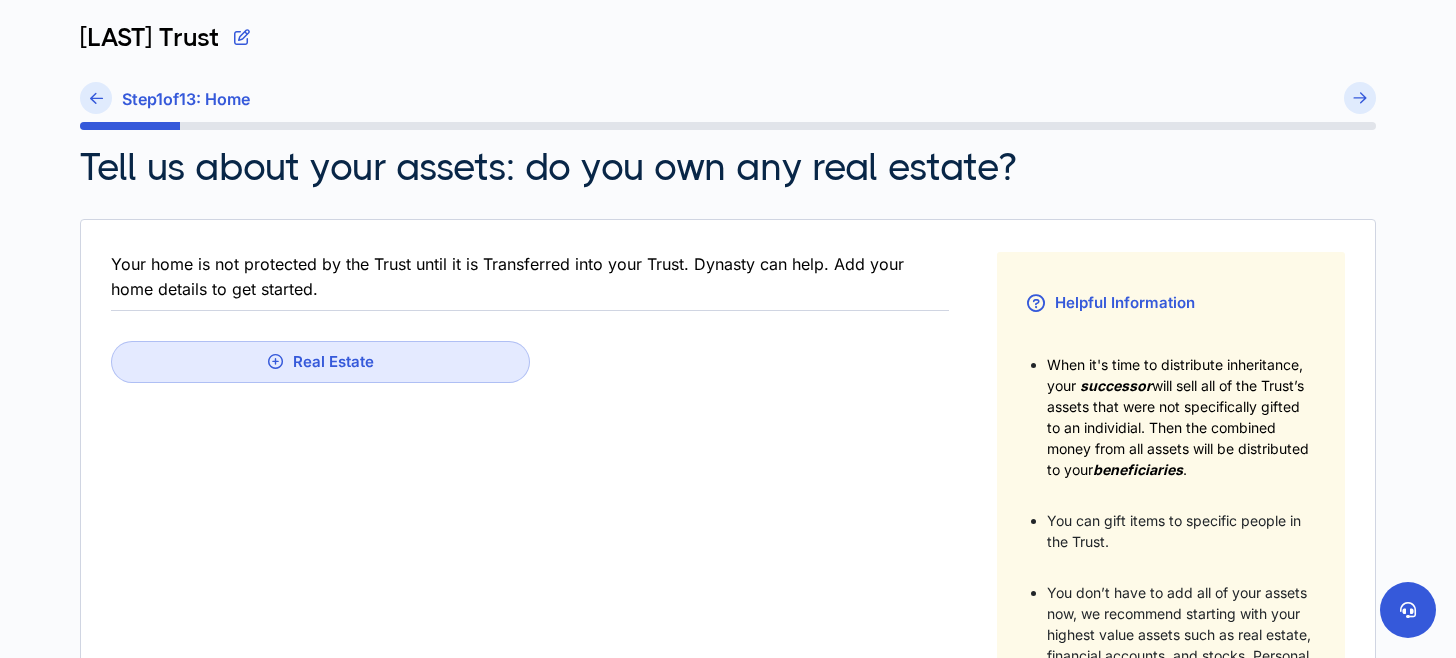 click at bounding box center [242, 37] 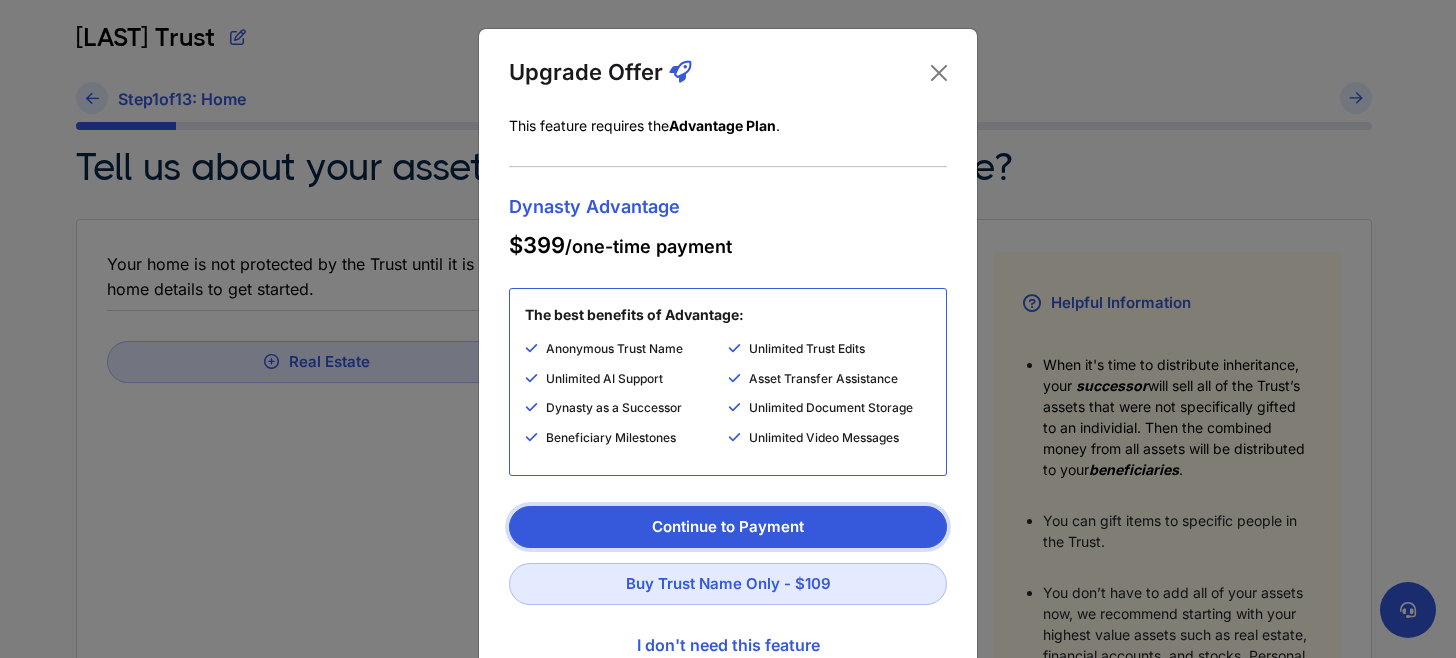 scroll, scrollTop: 70, scrollLeft: 0, axis: vertical 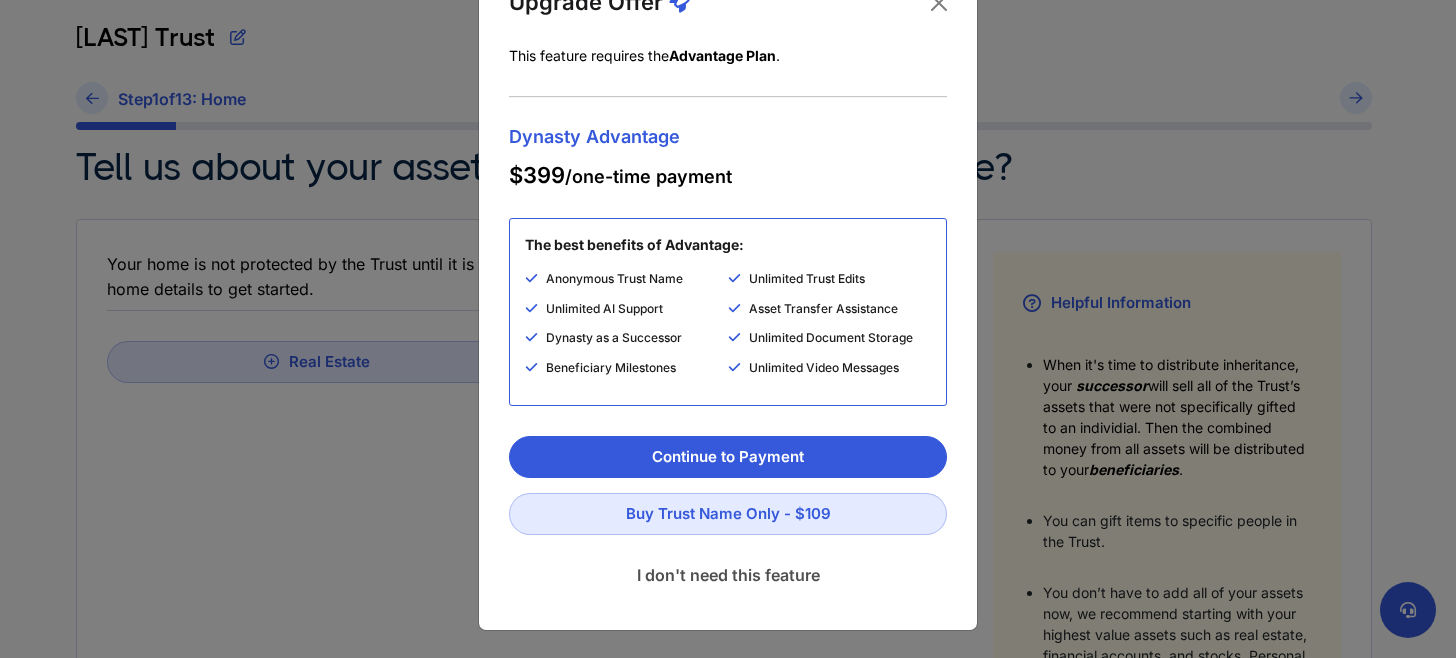 click on "I don't need this feature" at bounding box center [728, 575] 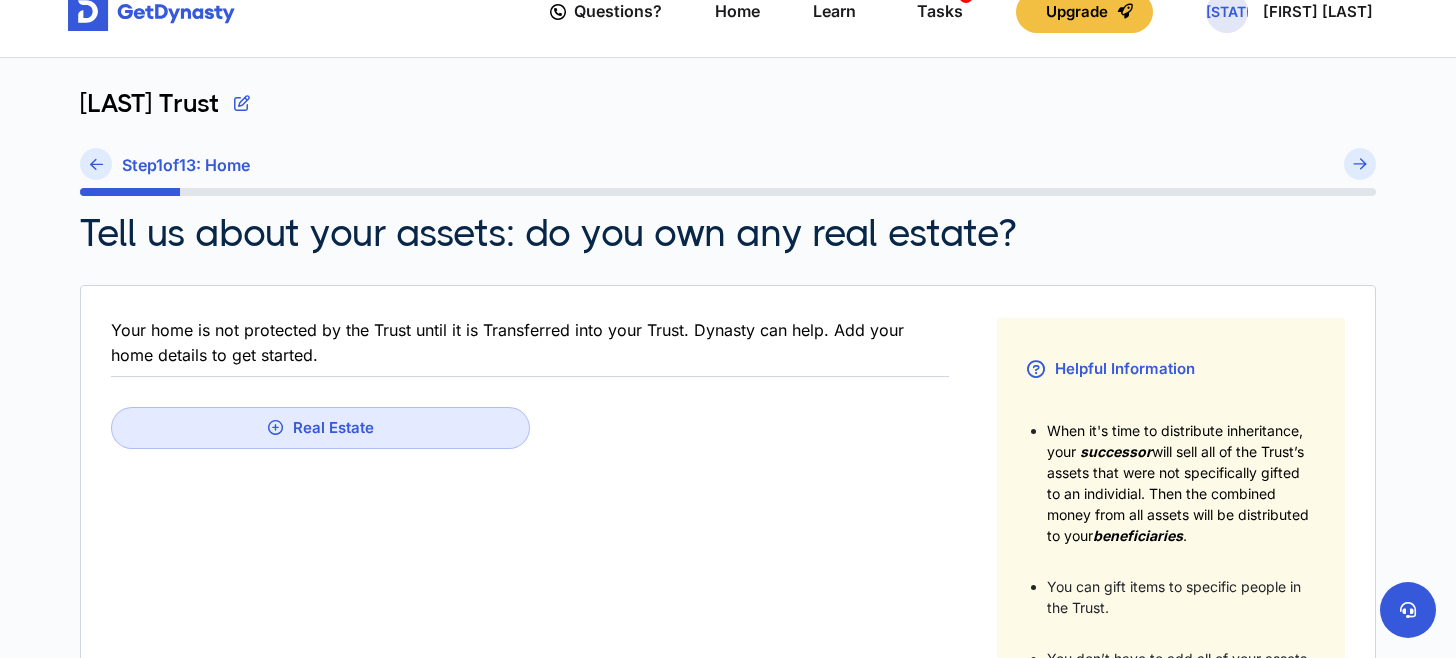 scroll, scrollTop: 0, scrollLeft: 0, axis: both 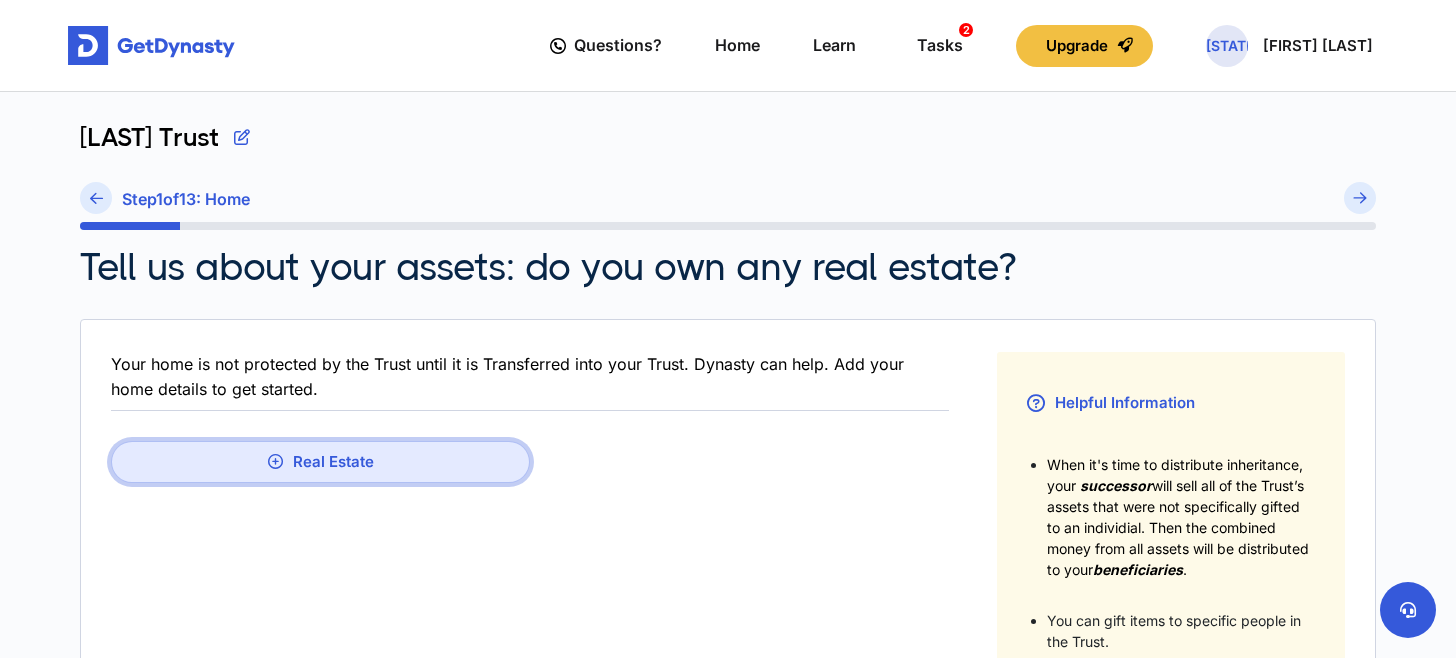 click on "Real Estate" at bounding box center (320, 462) 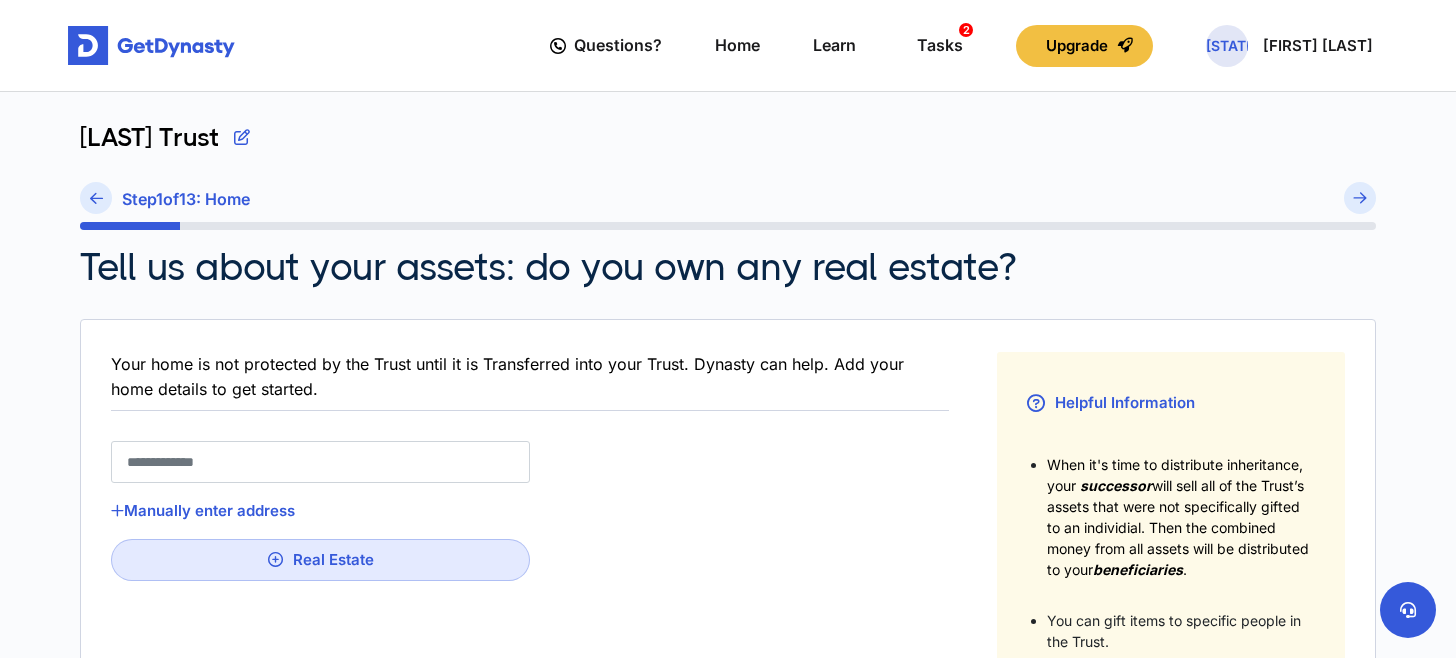 click at bounding box center [320, 462] 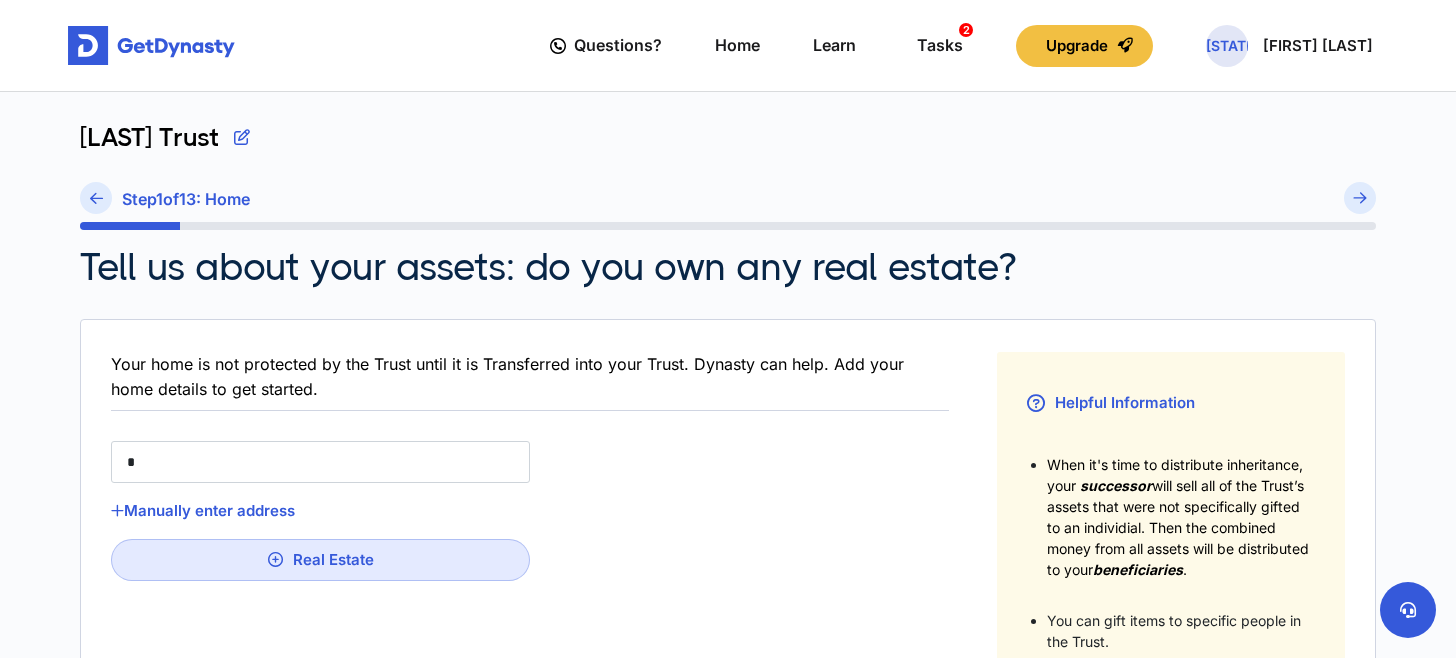 type on "**" 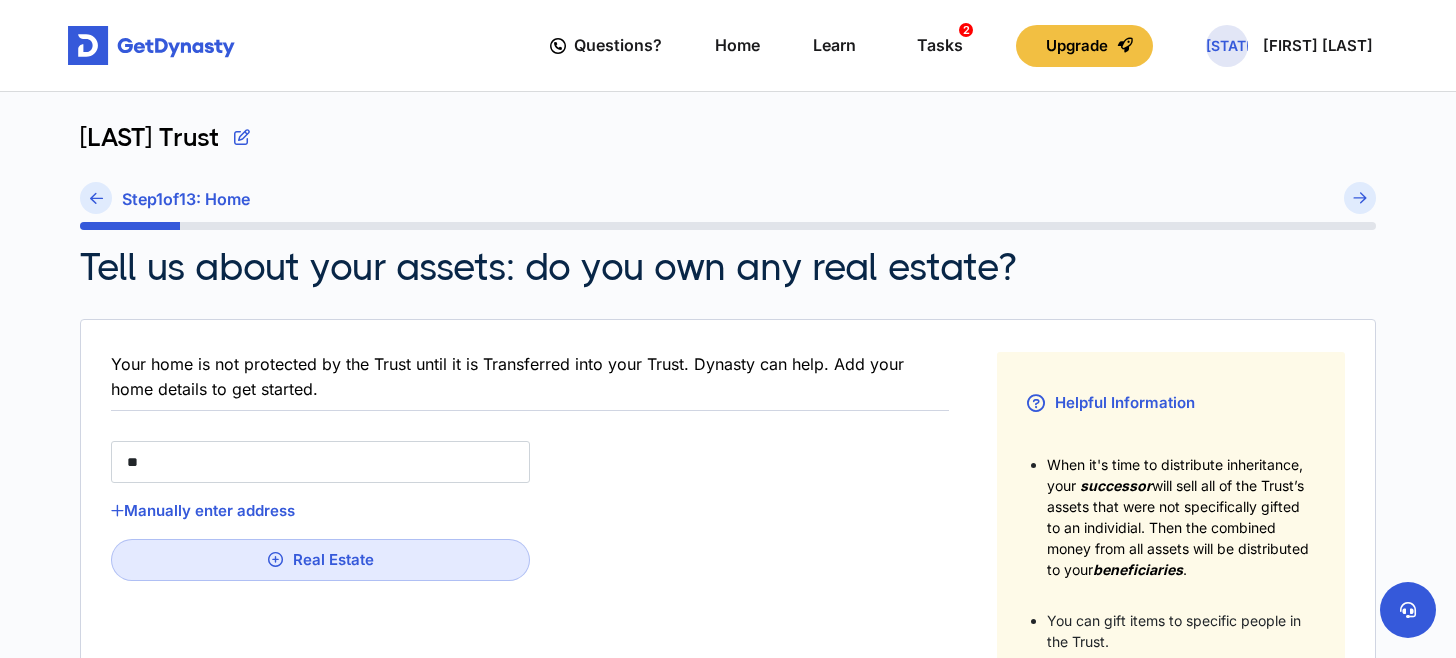 type on "***" 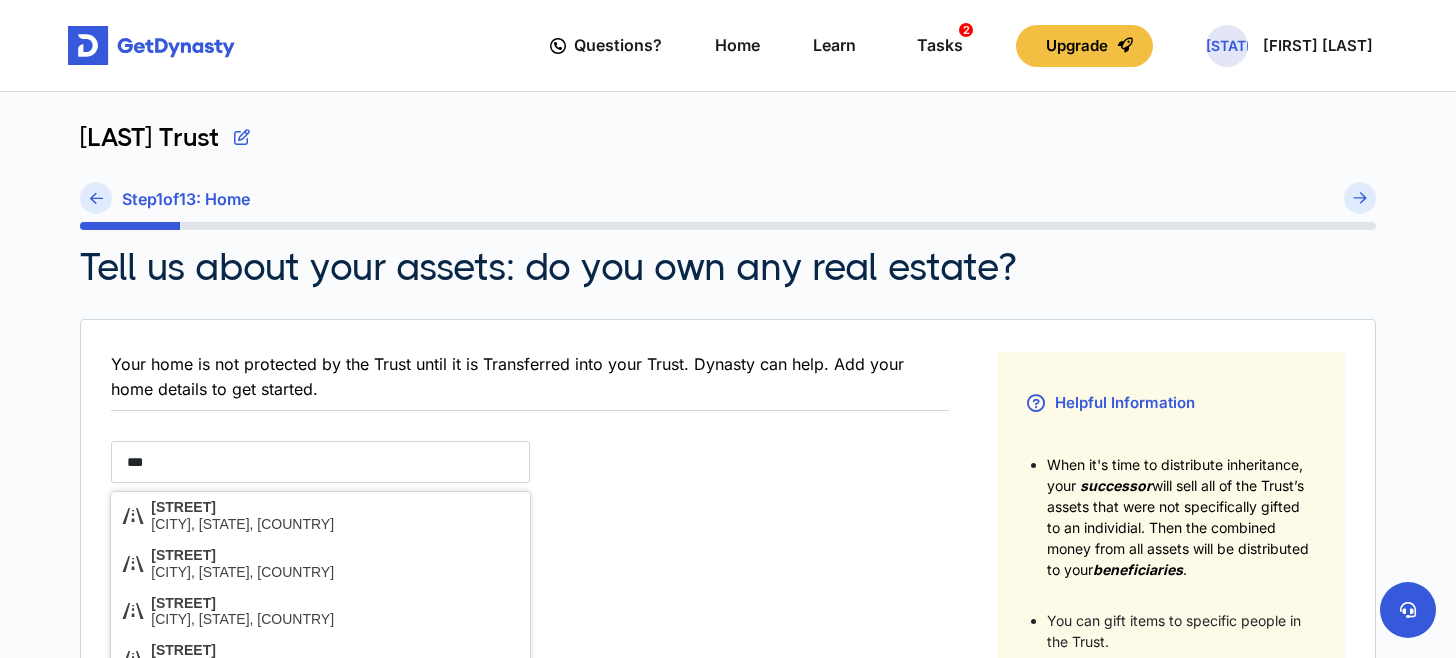 type on "**" 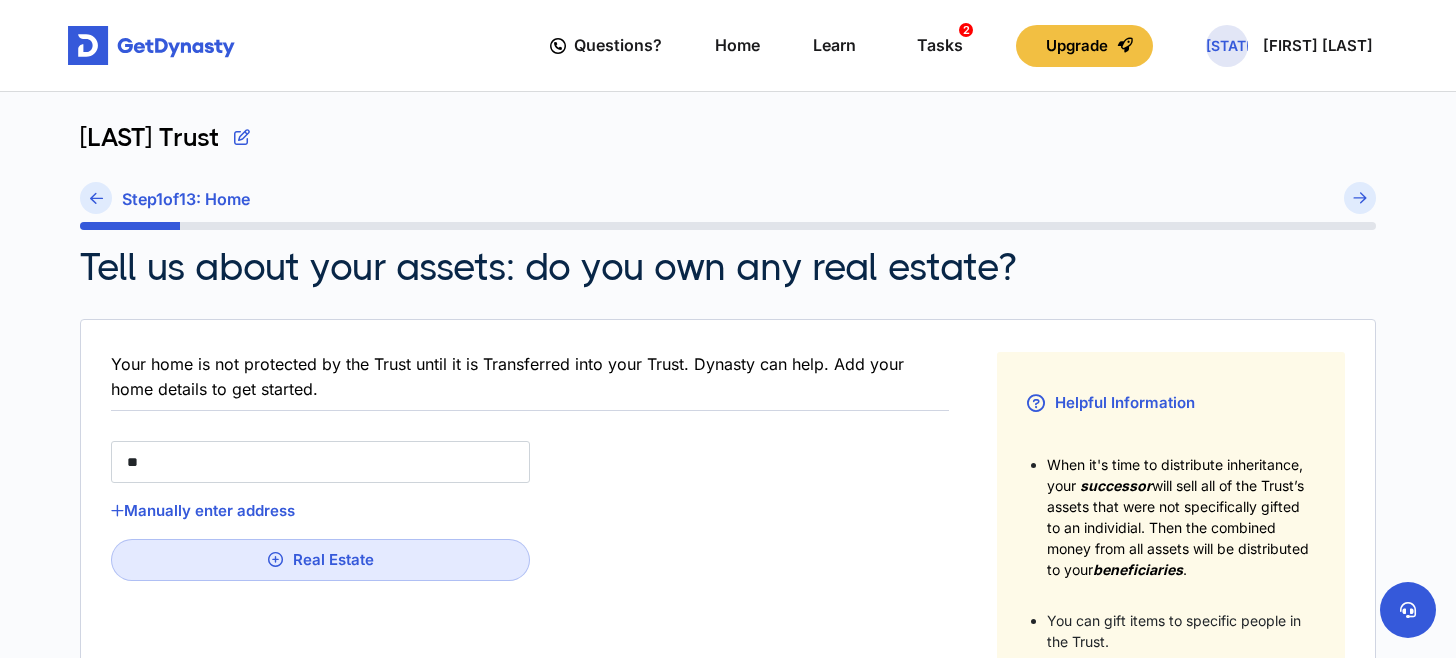 type on "*" 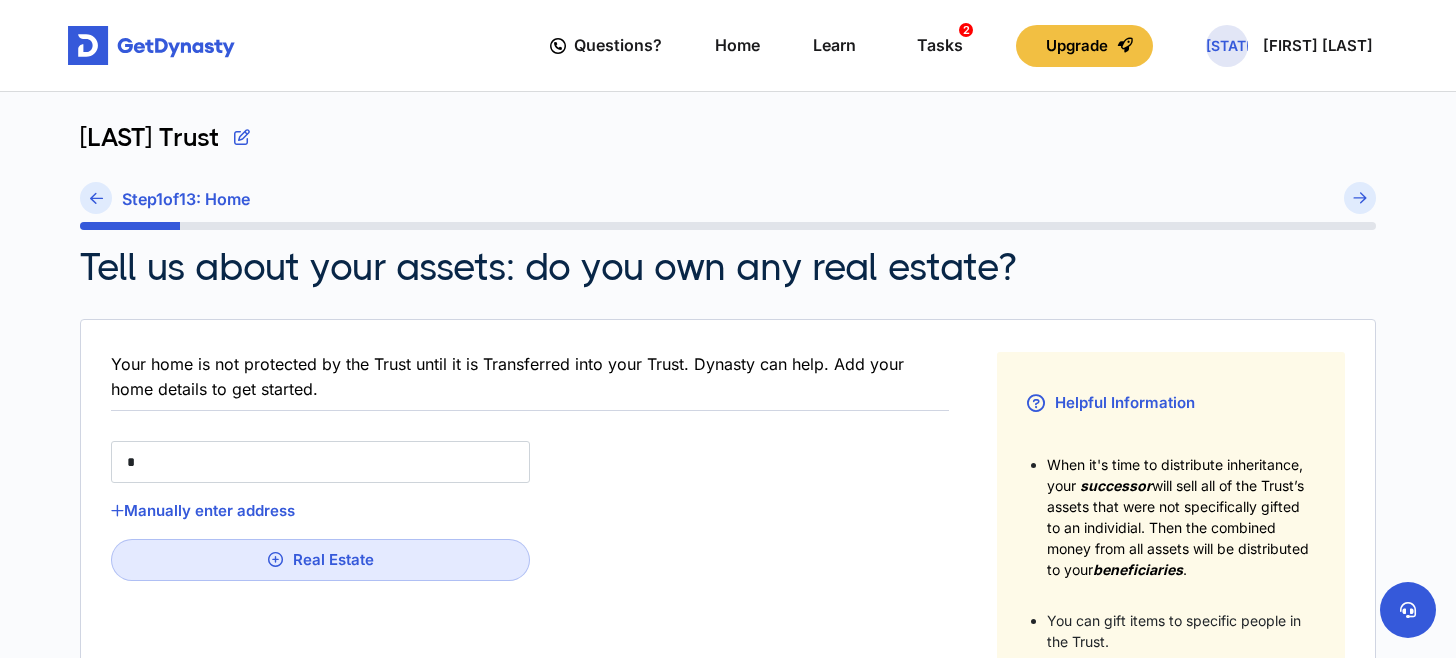 type 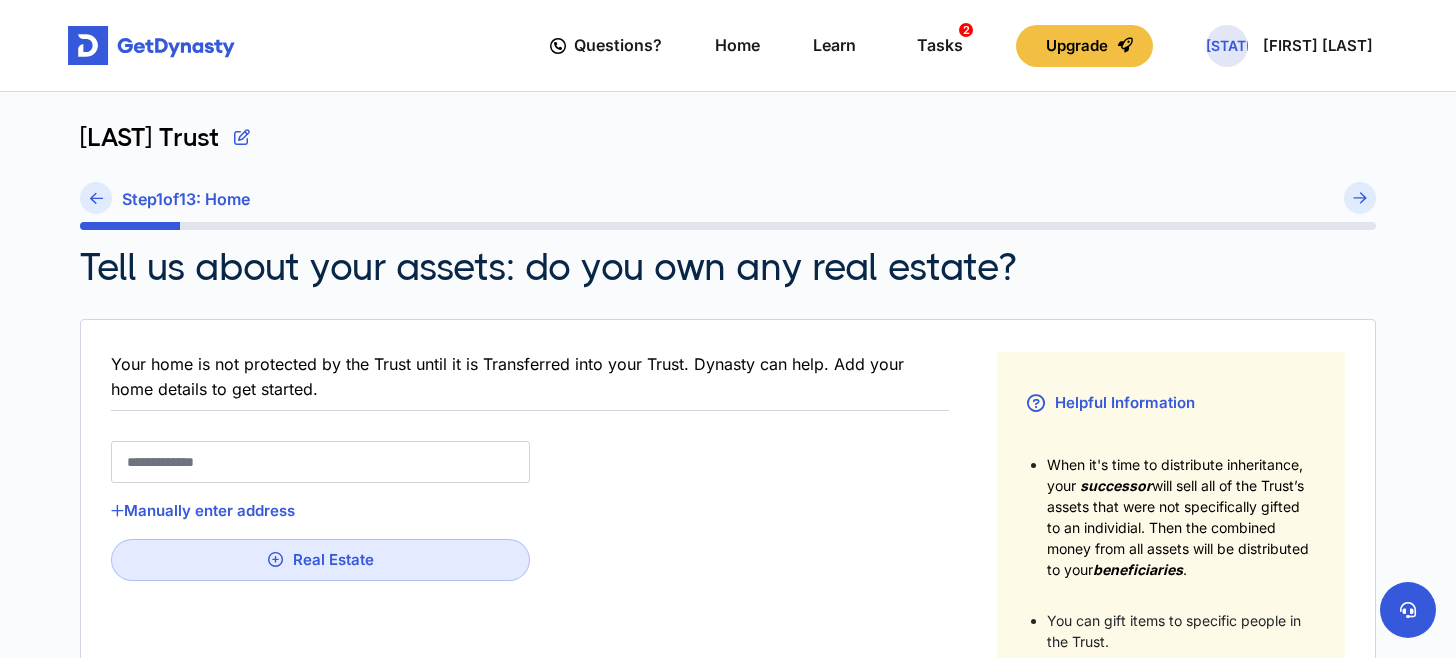 type on "*" 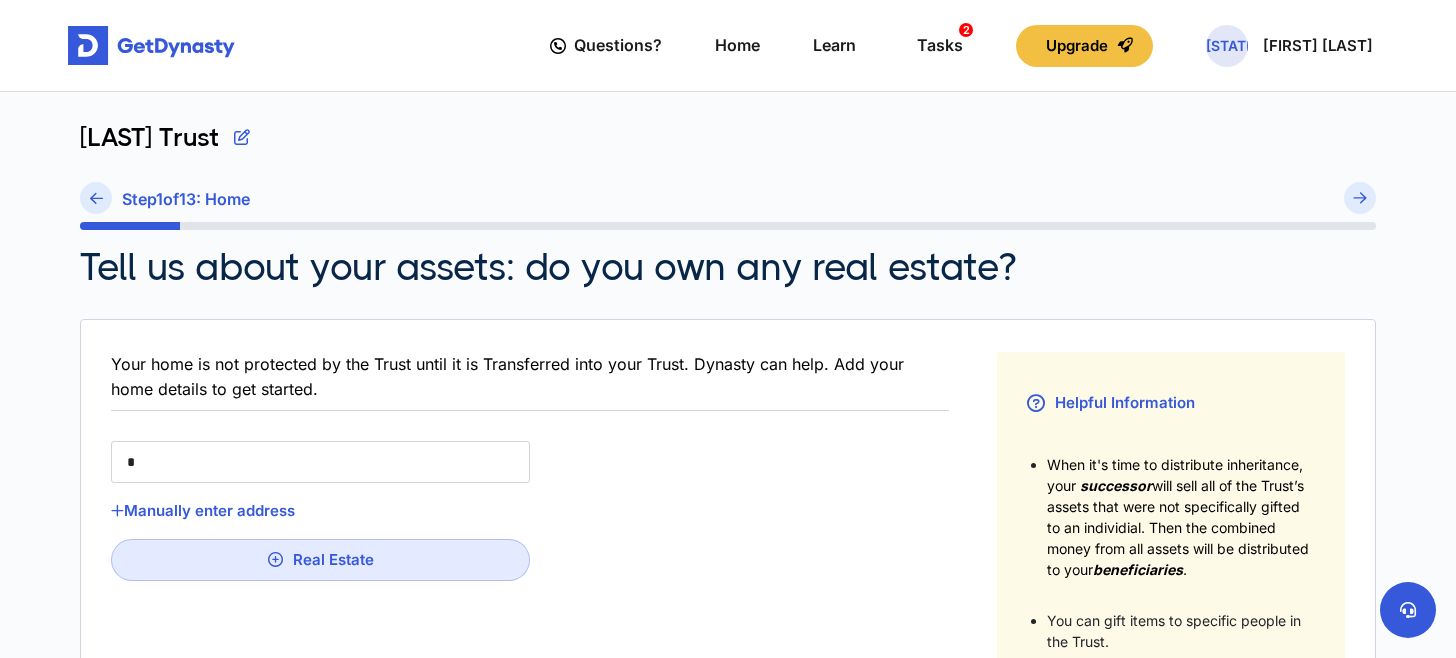 type on "**" 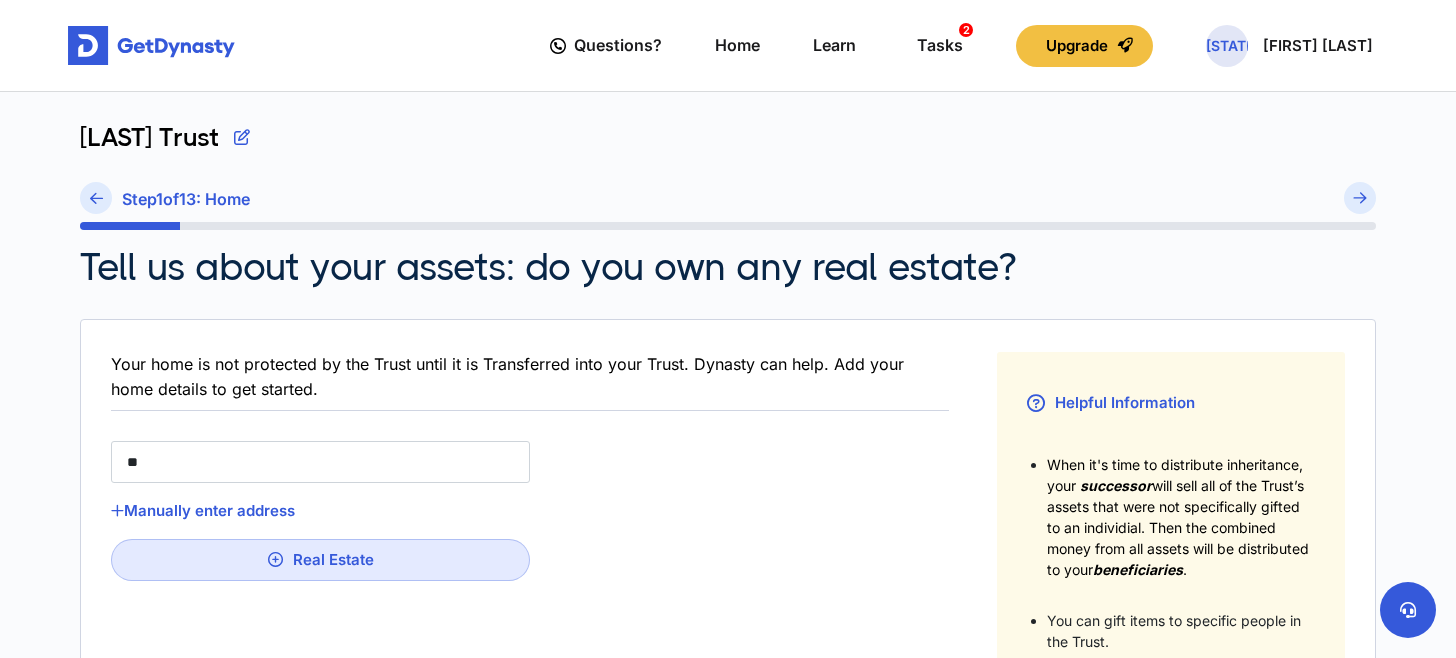 type on "***" 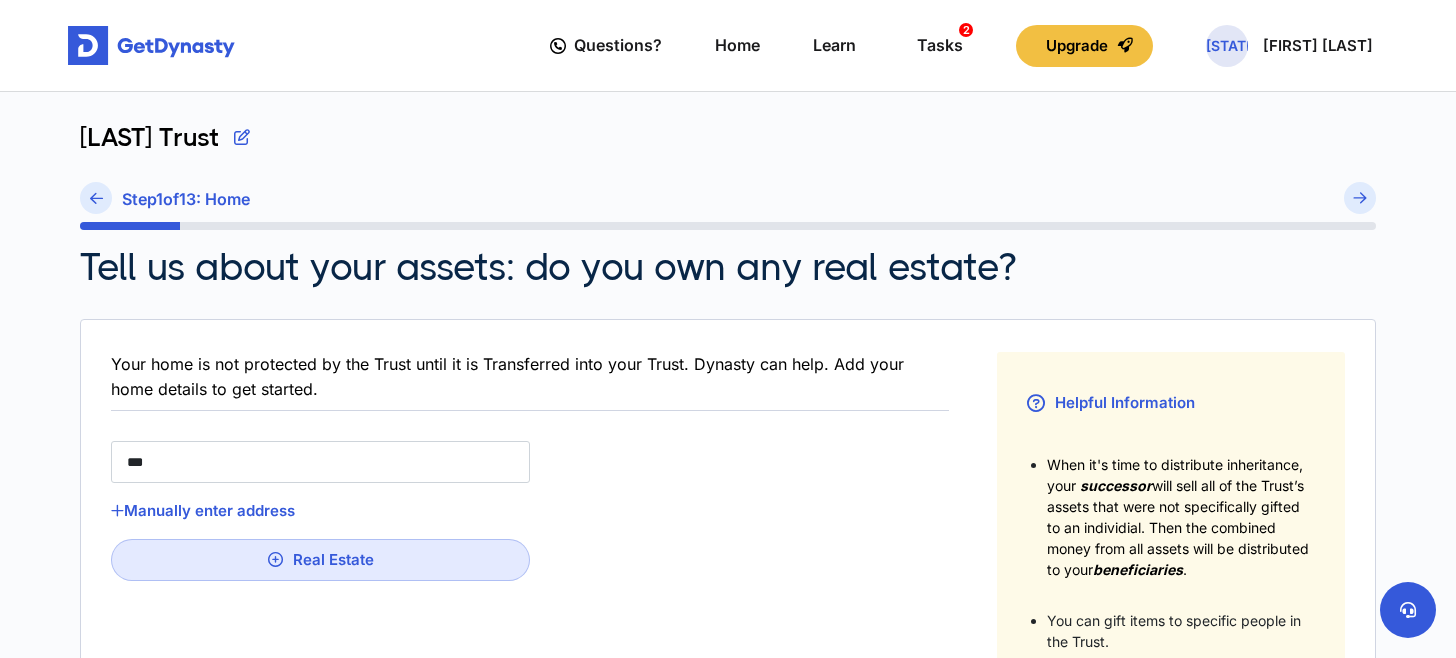 click on "[CITY], [STATE] [POSTAL_CODE], [COUNTRY]" at bounding box center (299, 524) 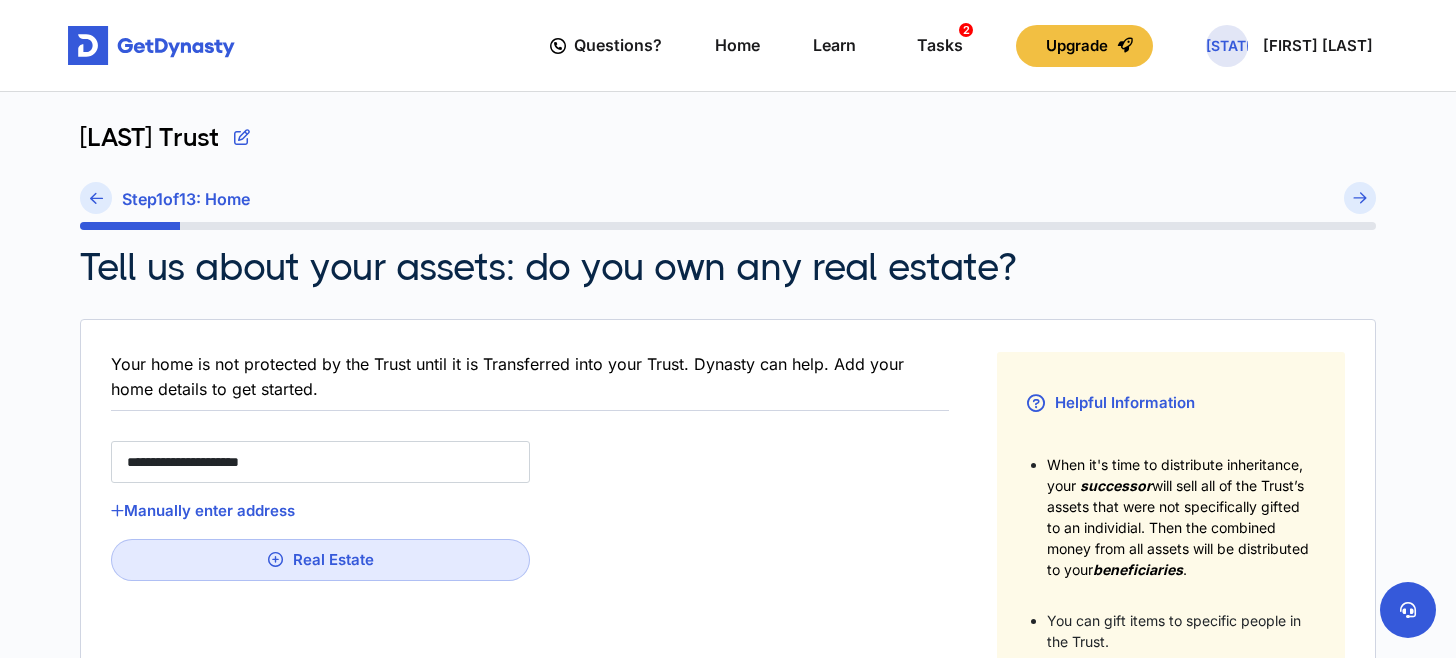 type on "**" 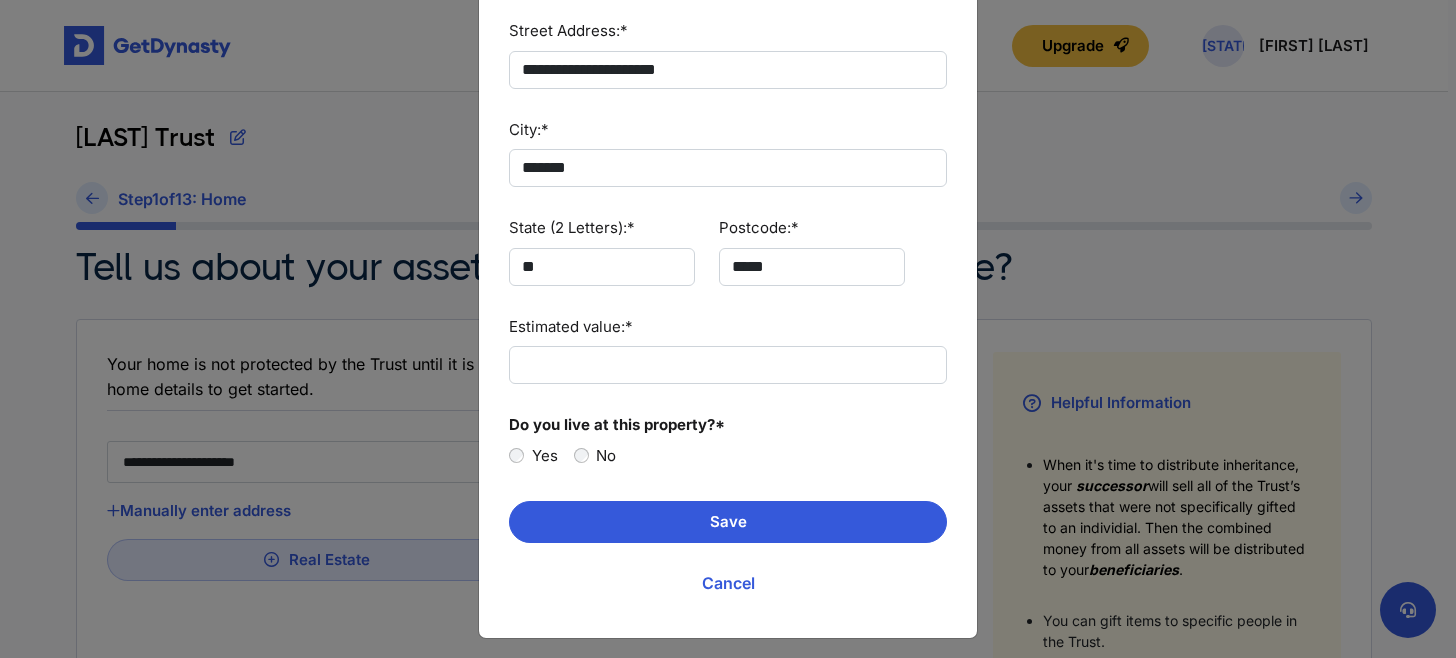 scroll, scrollTop: 133, scrollLeft: 0, axis: vertical 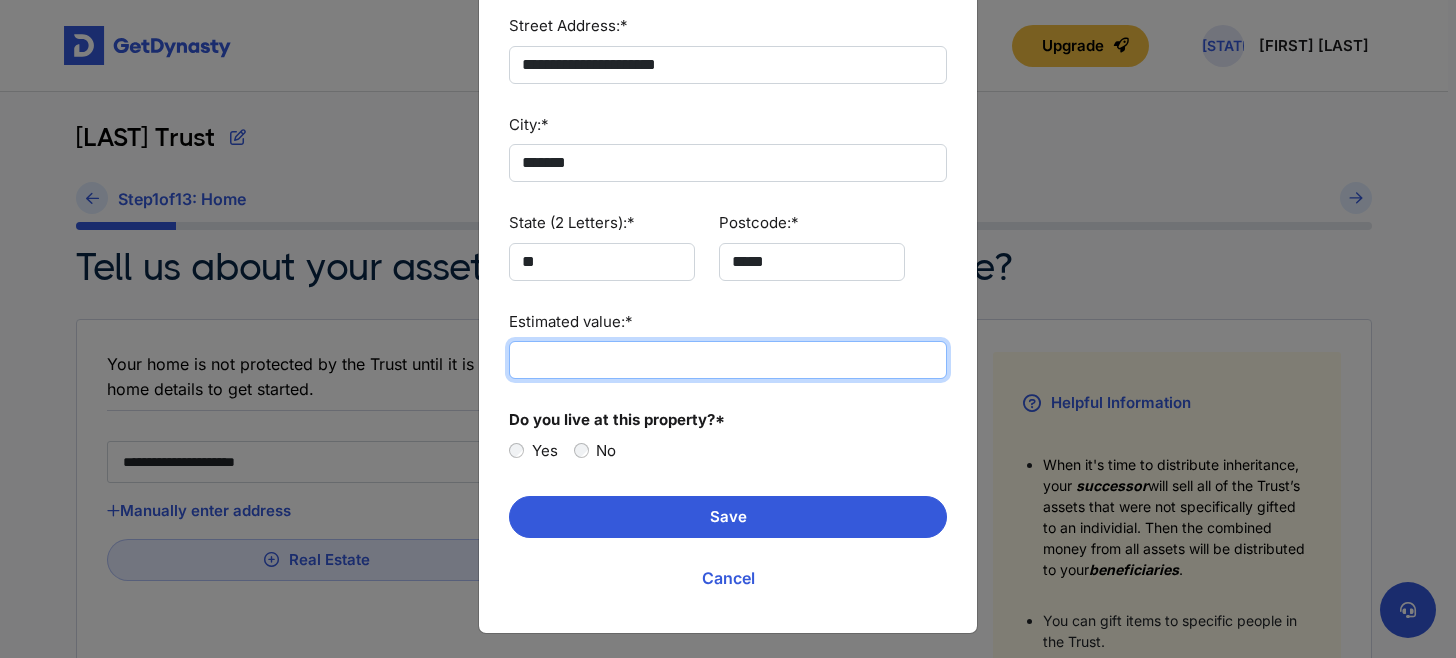 click on "Estimated value:*" at bounding box center [728, 360] 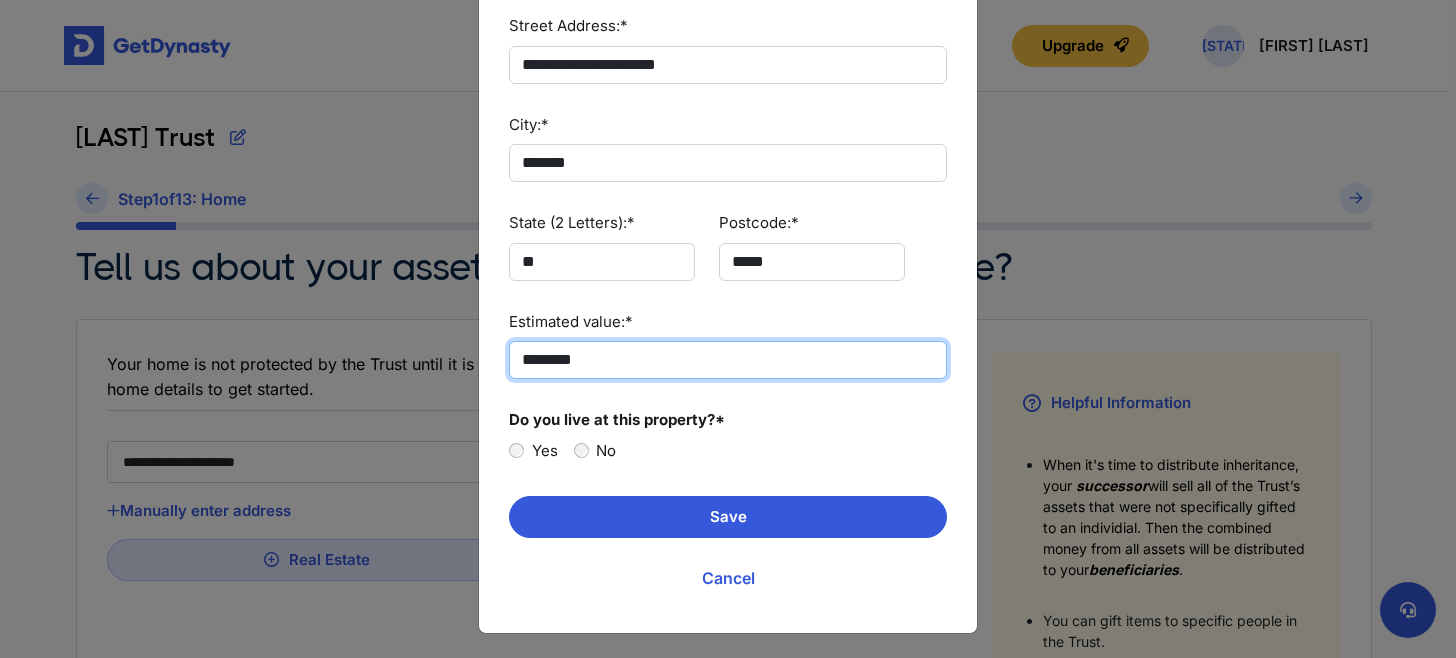 type on "********" 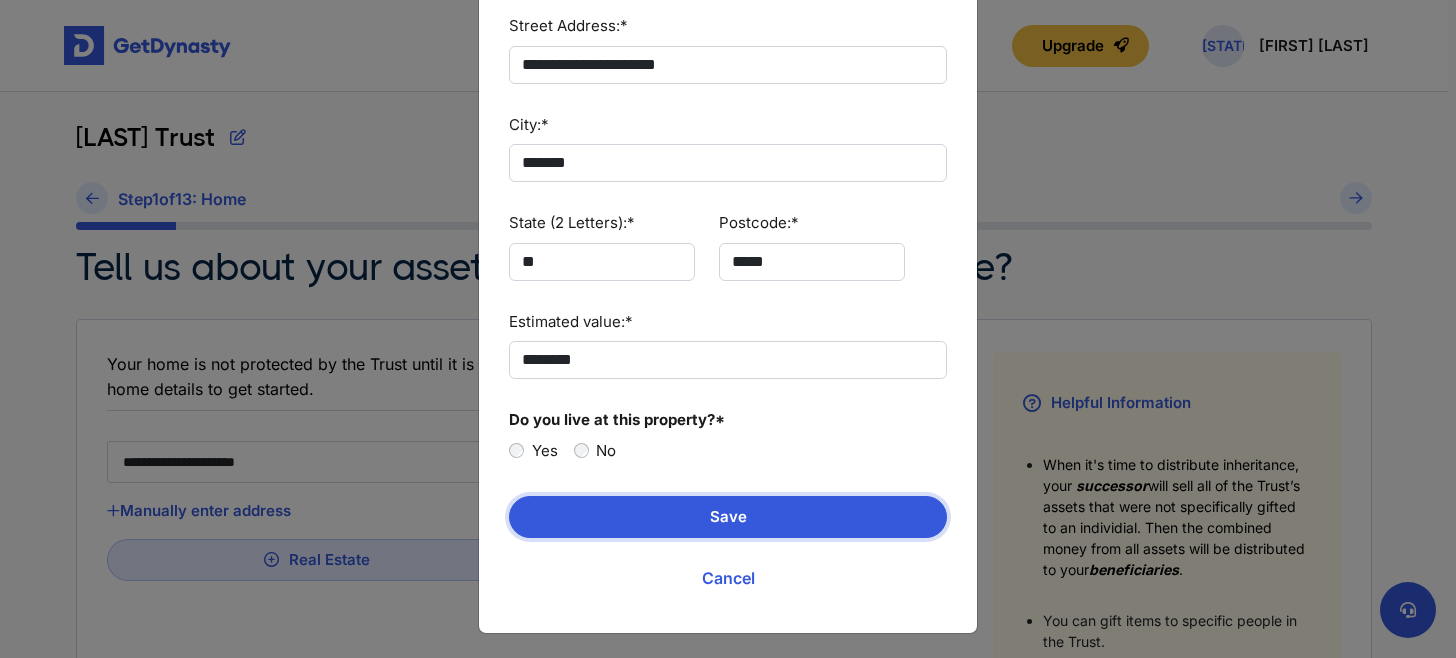 click on "Save" at bounding box center [728, 517] 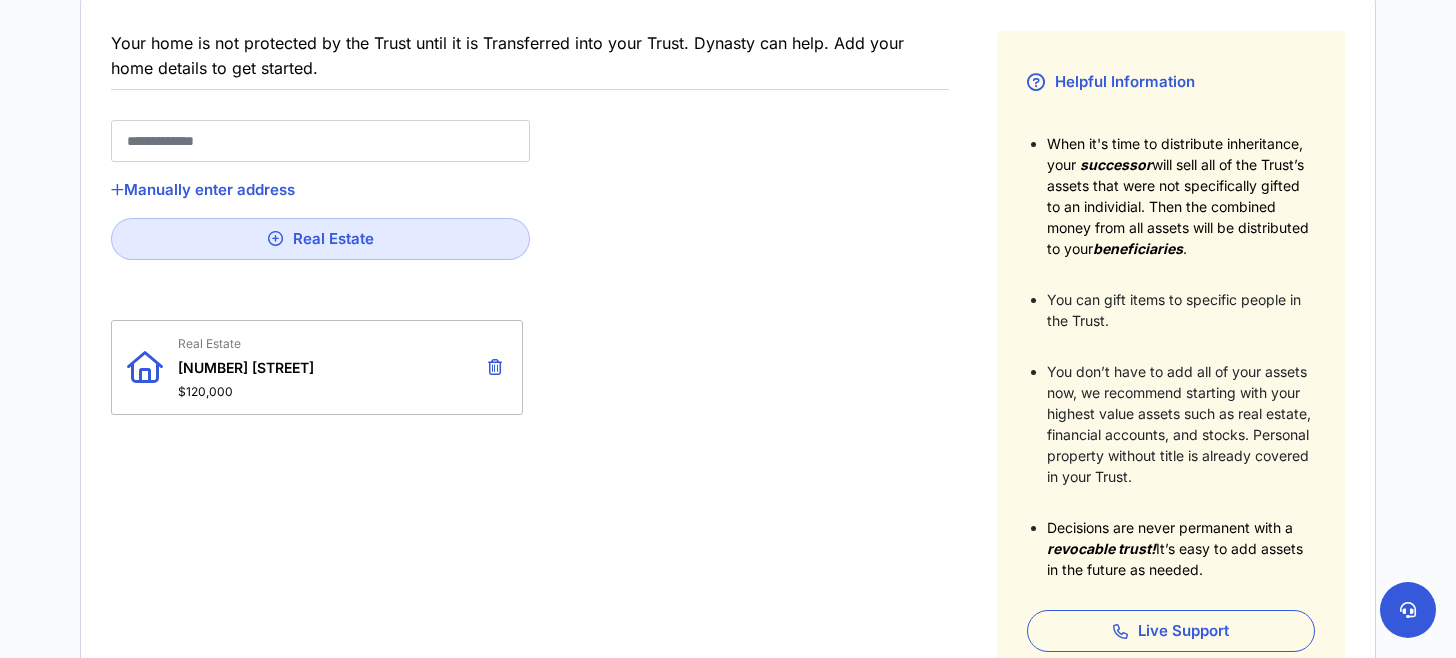 scroll, scrollTop: 100, scrollLeft: 0, axis: vertical 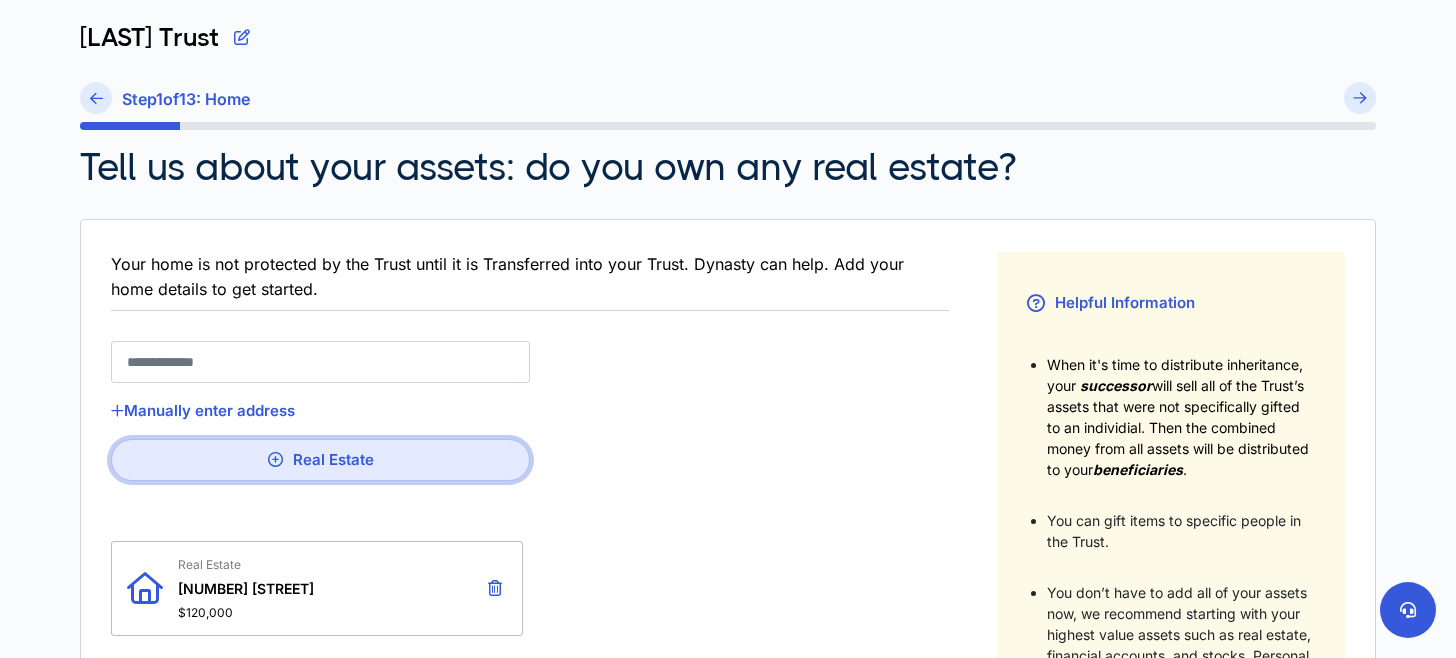 click on "Real Estate" at bounding box center (320, 460) 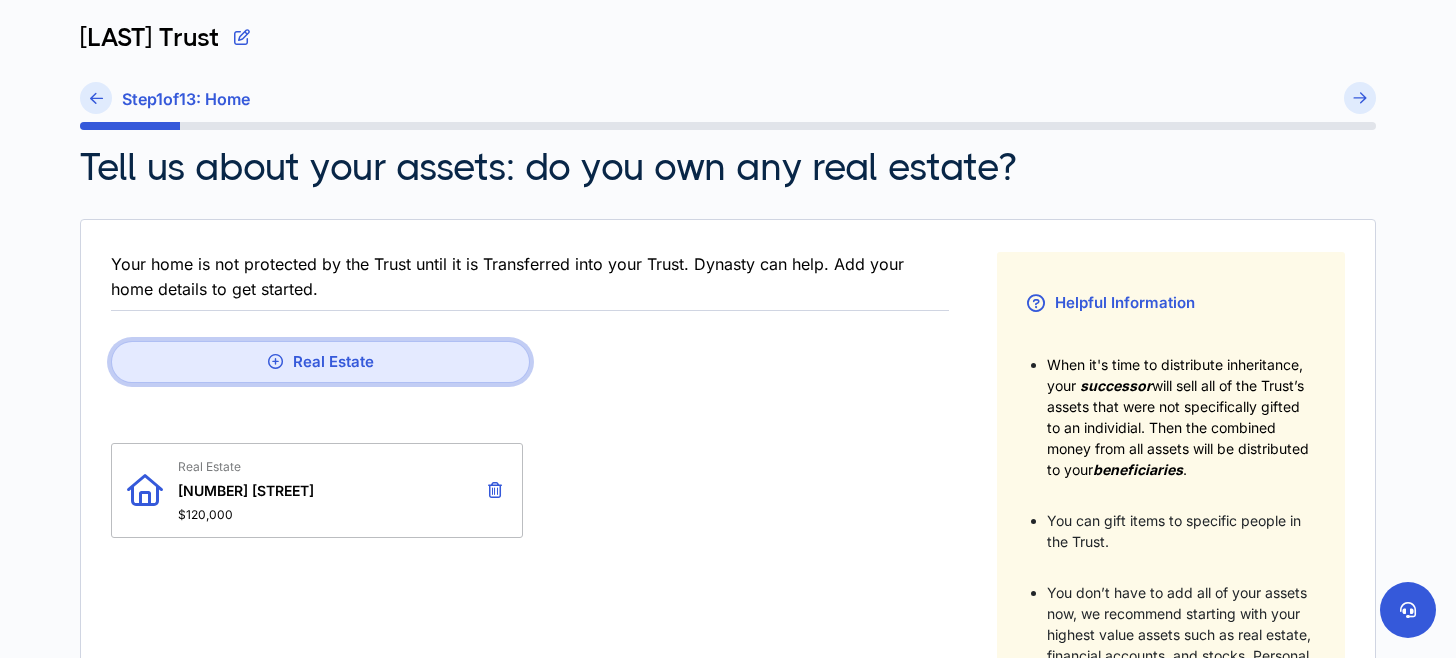 click on "Real Estate" at bounding box center (320, 362) 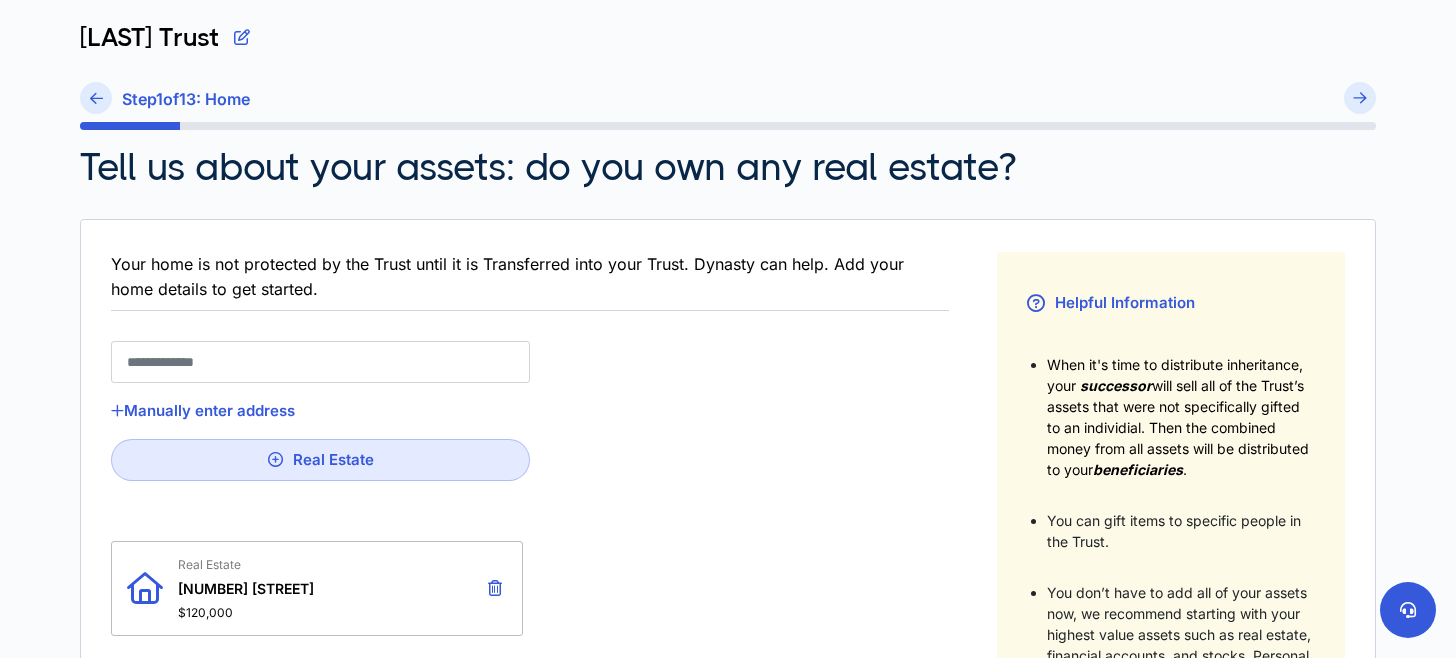 click at bounding box center (320, 362) 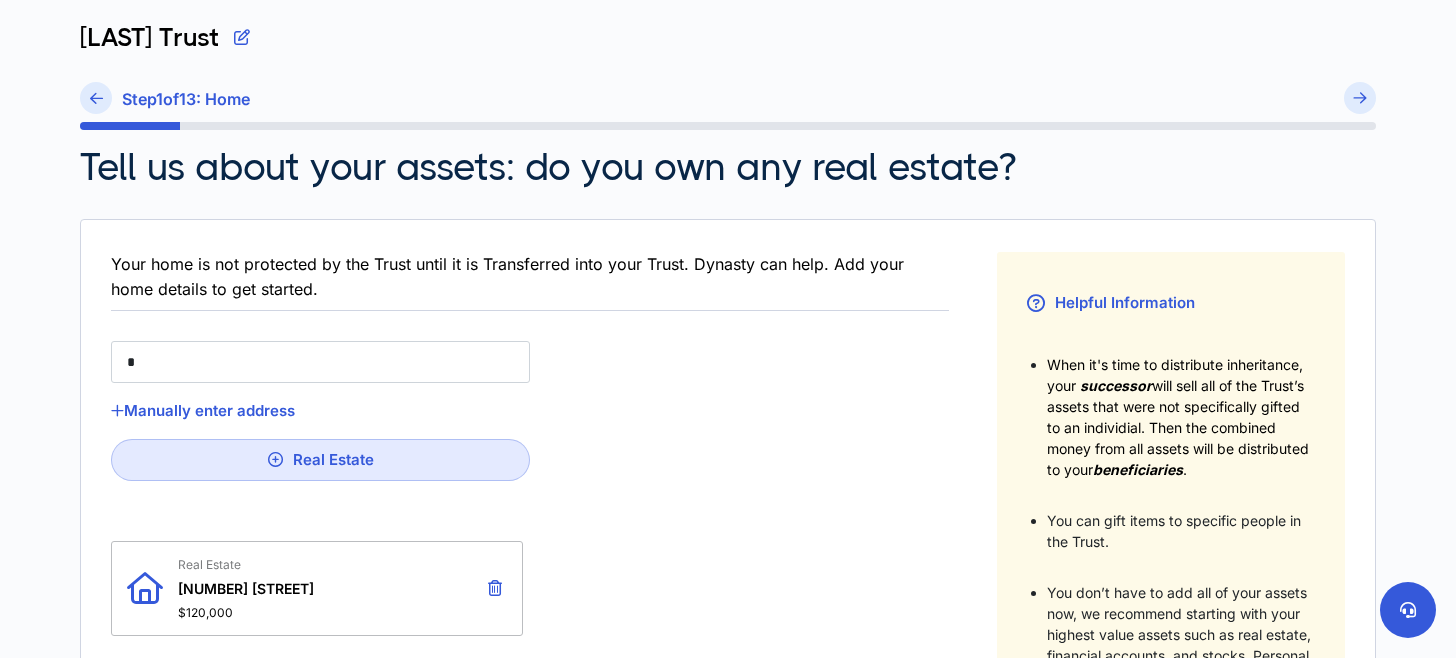 type on "**" 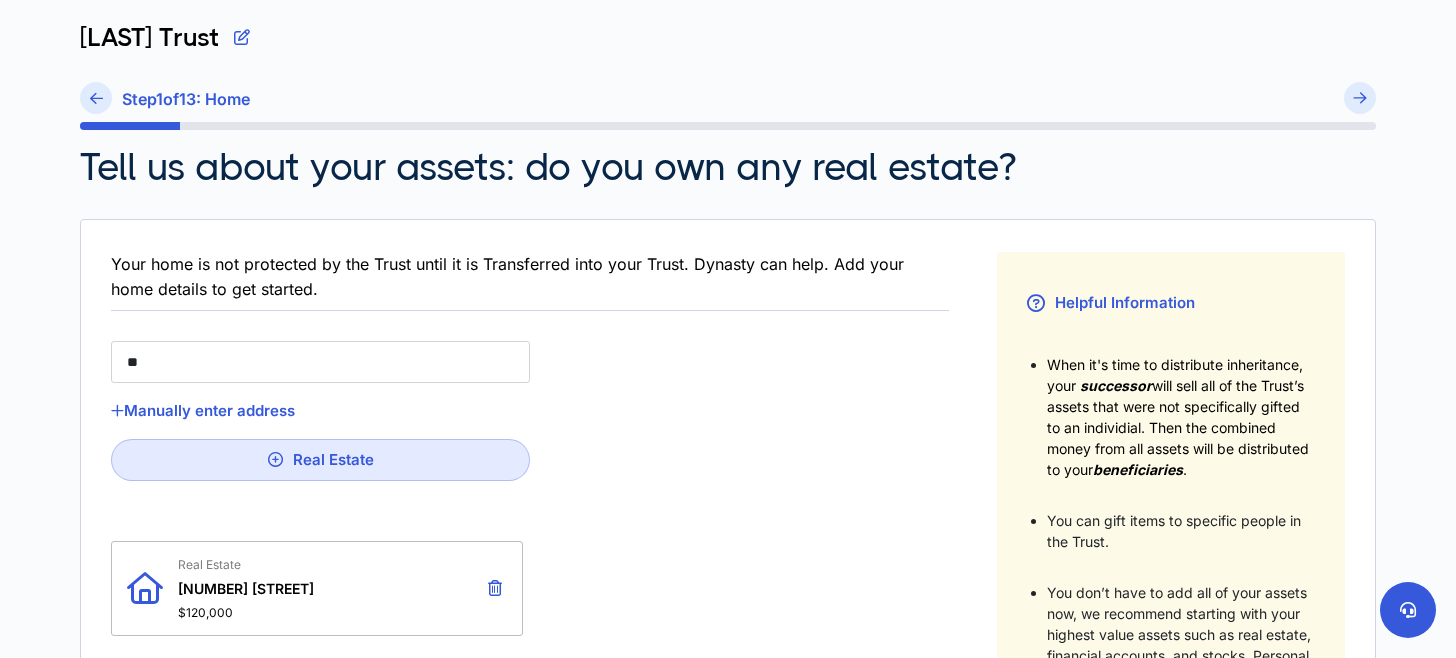 type on "***" 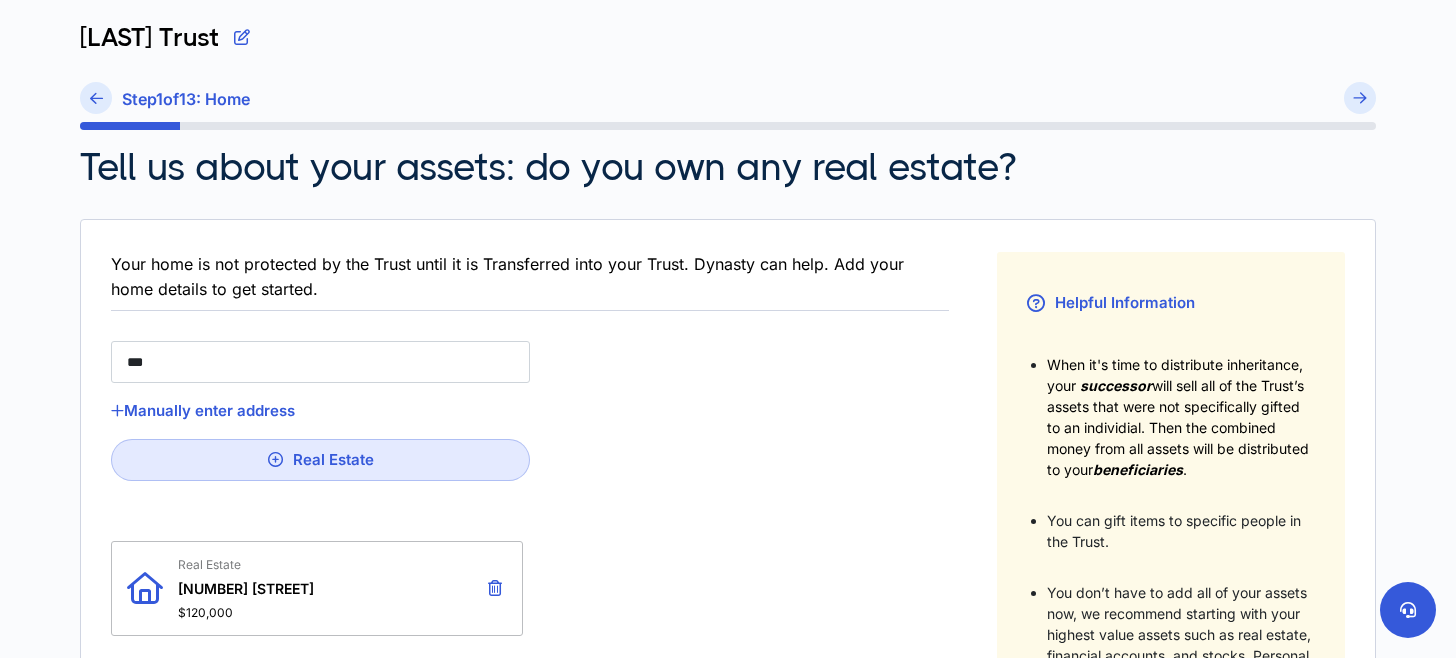 click on "[CITY], [STATE] [POSTAL_CODE], [COUNTRY]" at bounding box center (299, 424) 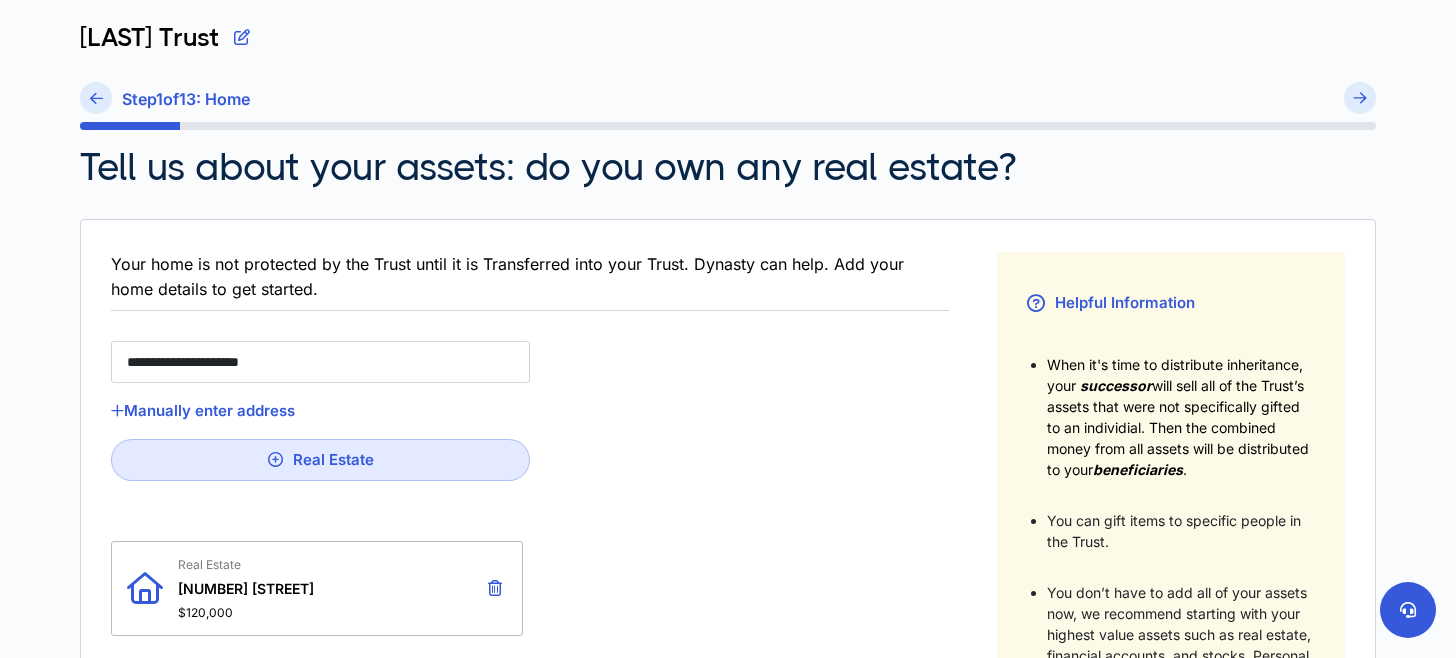type on "**" 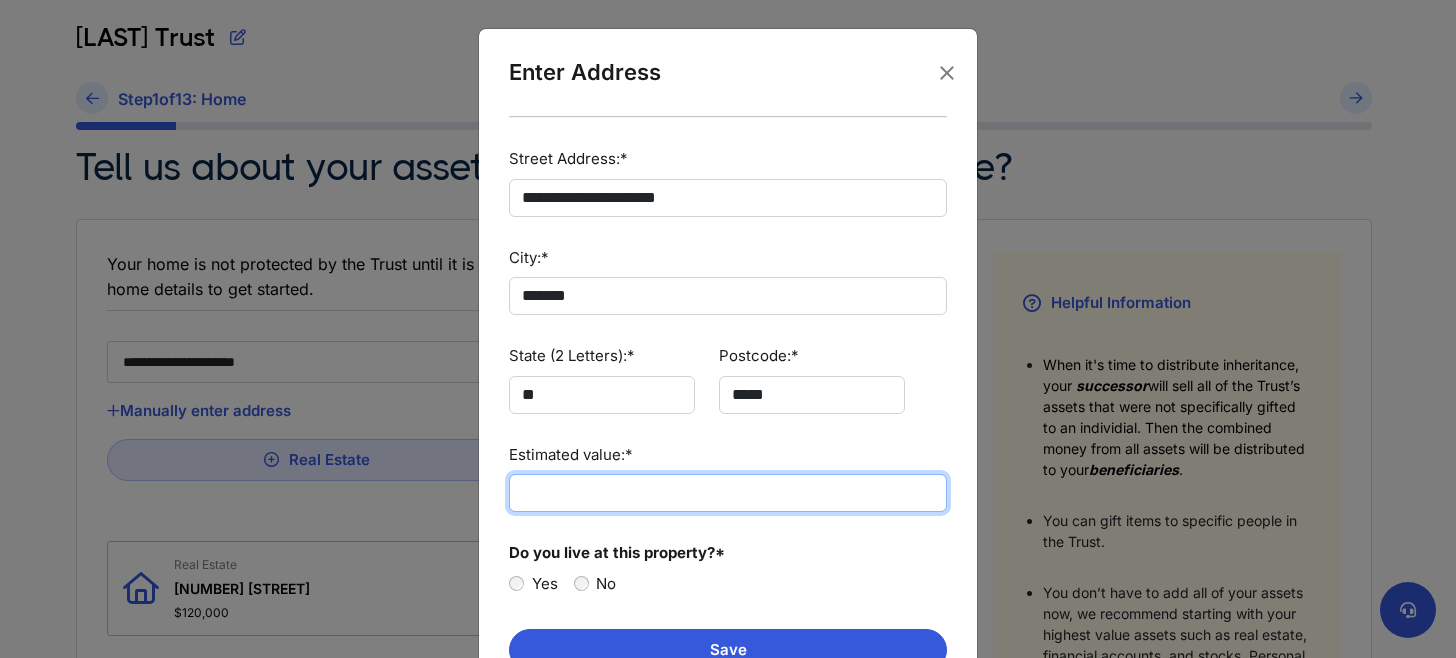 click on "Estimated value:*" at bounding box center (728, 493) 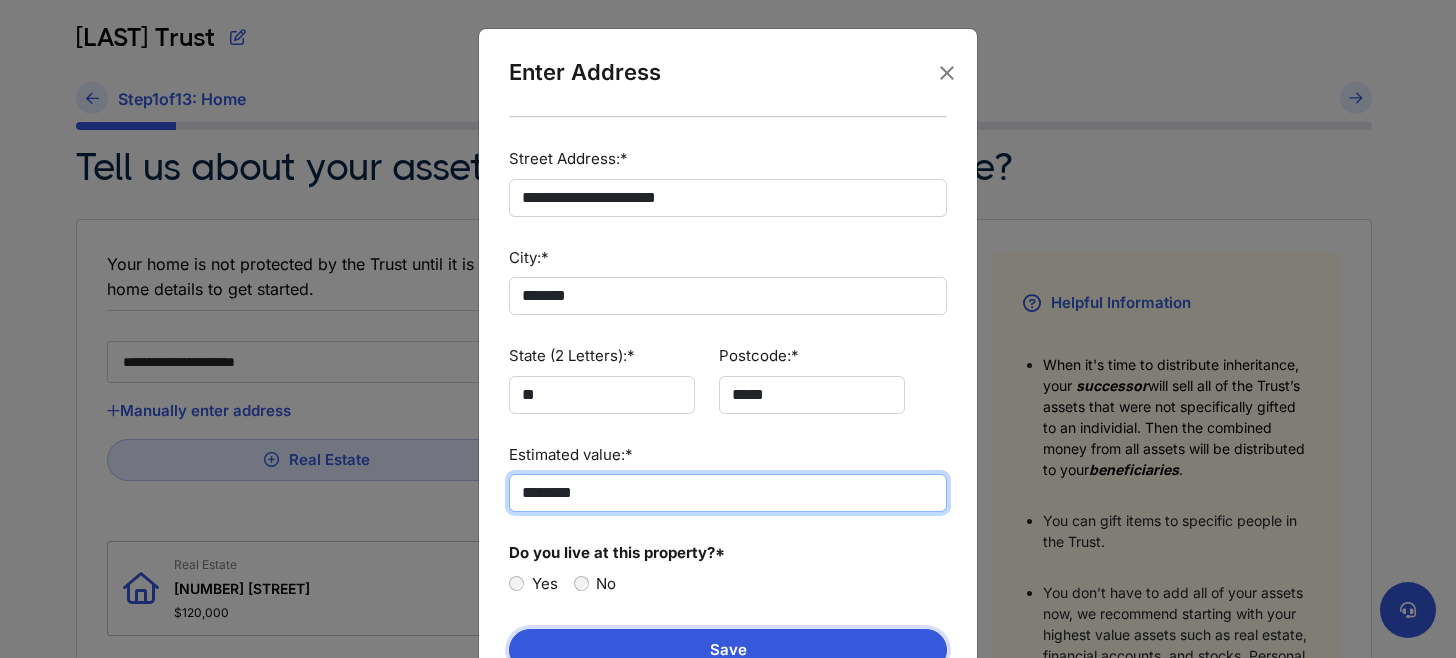 type on "********" 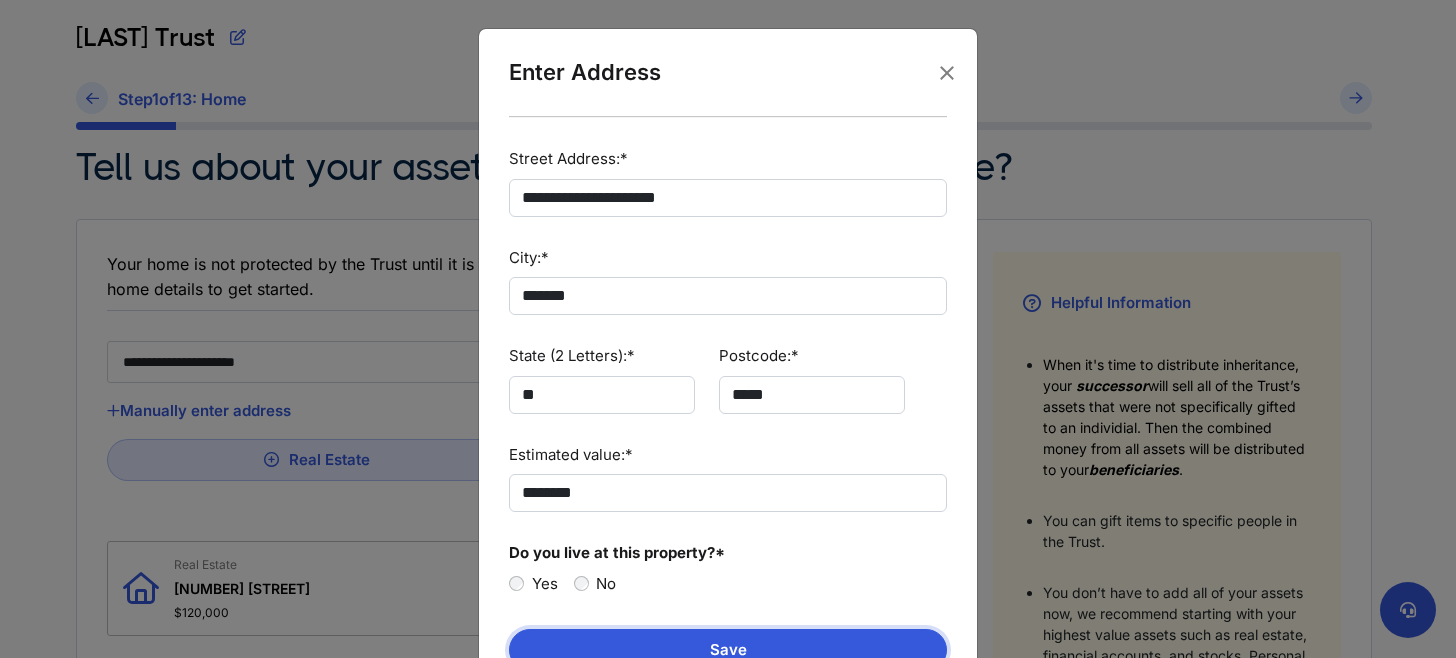 click on "Save" at bounding box center (728, 650) 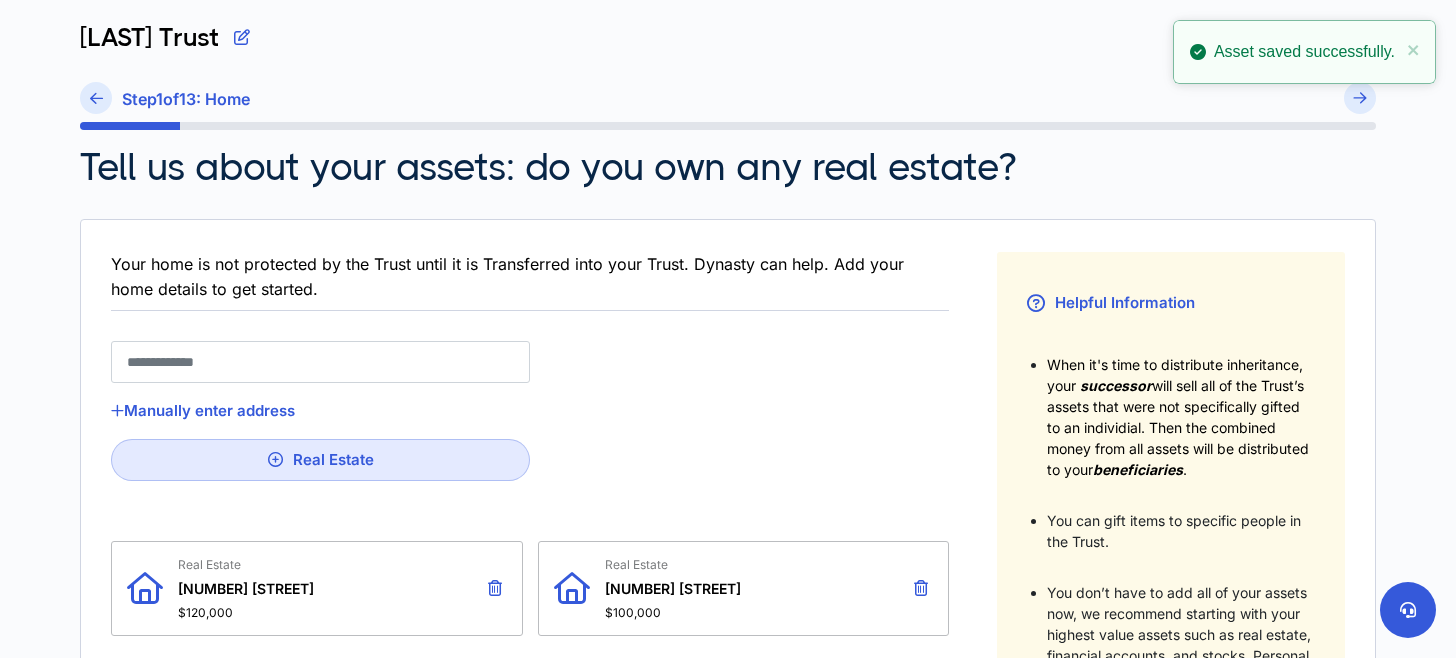 scroll, scrollTop: 200, scrollLeft: 0, axis: vertical 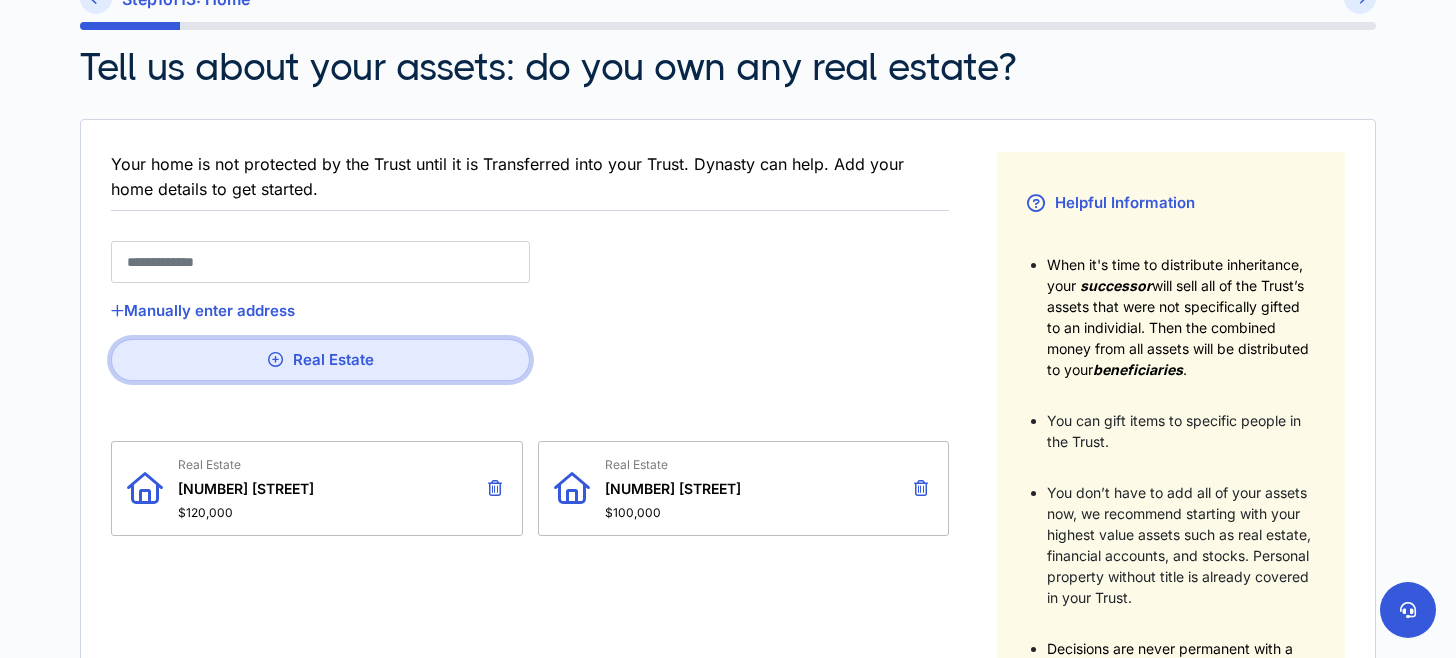 click on "Real Estate" at bounding box center [320, 360] 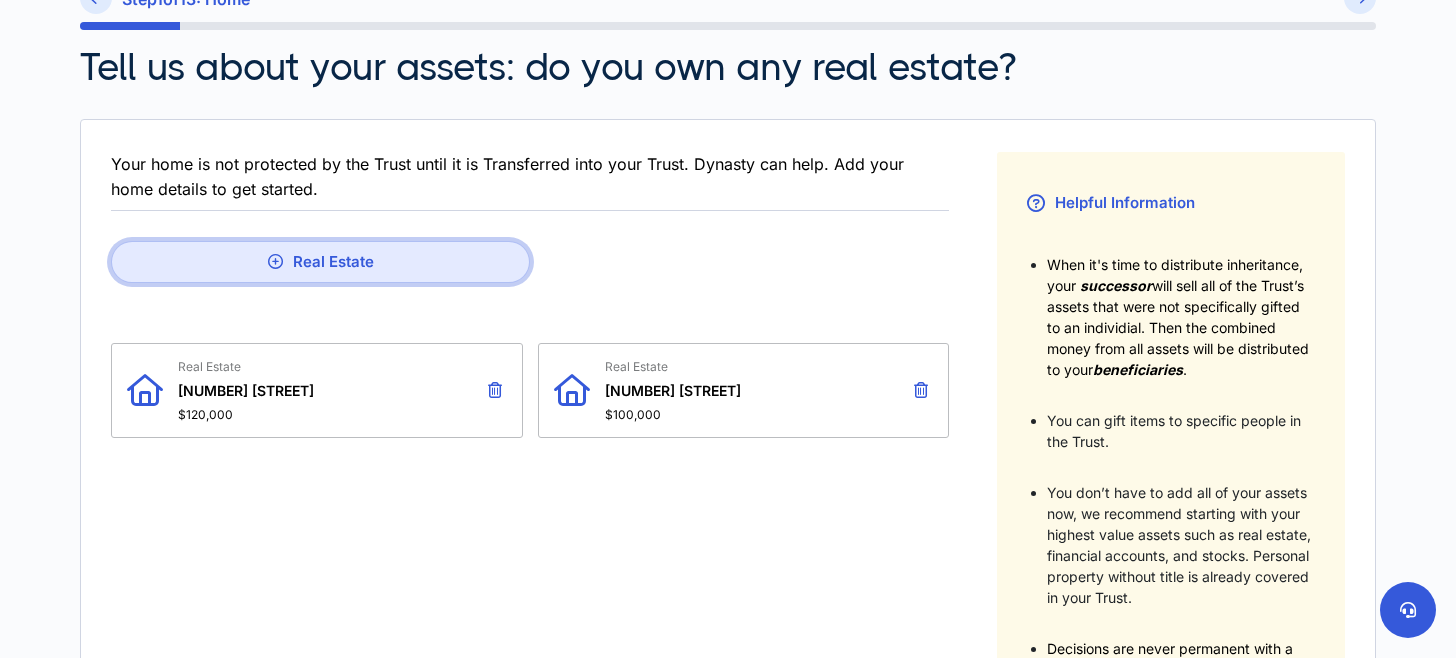 click on "Real Estate" at bounding box center (320, 262) 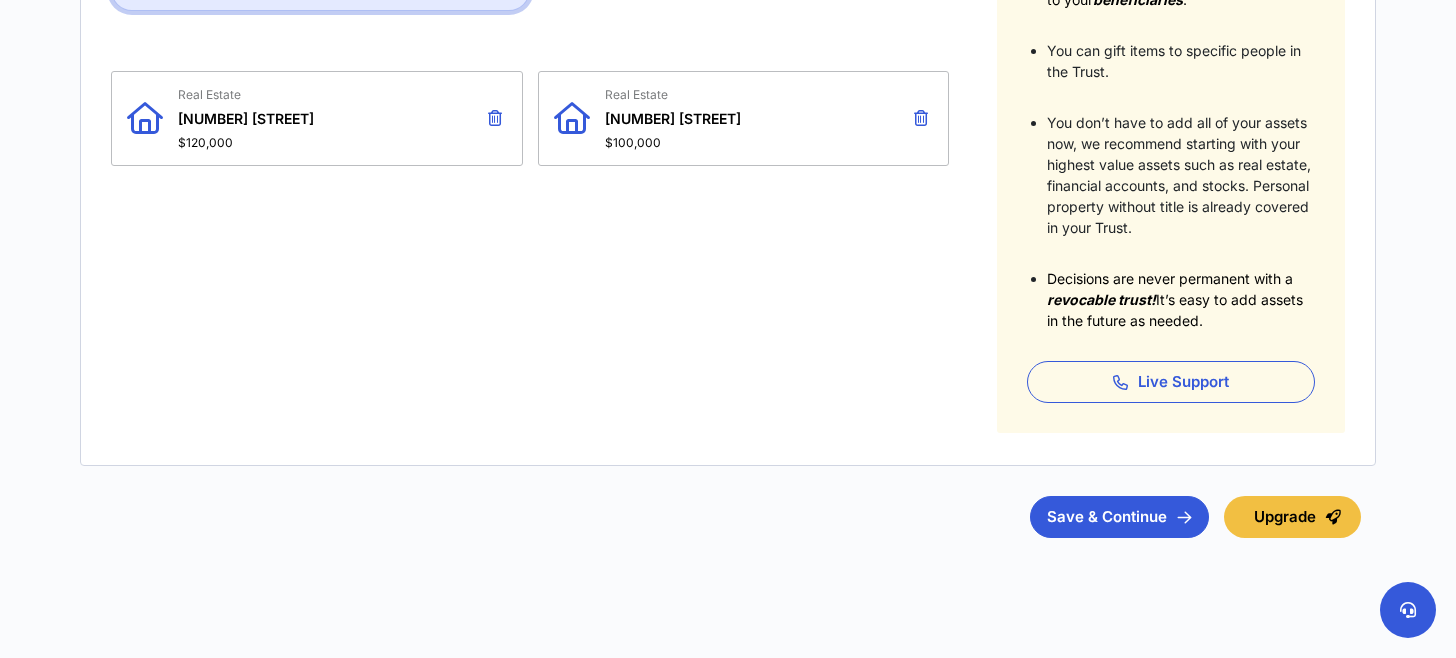 scroll, scrollTop: 595, scrollLeft: 0, axis: vertical 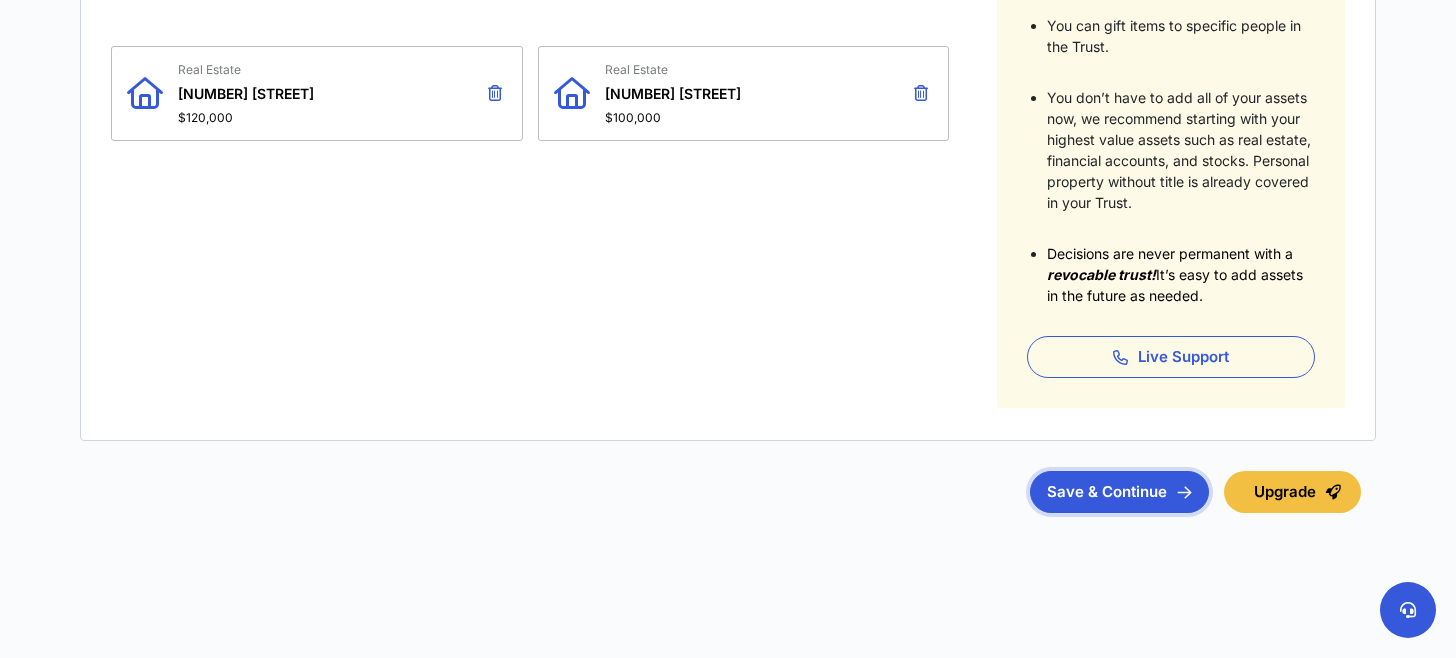click on "Save & Continue" at bounding box center [1119, 492] 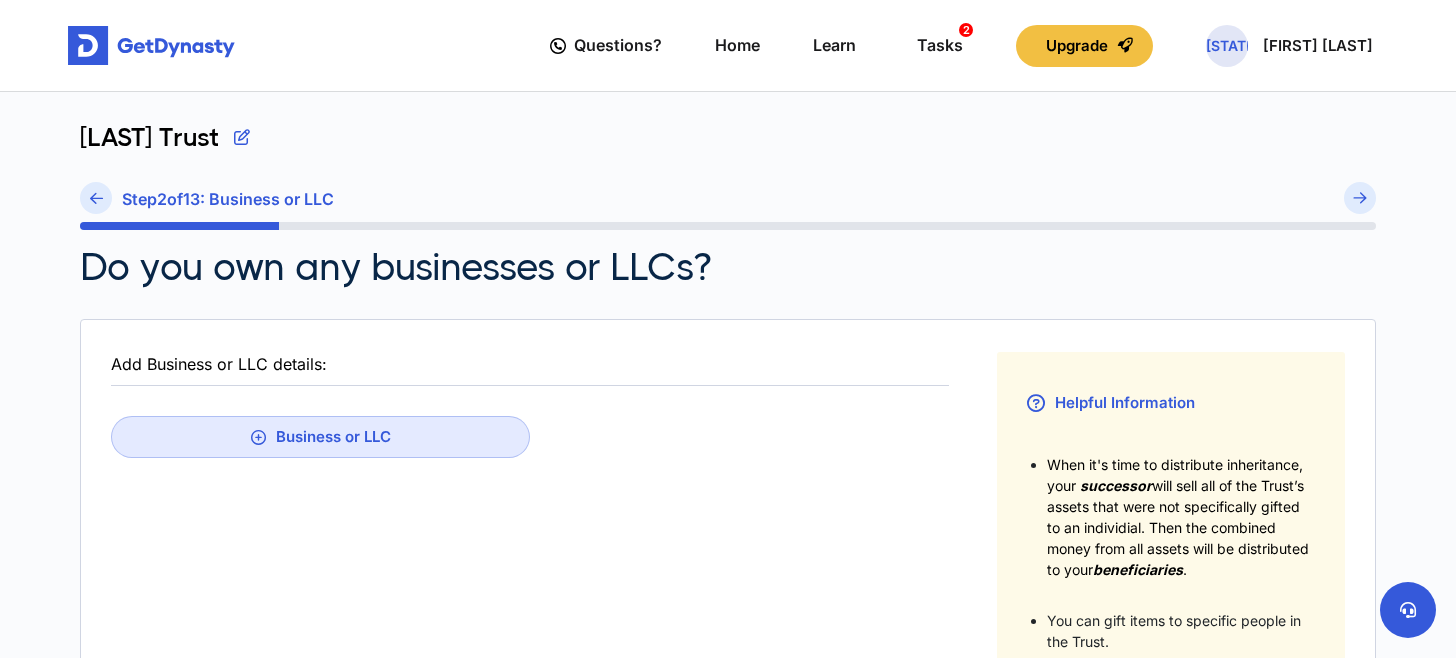 scroll, scrollTop: 100, scrollLeft: 0, axis: vertical 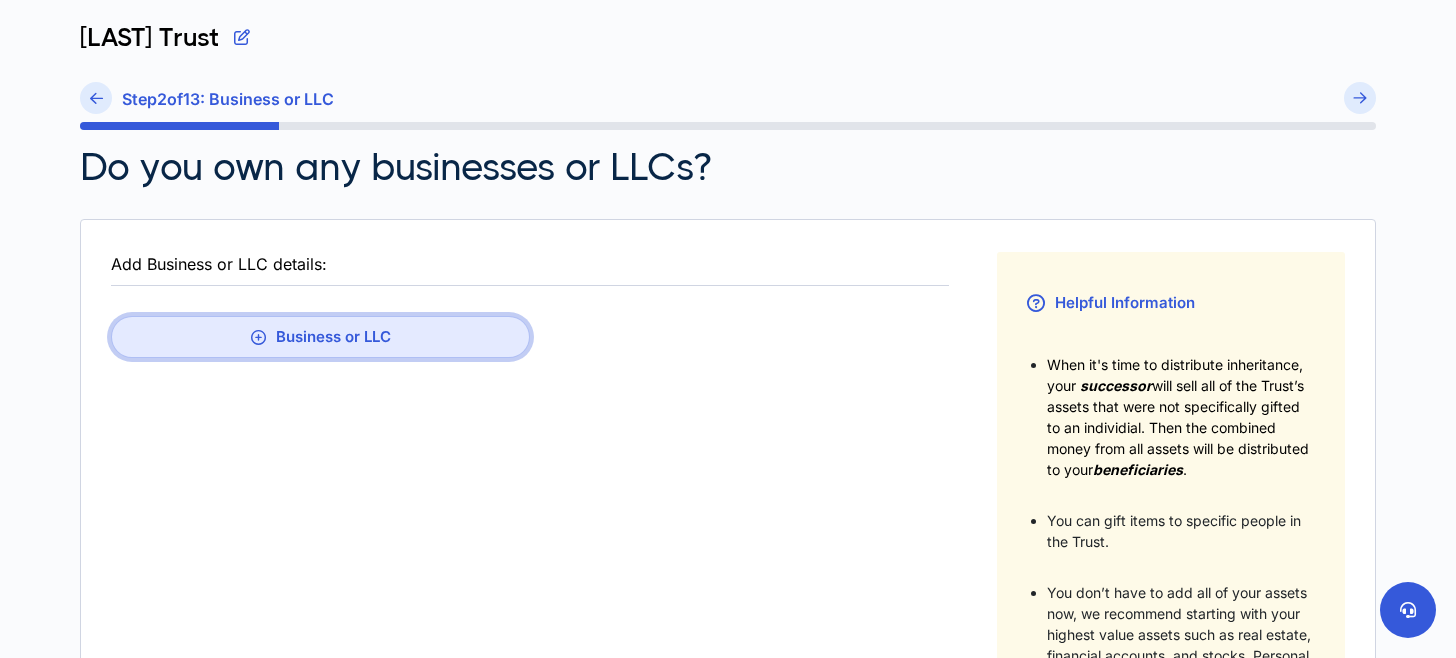 click on "Business or LLC" at bounding box center (320, 337) 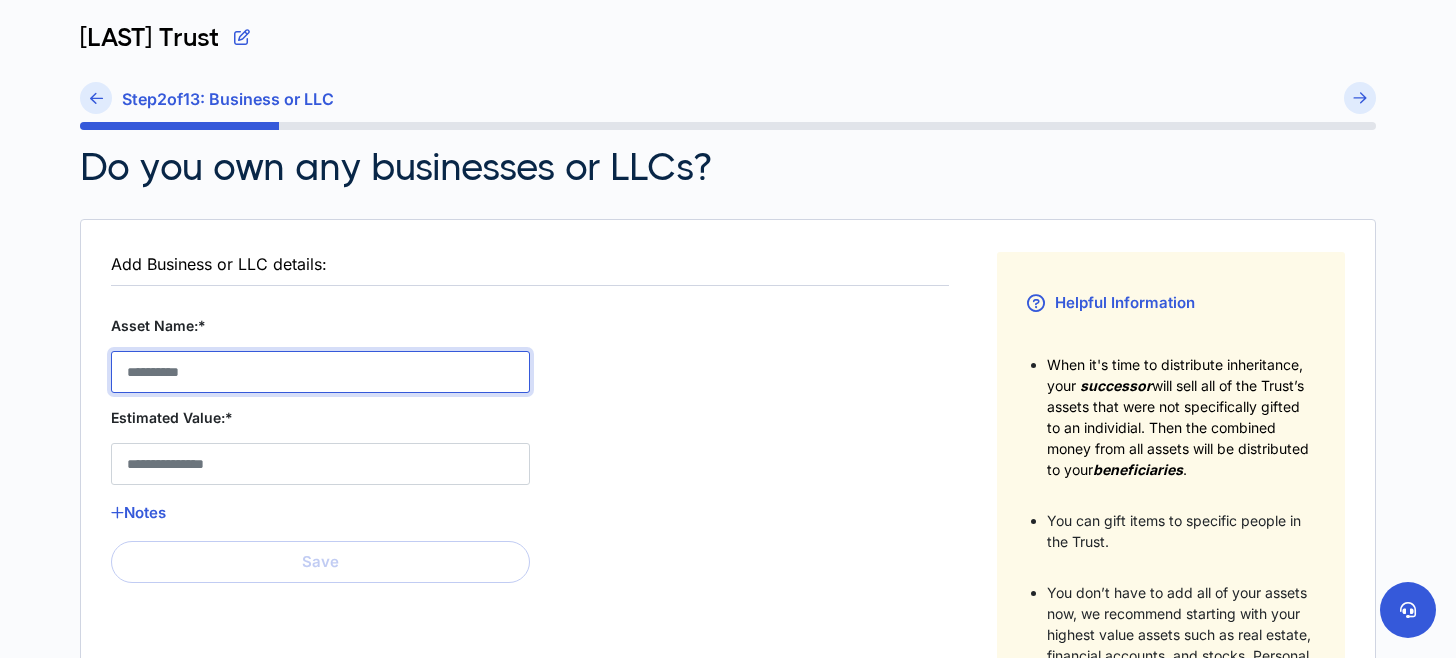click on "Asset Name:*" at bounding box center [320, 372] 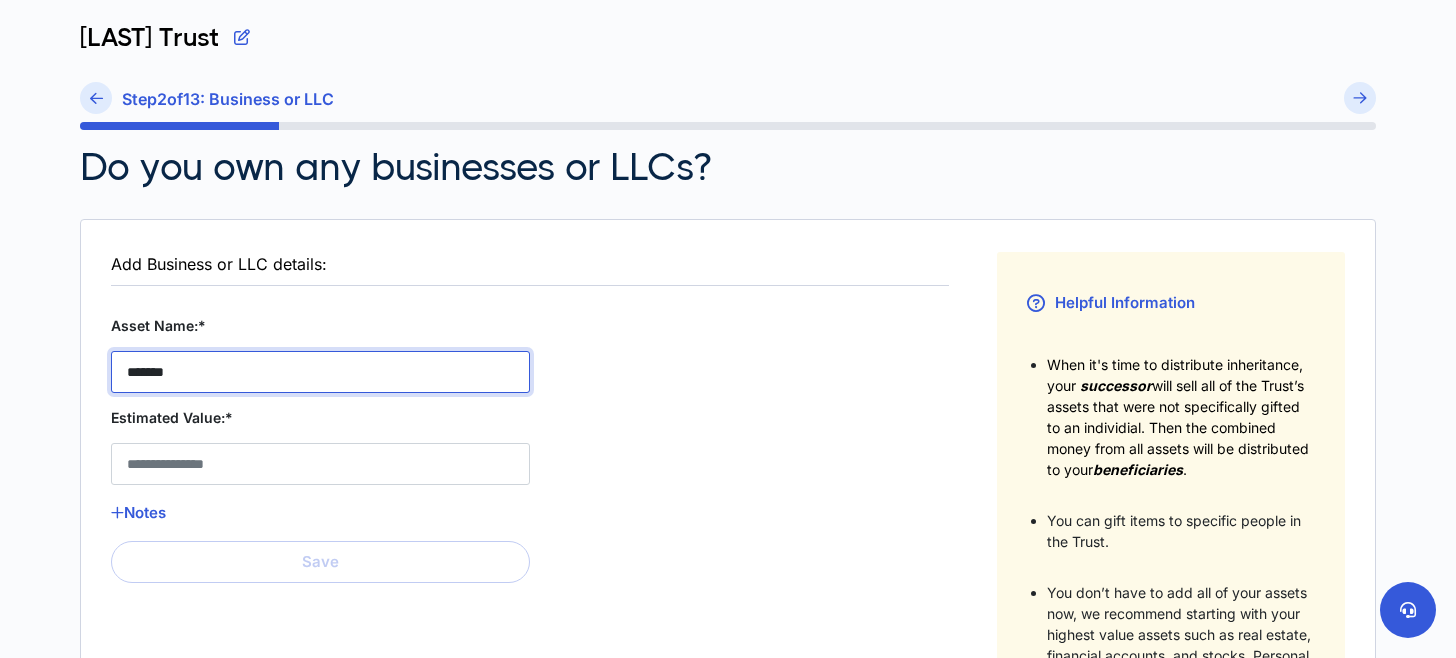 type on "*******" 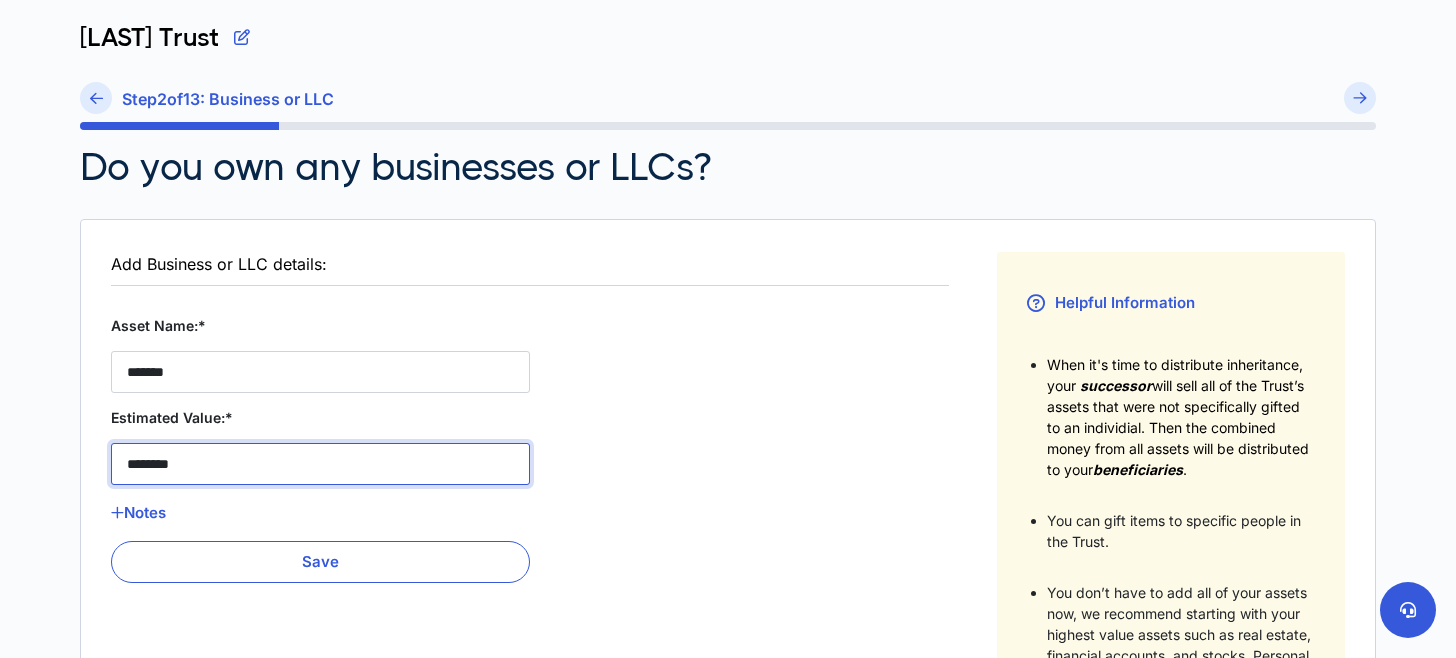 type on "********" 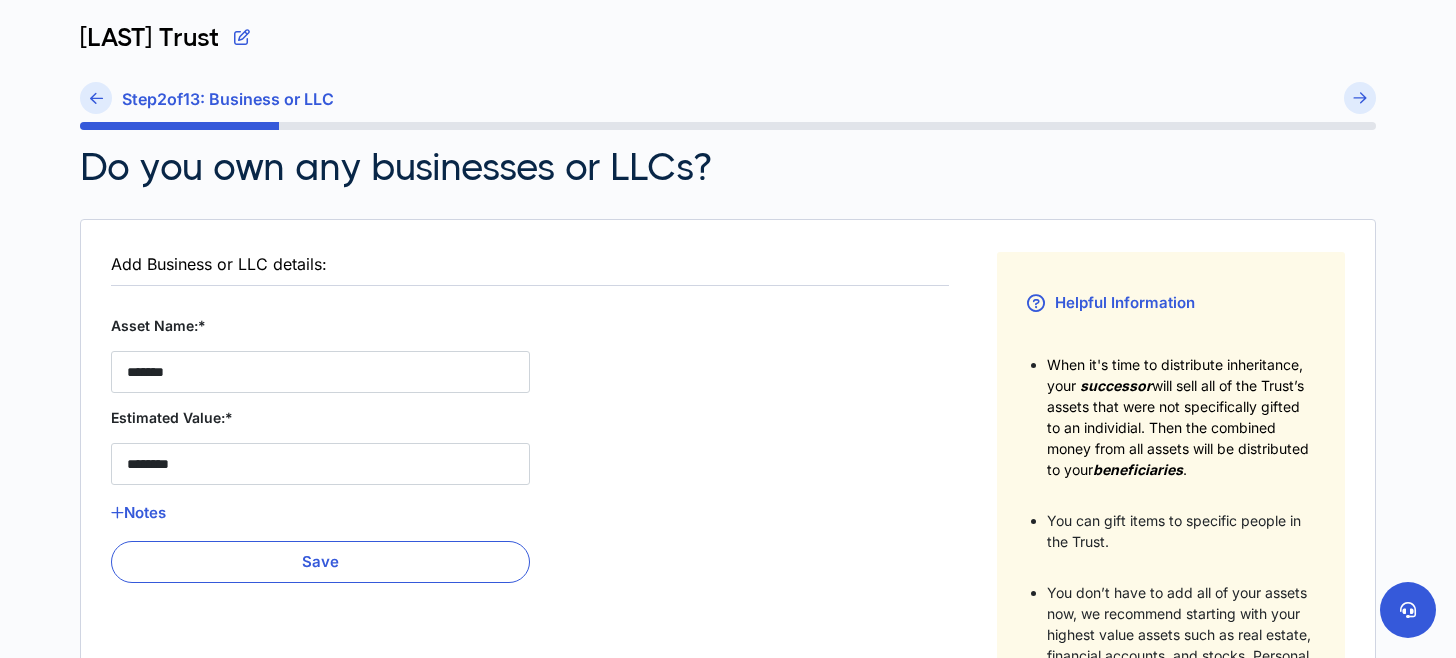 type 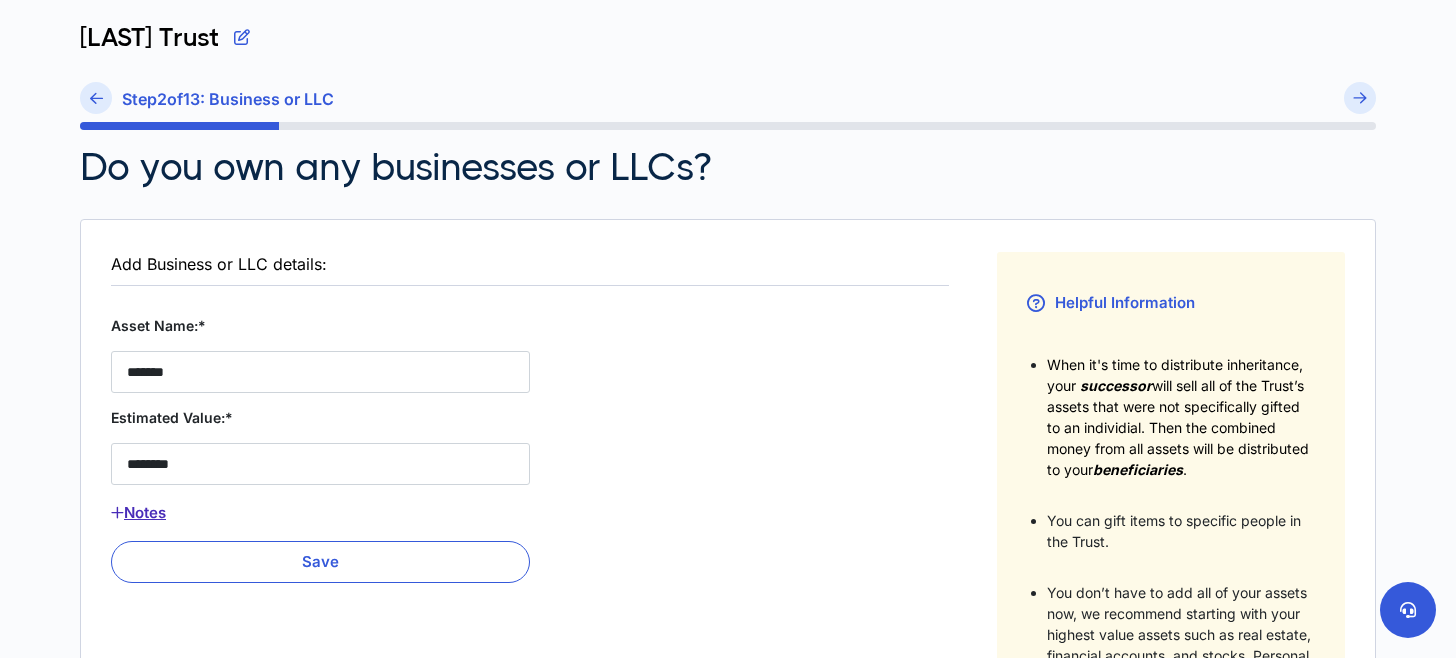 click on "Notes" at bounding box center (320, 513) 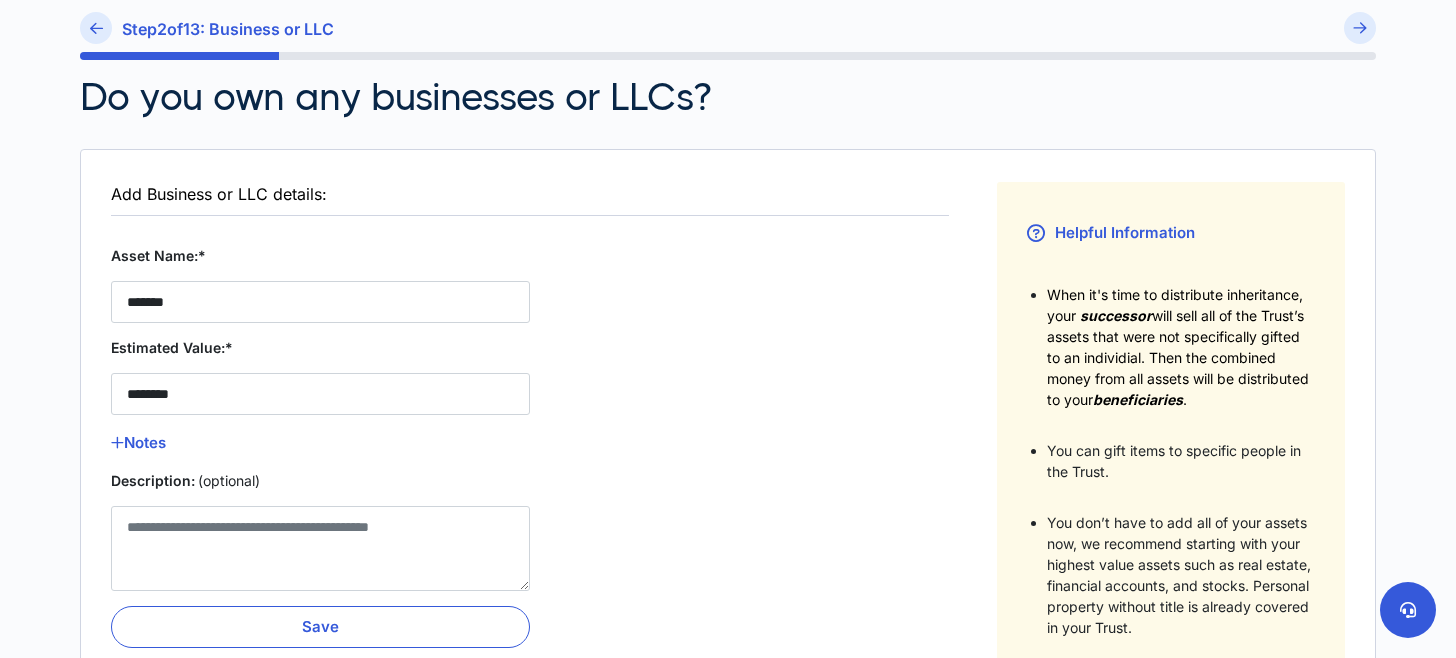 scroll, scrollTop: 200, scrollLeft: 0, axis: vertical 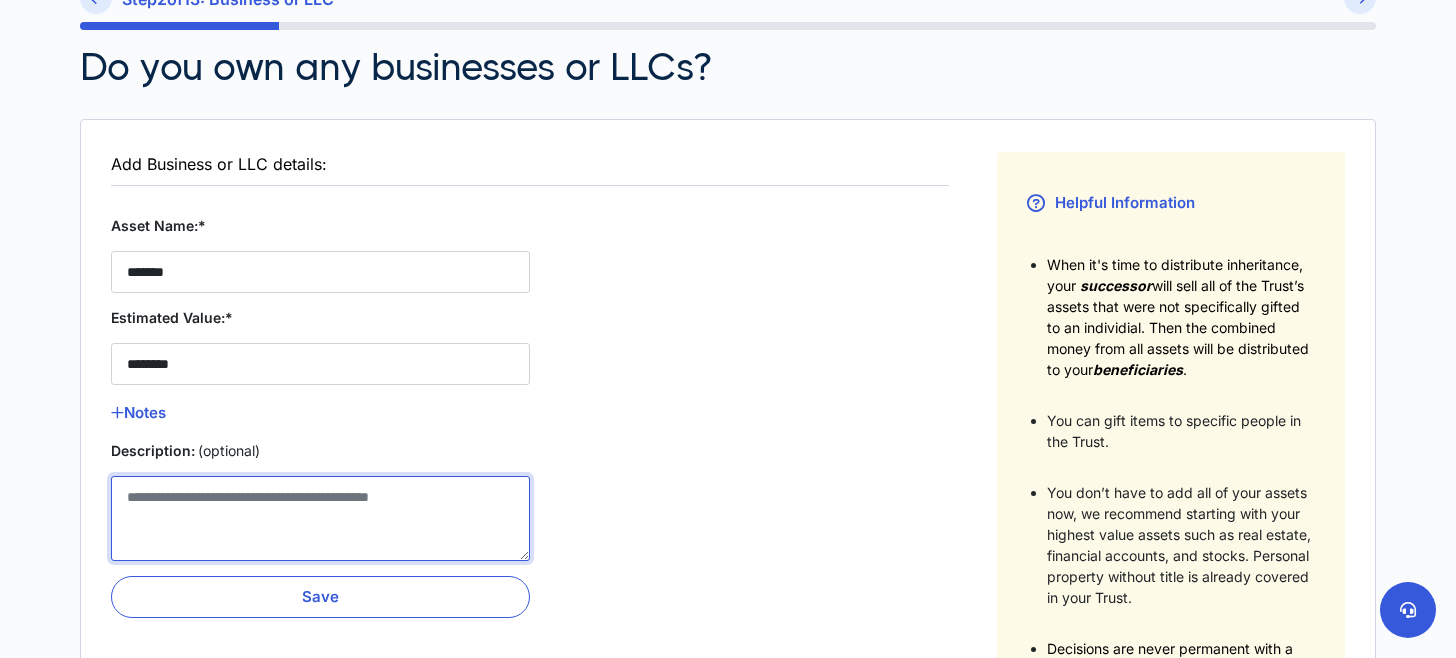 click on "Description:   (optional)" at bounding box center [320, 518] 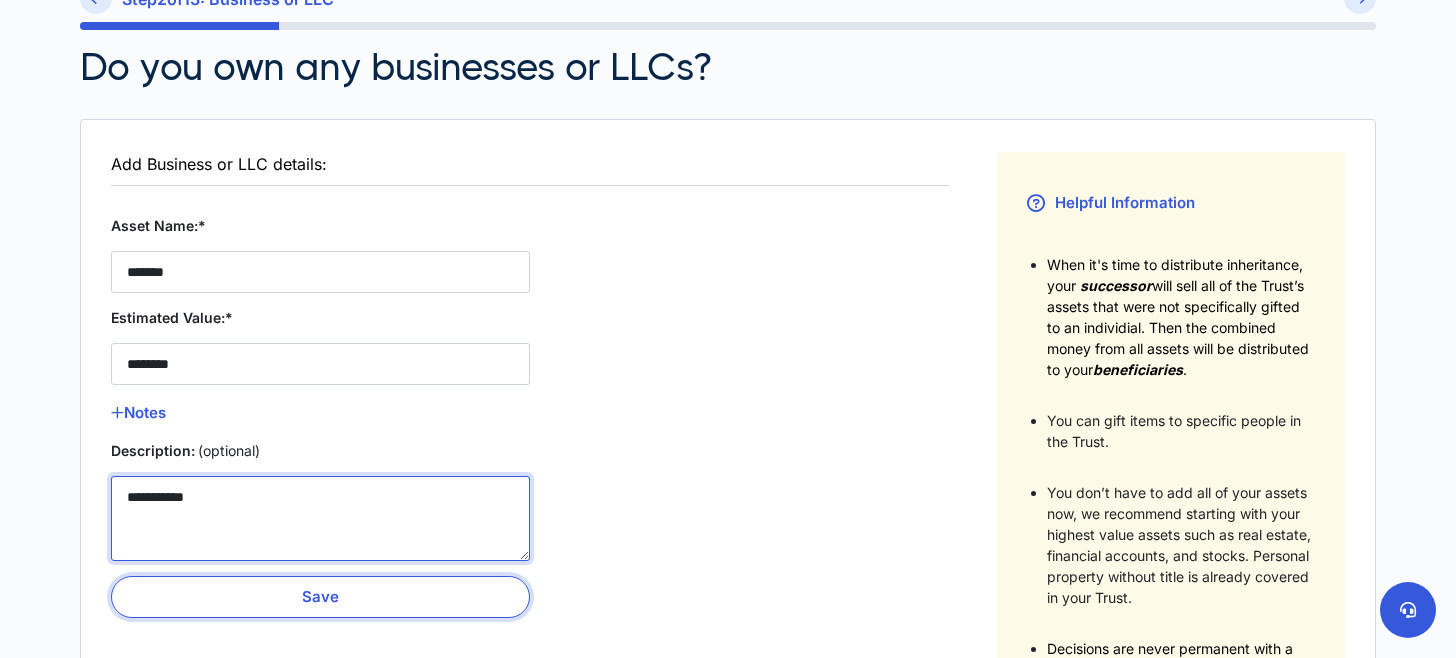 type on "**********" 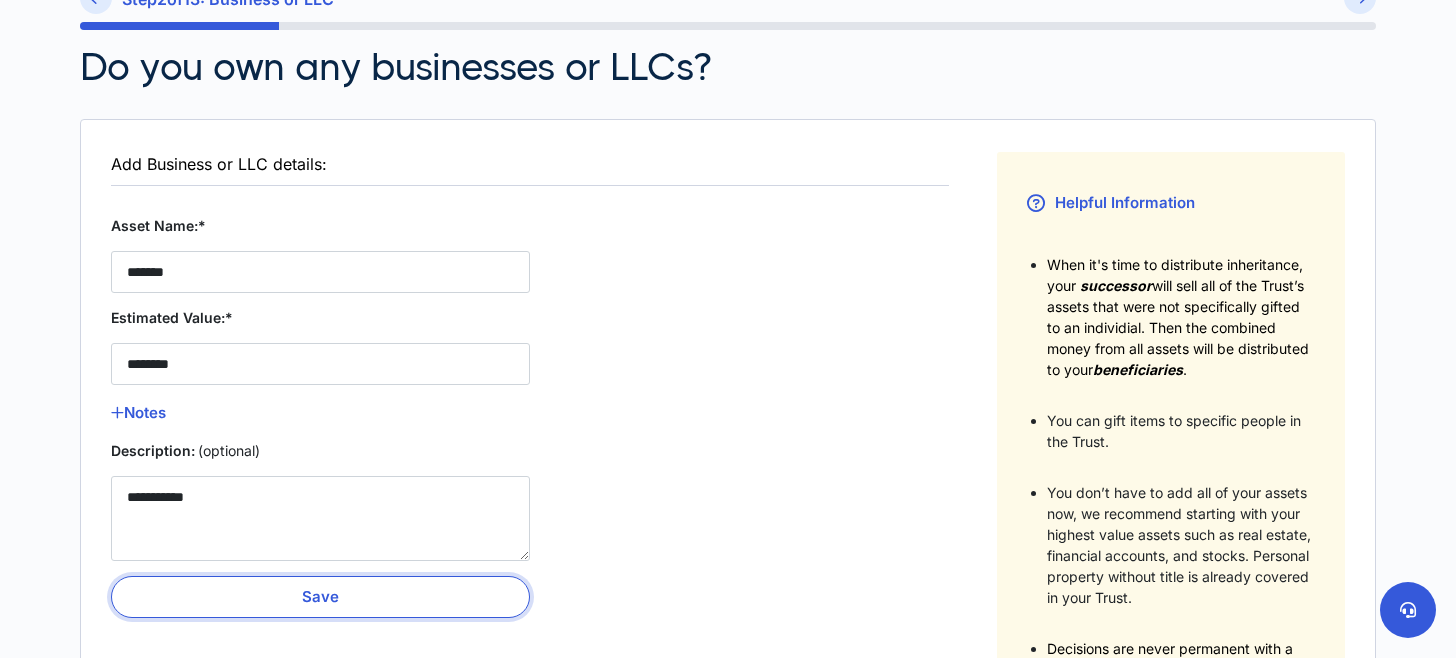 click on "Save" at bounding box center [320, 597] 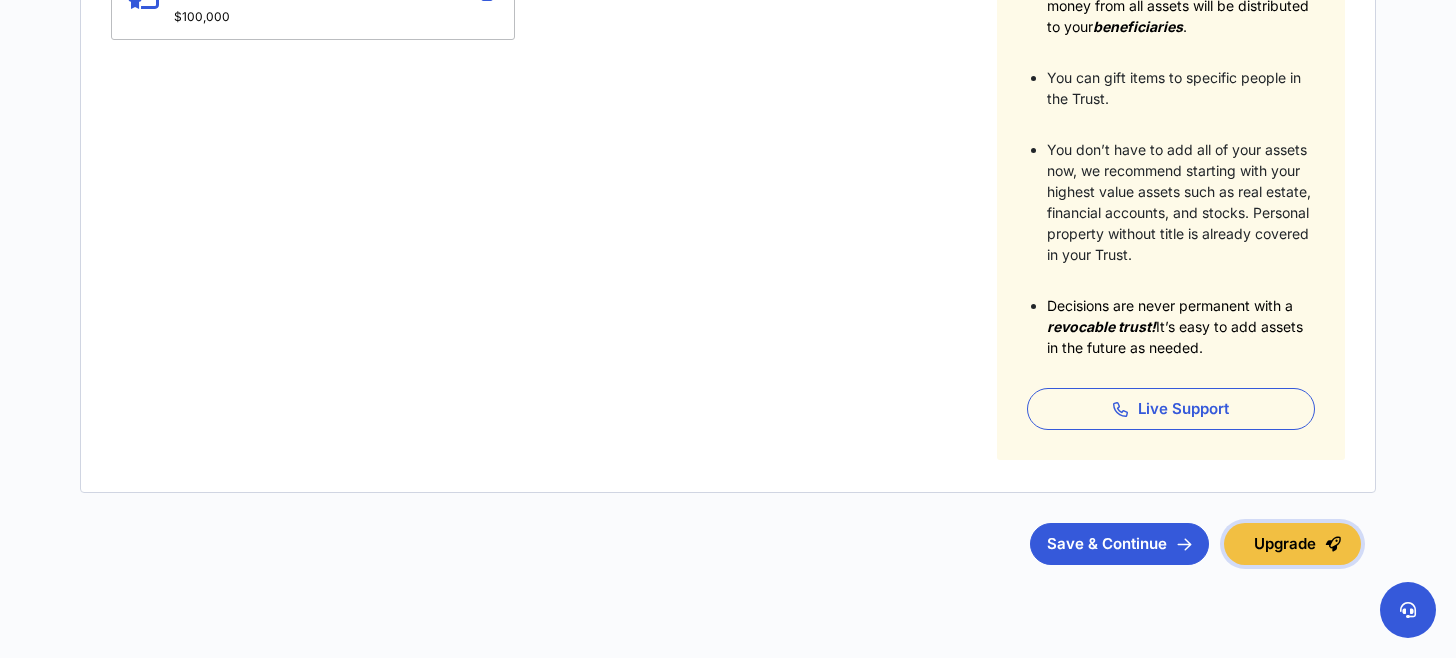 scroll, scrollTop: 595, scrollLeft: 0, axis: vertical 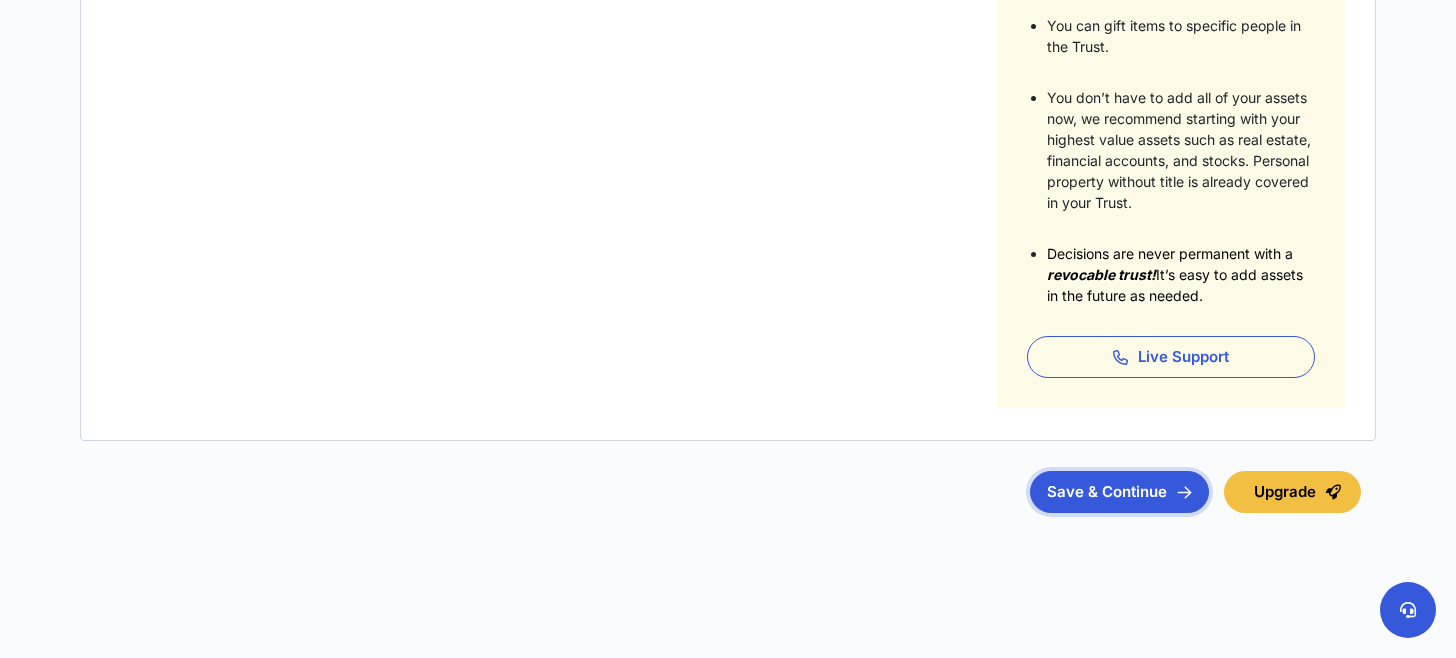 click on "Save & Continue" at bounding box center [1119, 492] 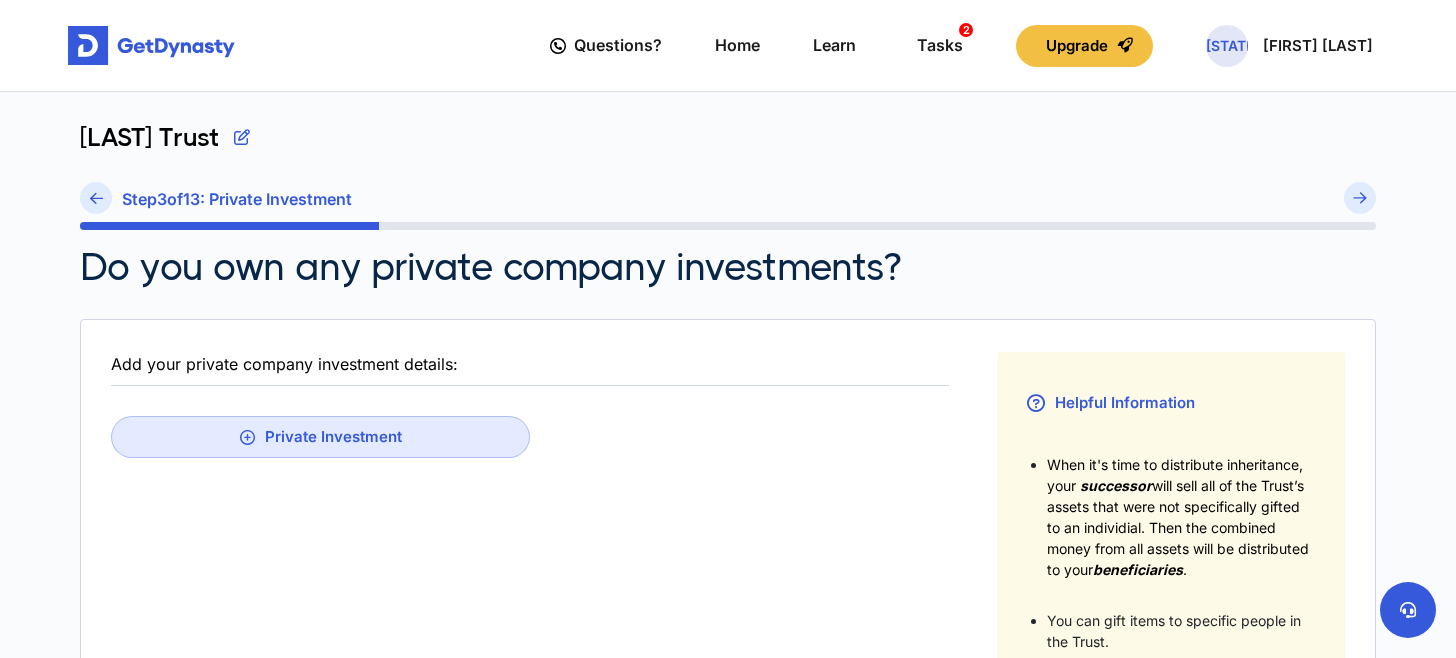 scroll, scrollTop: 100, scrollLeft: 0, axis: vertical 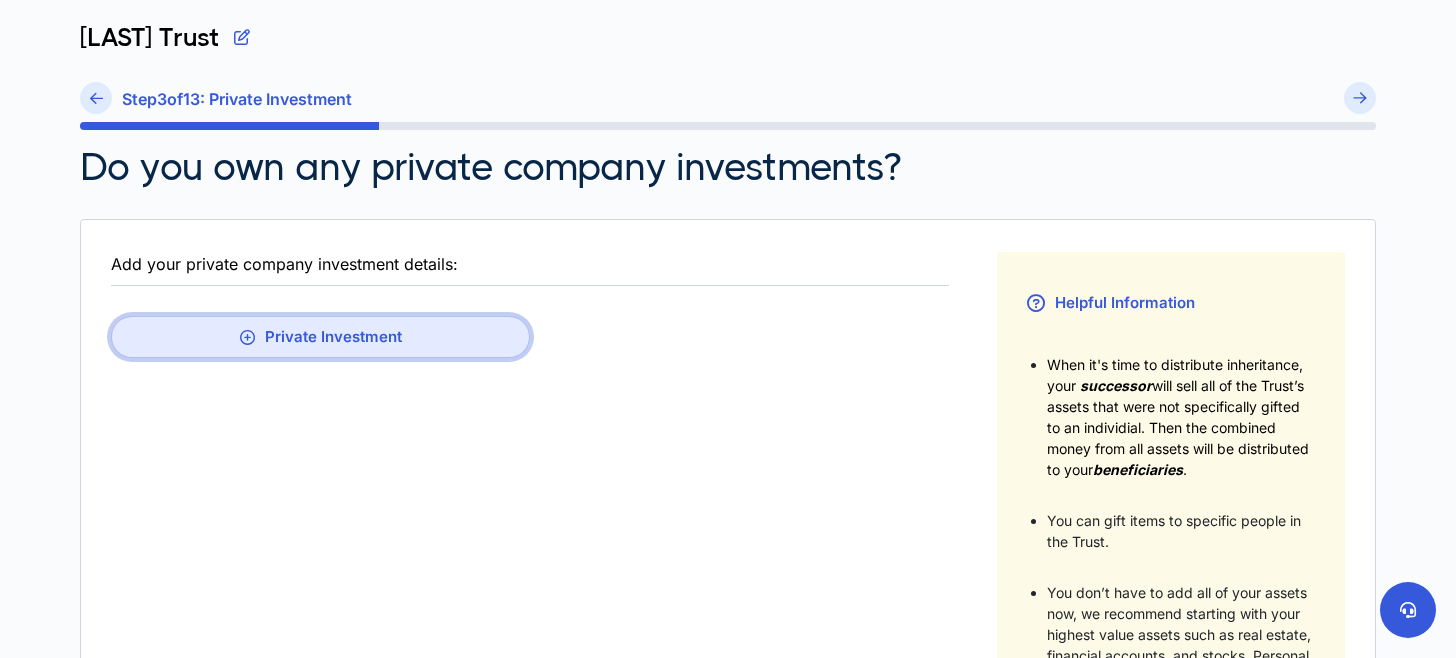 click on "Private Investment" at bounding box center (320, 337) 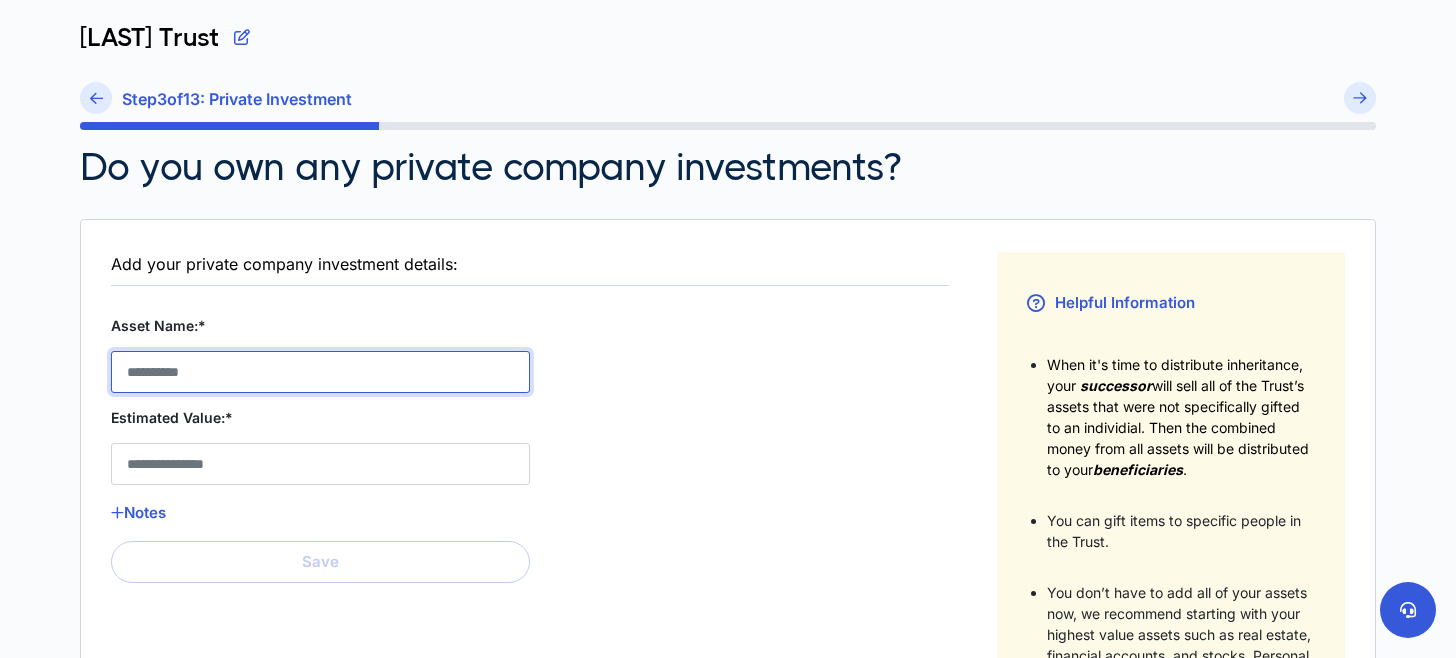 click on "Asset Name:*" at bounding box center [320, 372] 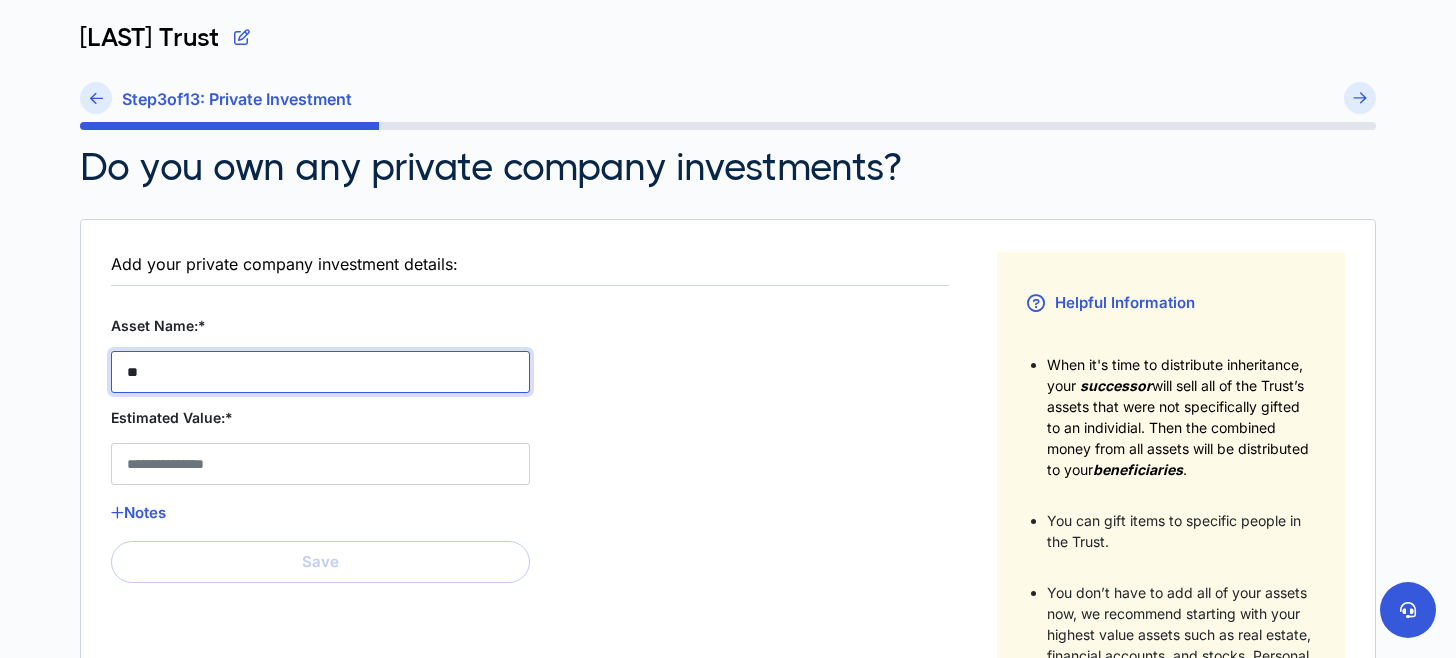 type on "*" 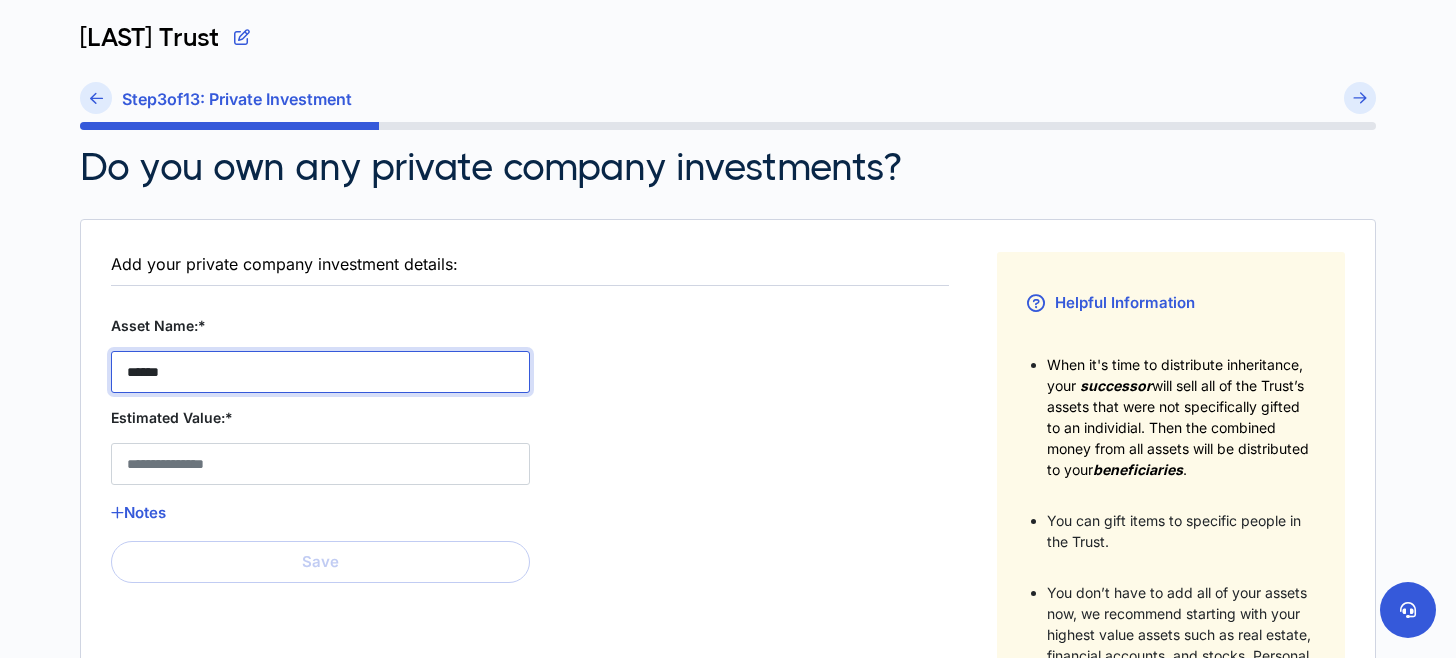 type on "******" 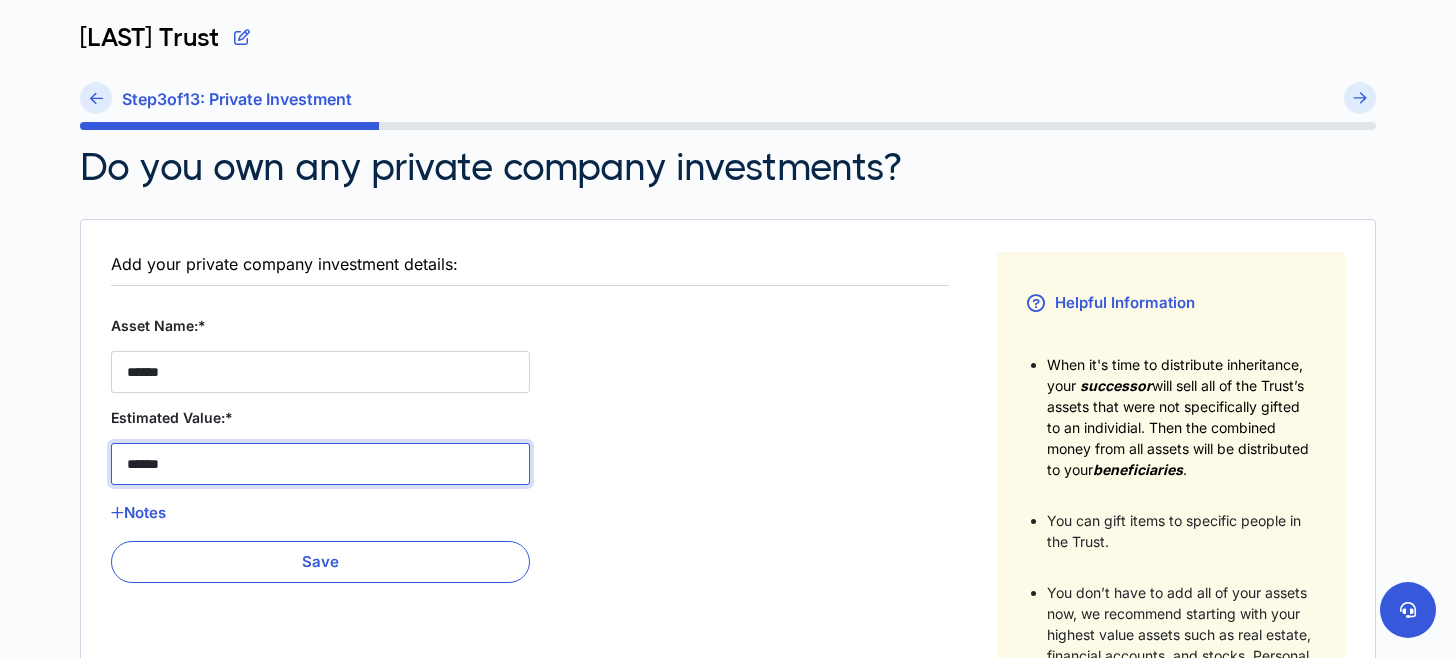 type on "******" 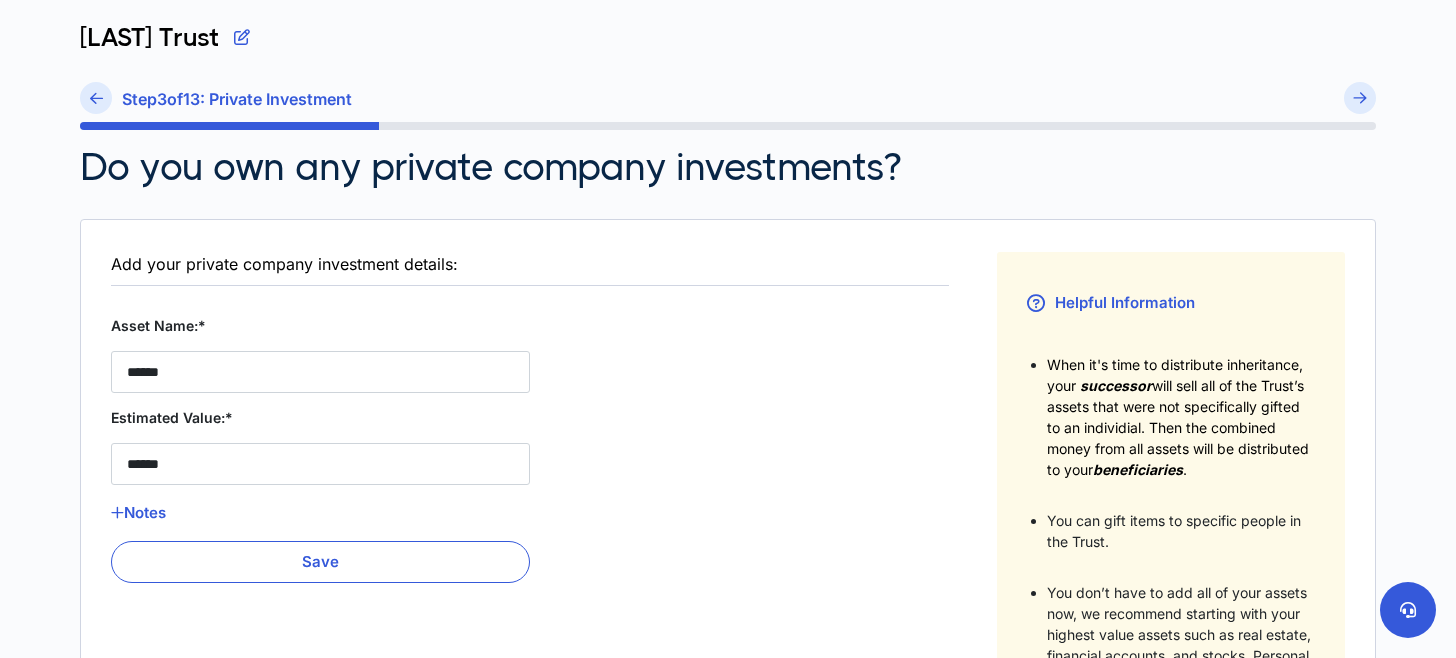 type 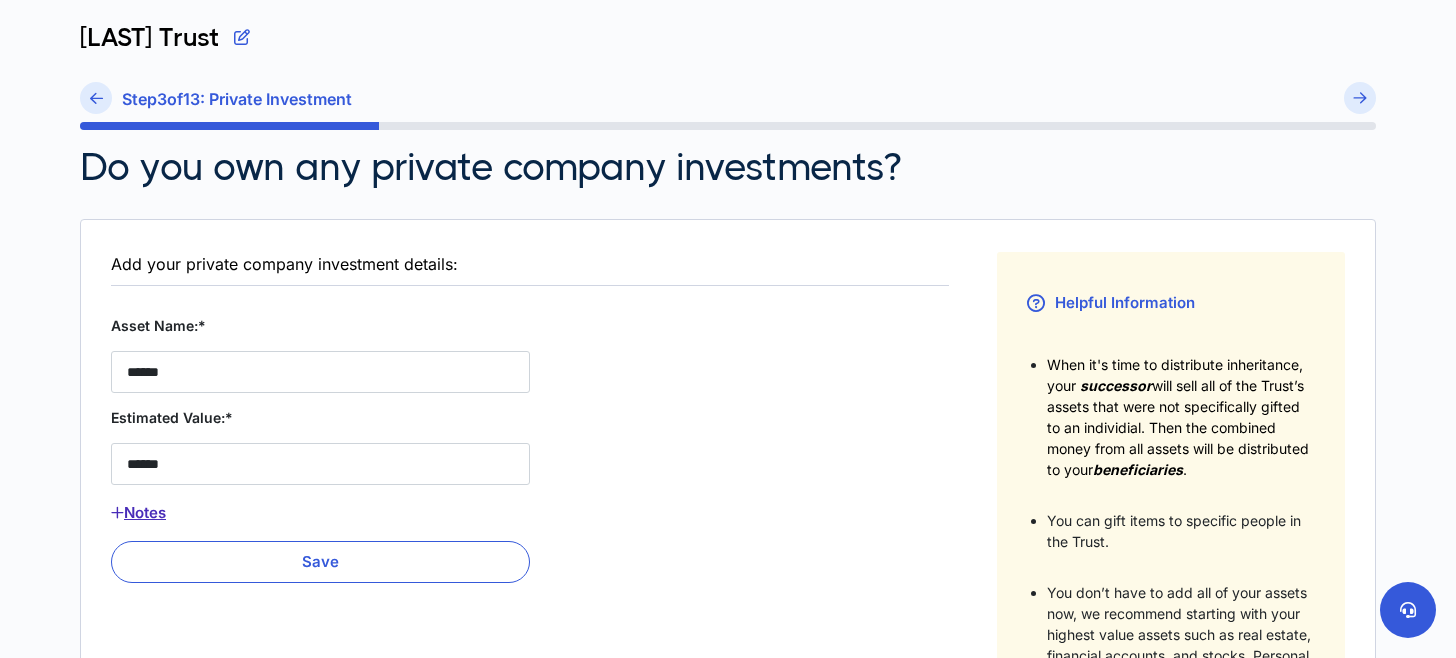 click on "Notes" at bounding box center [320, 513] 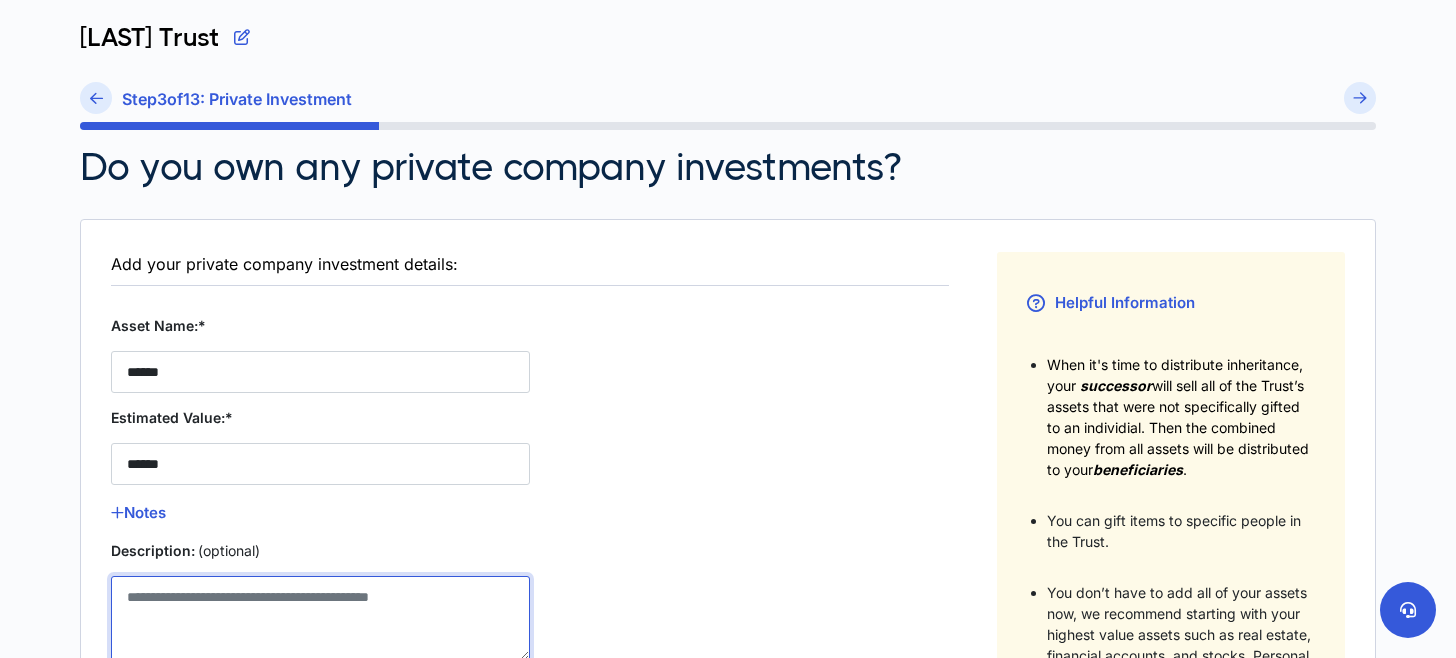 click on "Description:   (optional)" at bounding box center [320, 618] 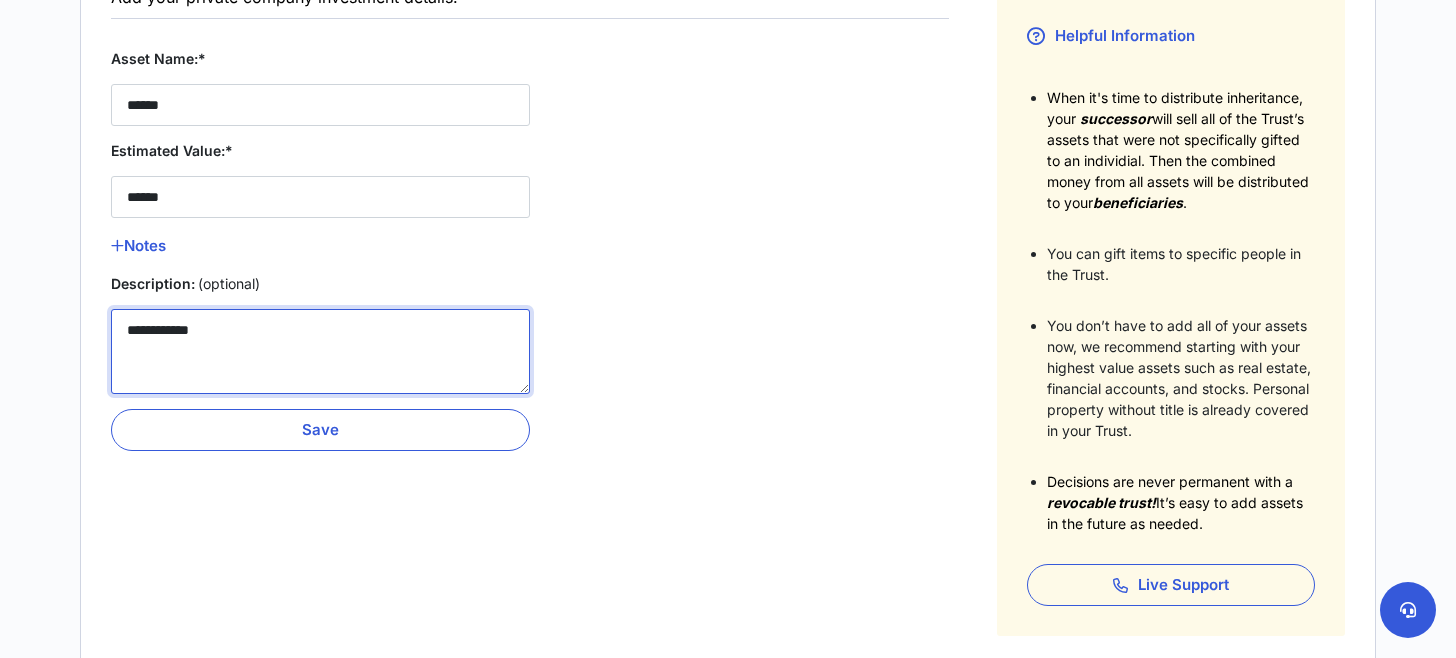 scroll, scrollTop: 400, scrollLeft: 0, axis: vertical 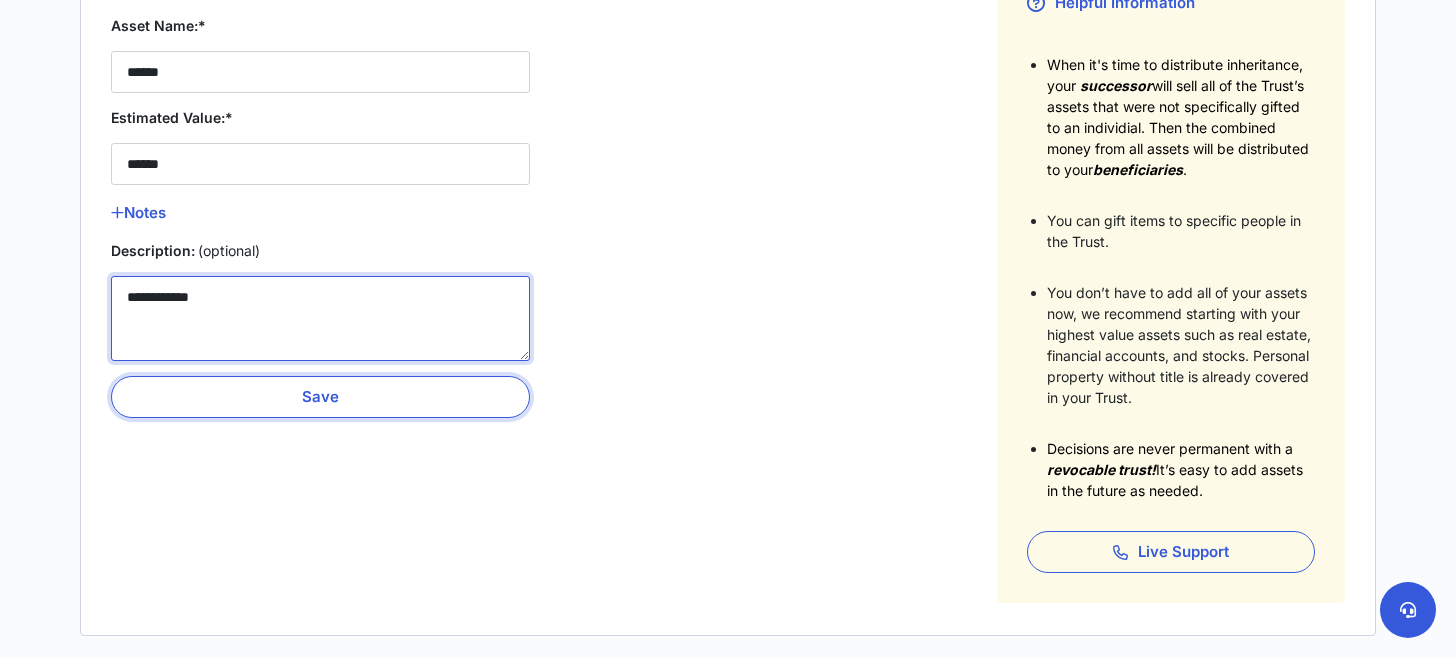 type on "**********" 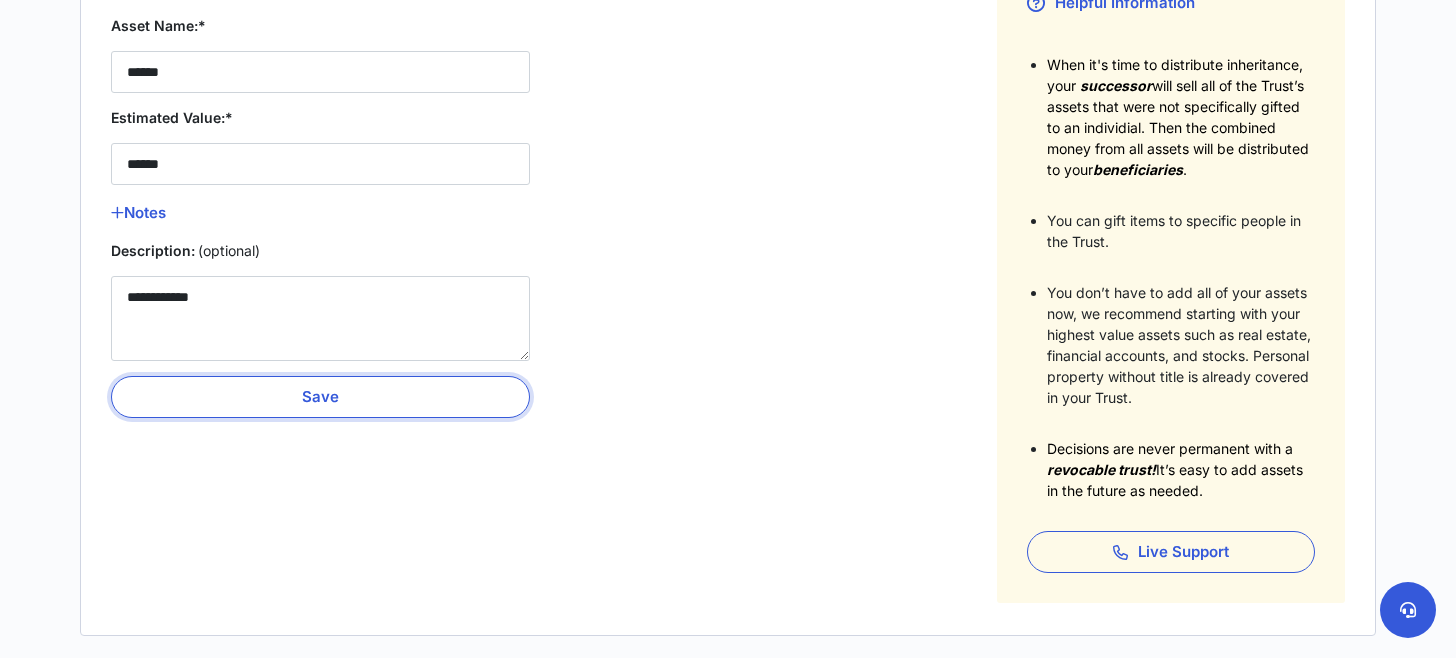 click on "Save" at bounding box center [320, 397] 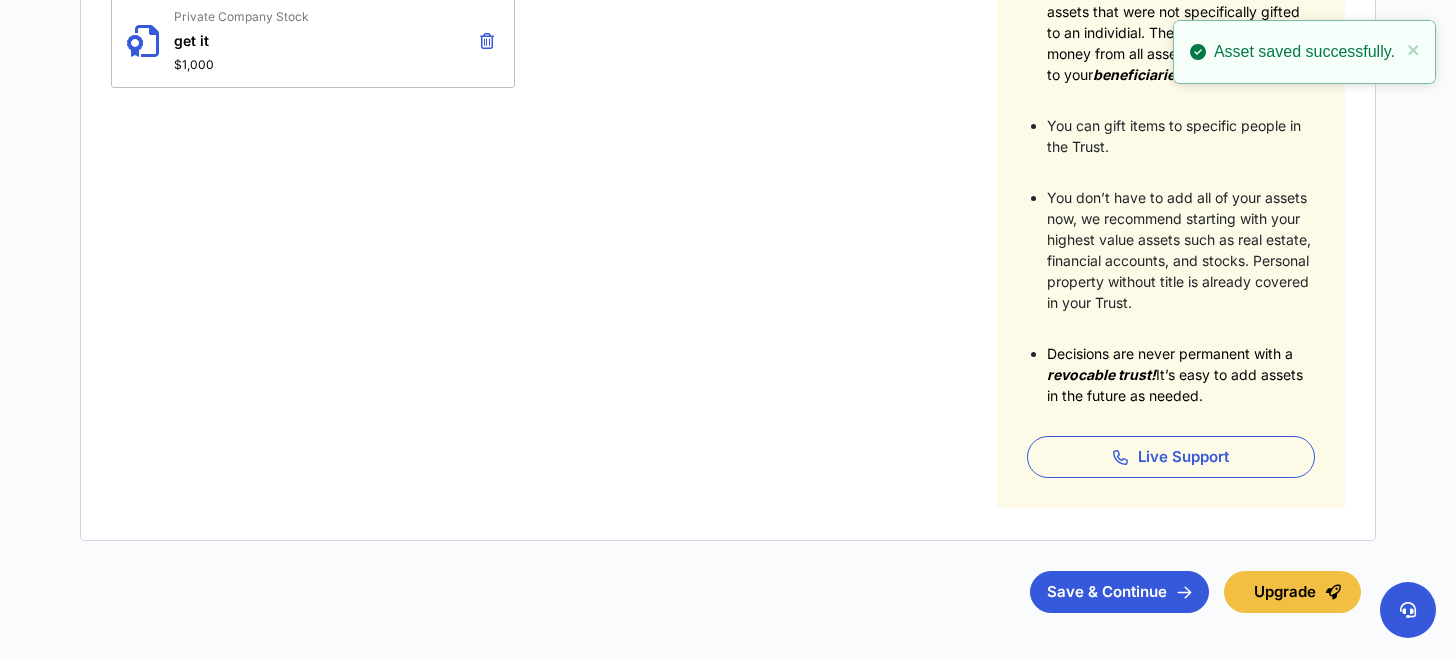 scroll, scrollTop: 500, scrollLeft: 0, axis: vertical 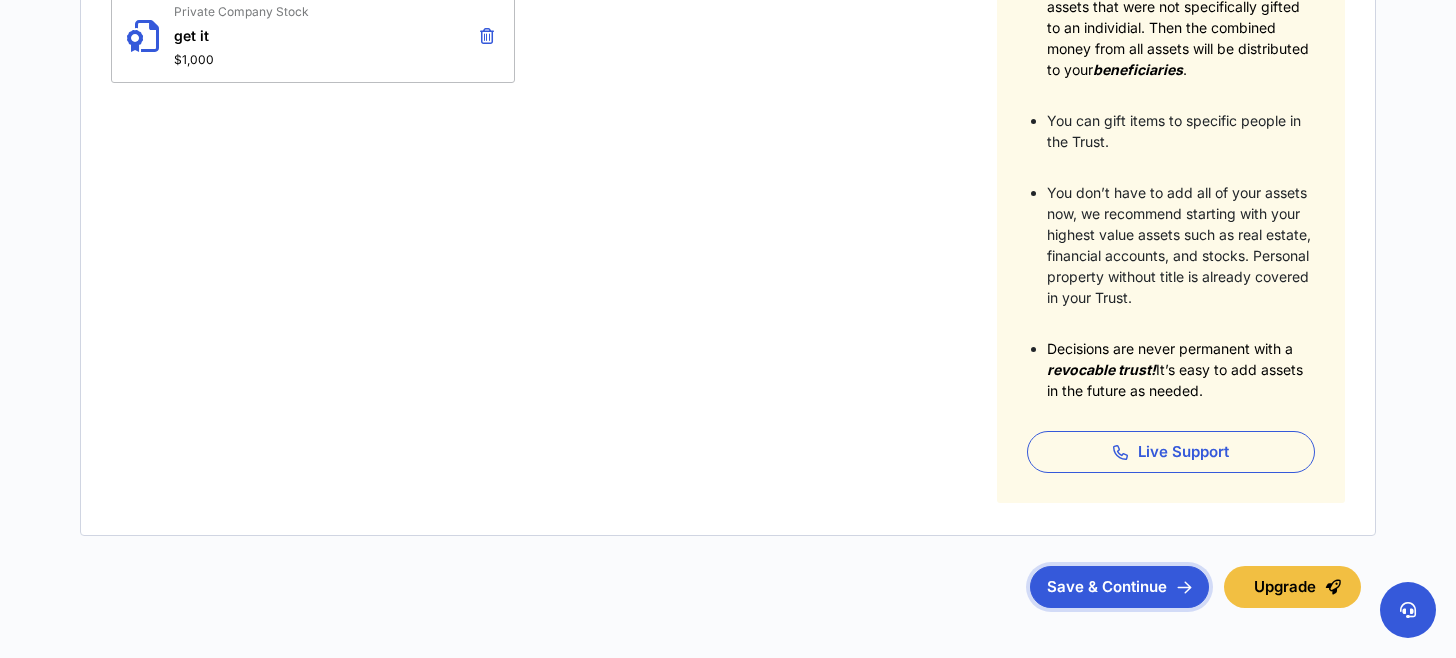 click on "Save & Continue" at bounding box center [1119, 587] 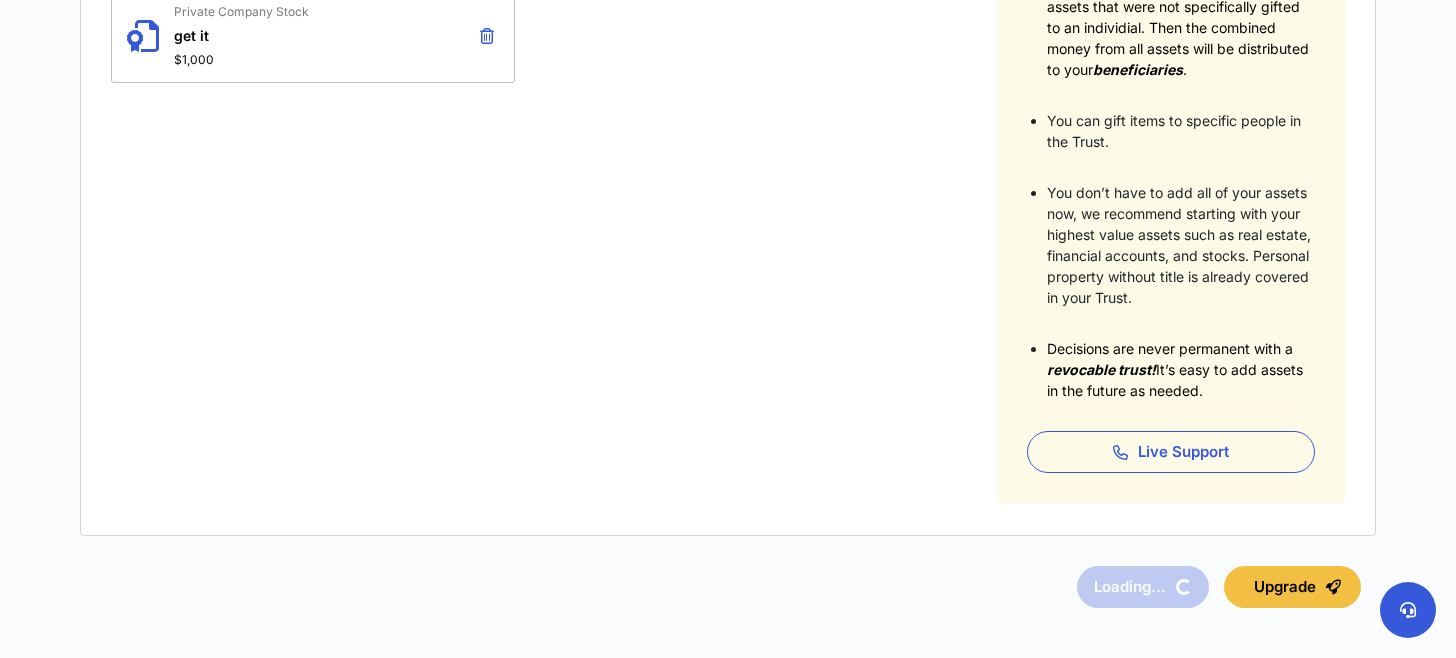 scroll, scrollTop: 0, scrollLeft: 0, axis: both 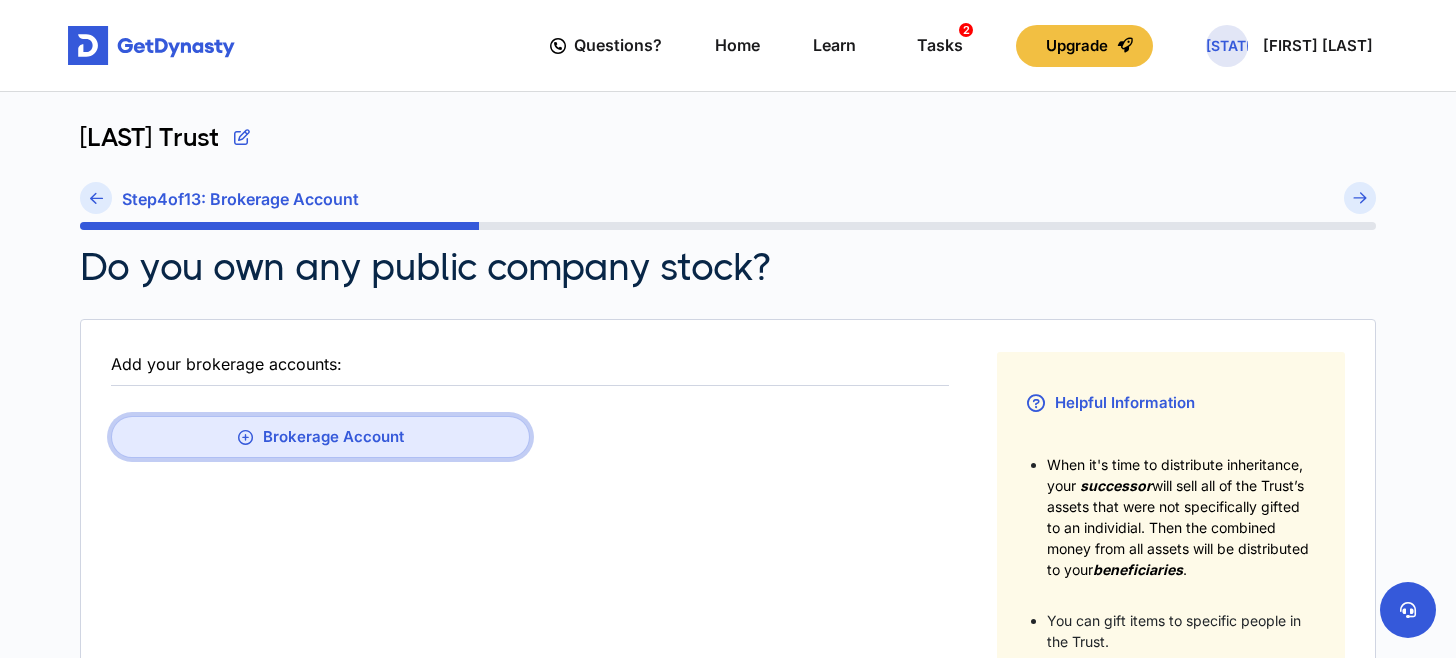 click on "Brokerage Account" at bounding box center (320, 437) 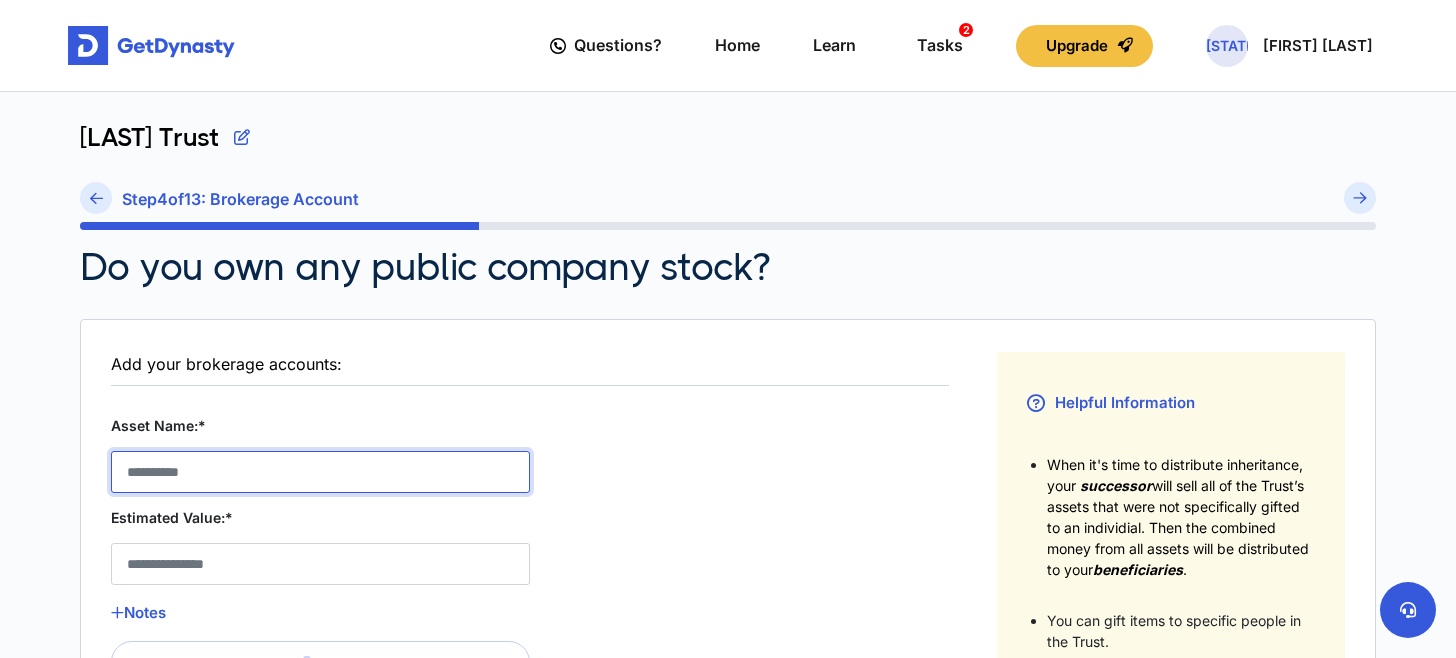 click on "Asset Name:*" at bounding box center (320, 472) 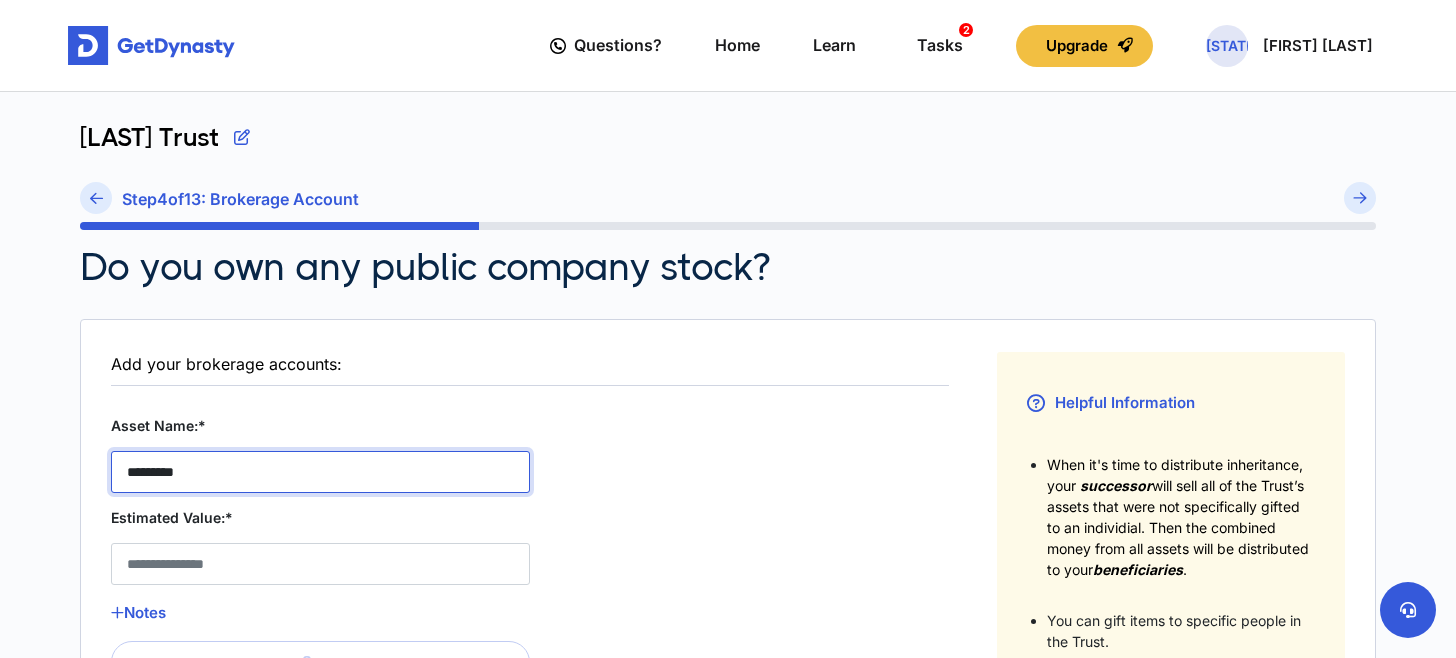 type on "*********" 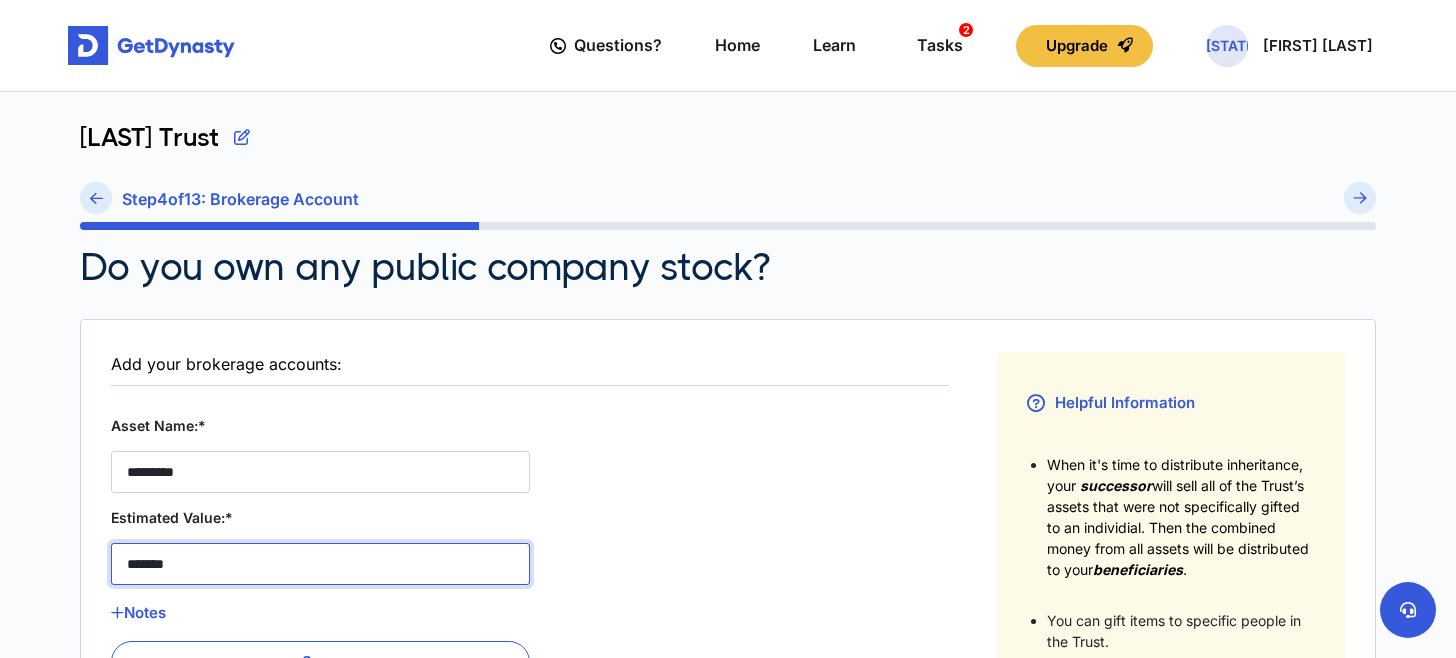 type on "*******" 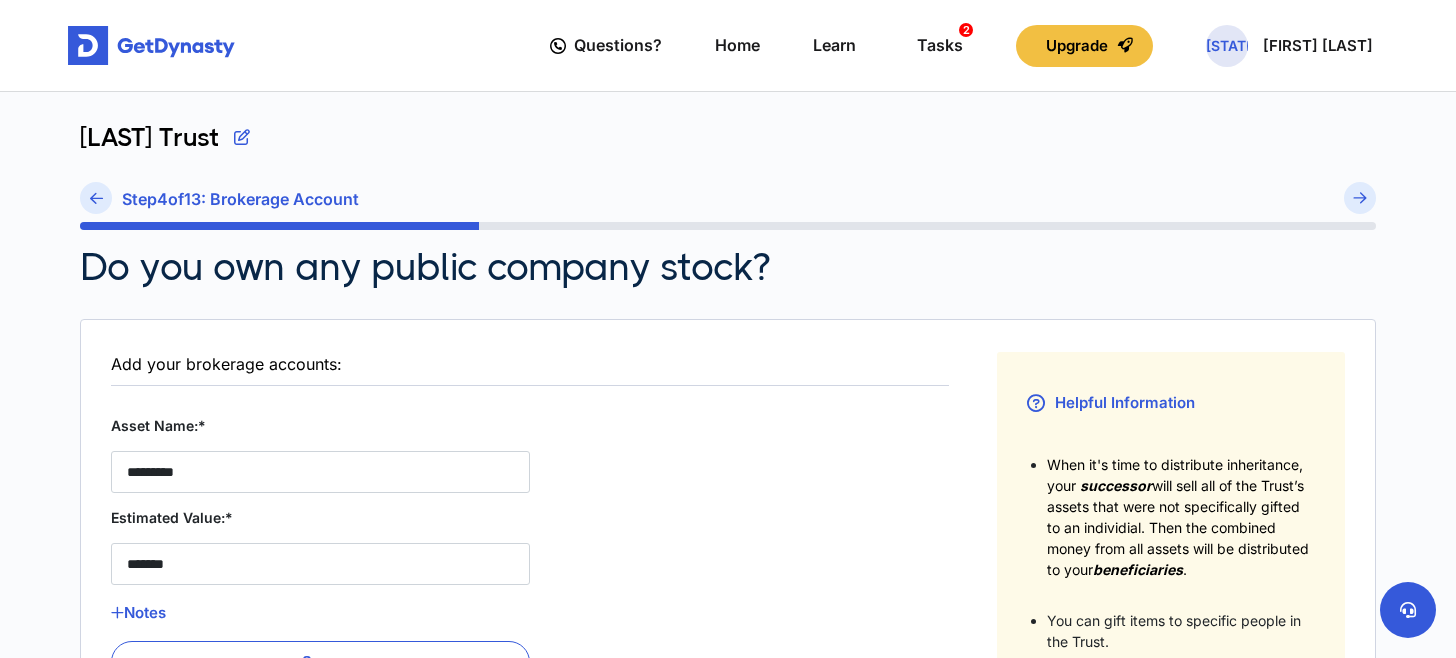 type 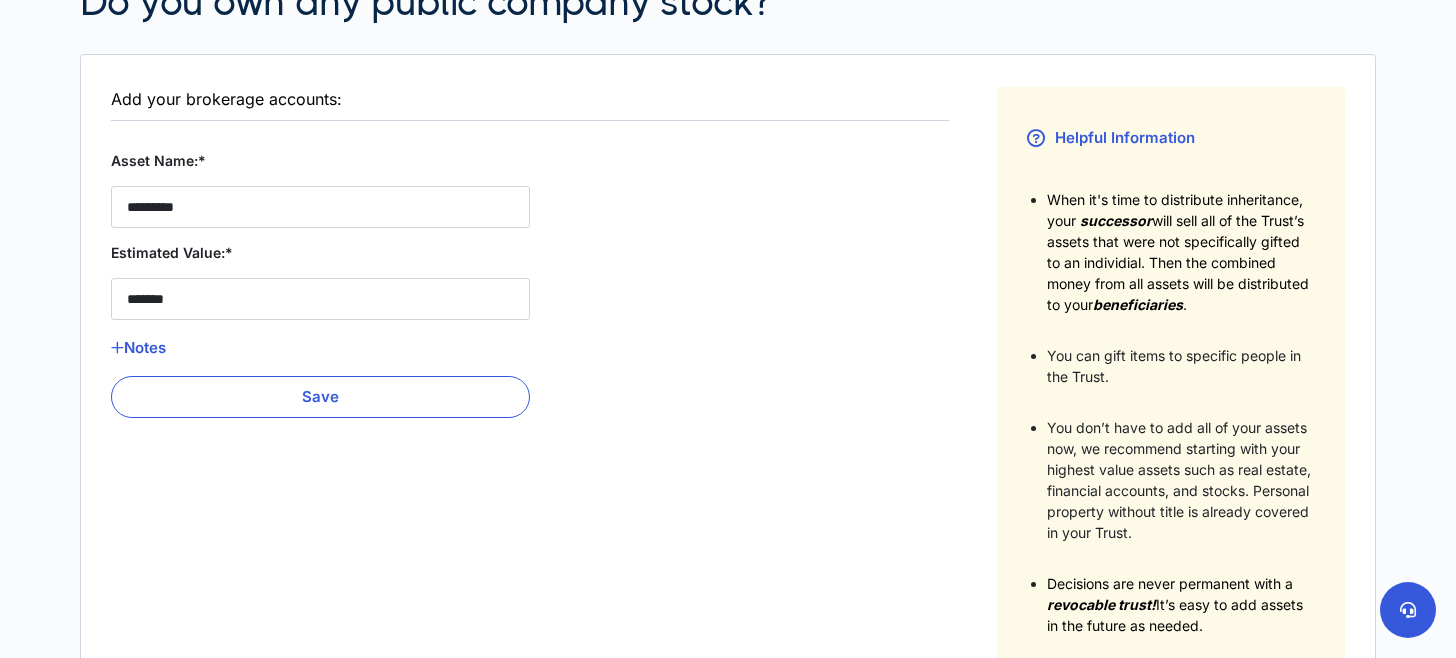 scroll, scrollTop: 300, scrollLeft: 0, axis: vertical 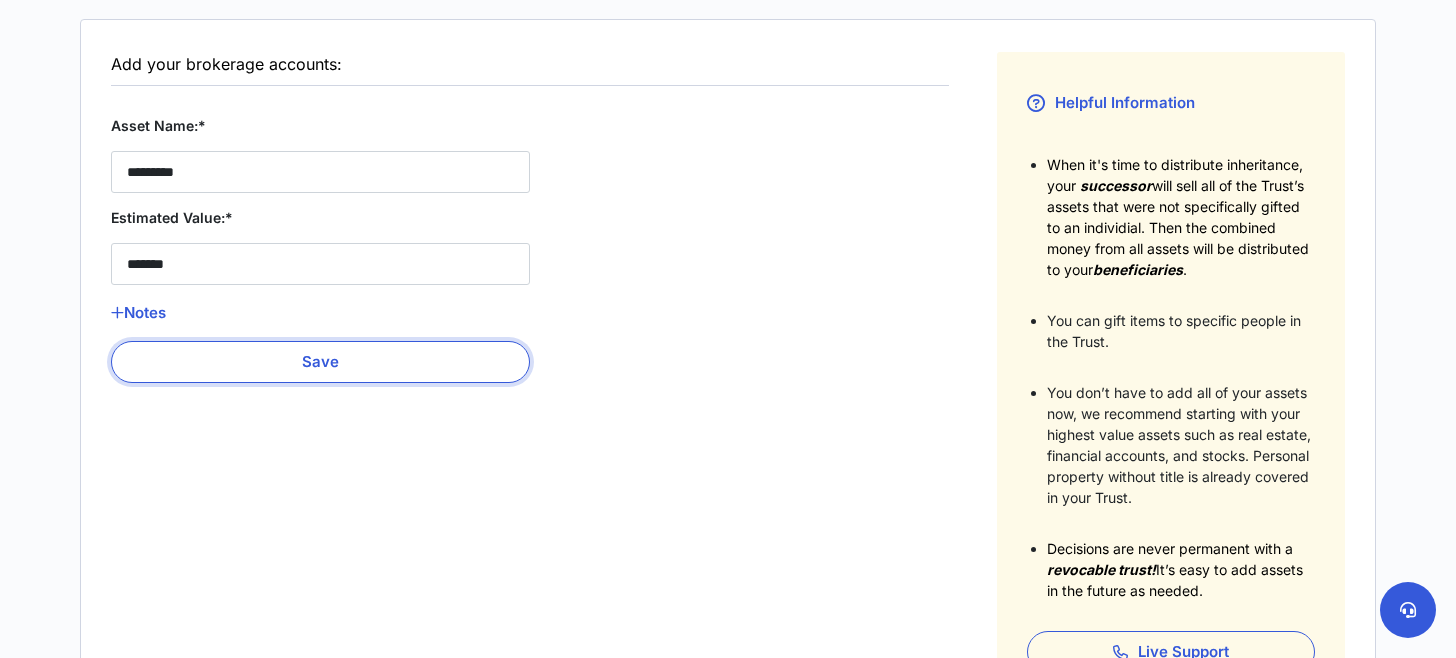 click on "Save" at bounding box center [320, 362] 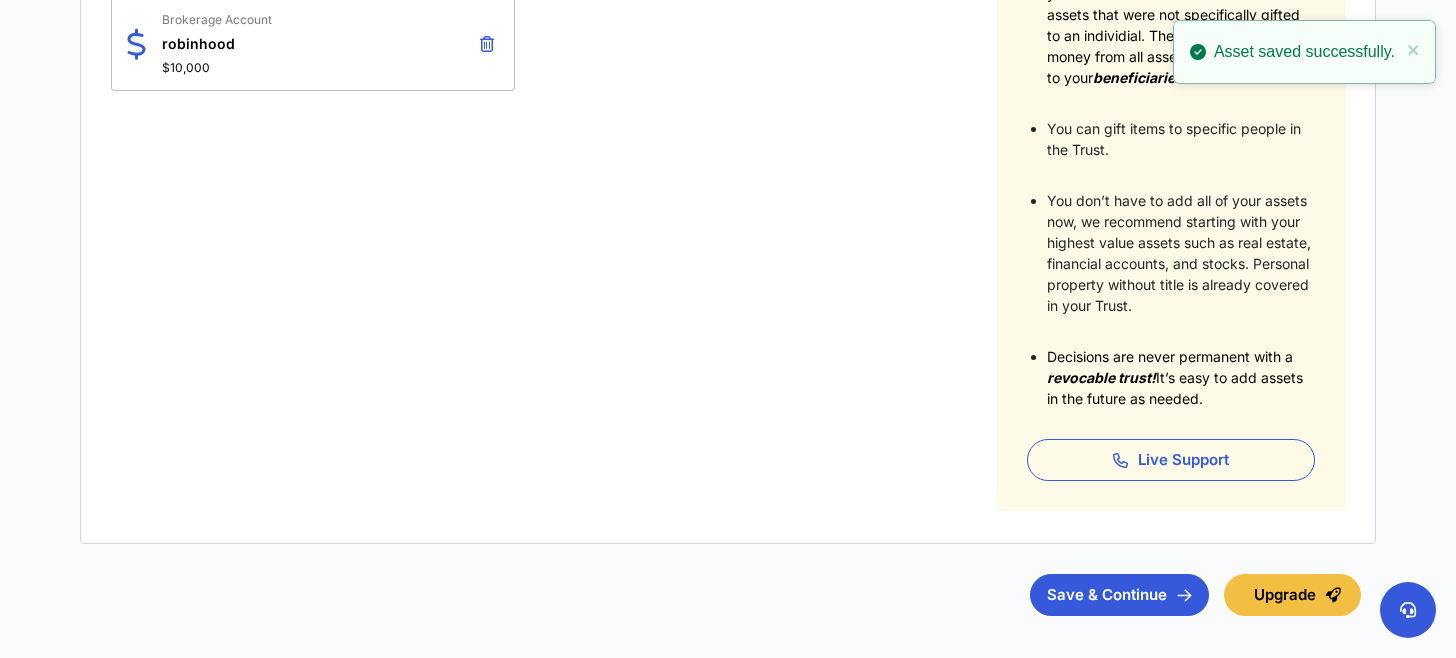 scroll, scrollTop: 500, scrollLeft: 0, axis: vertical 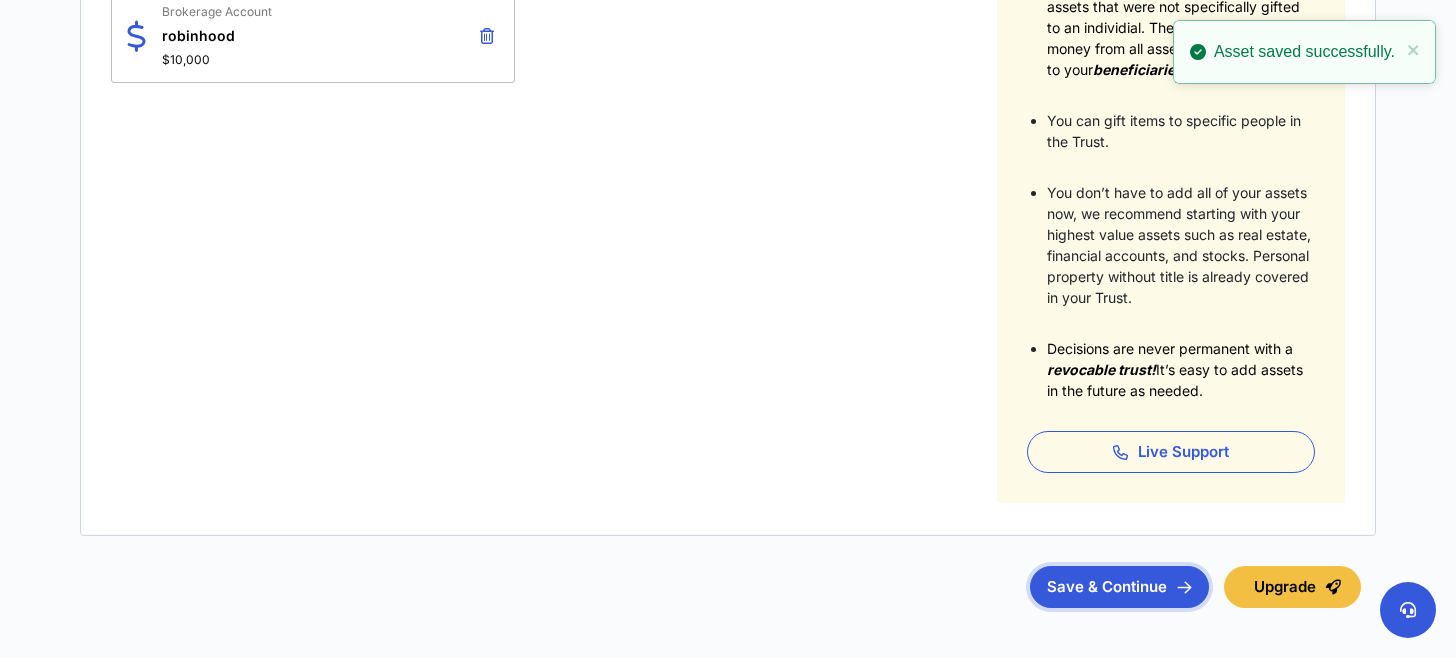 click on "Save & Continue" at bounding box center (1119, 587) 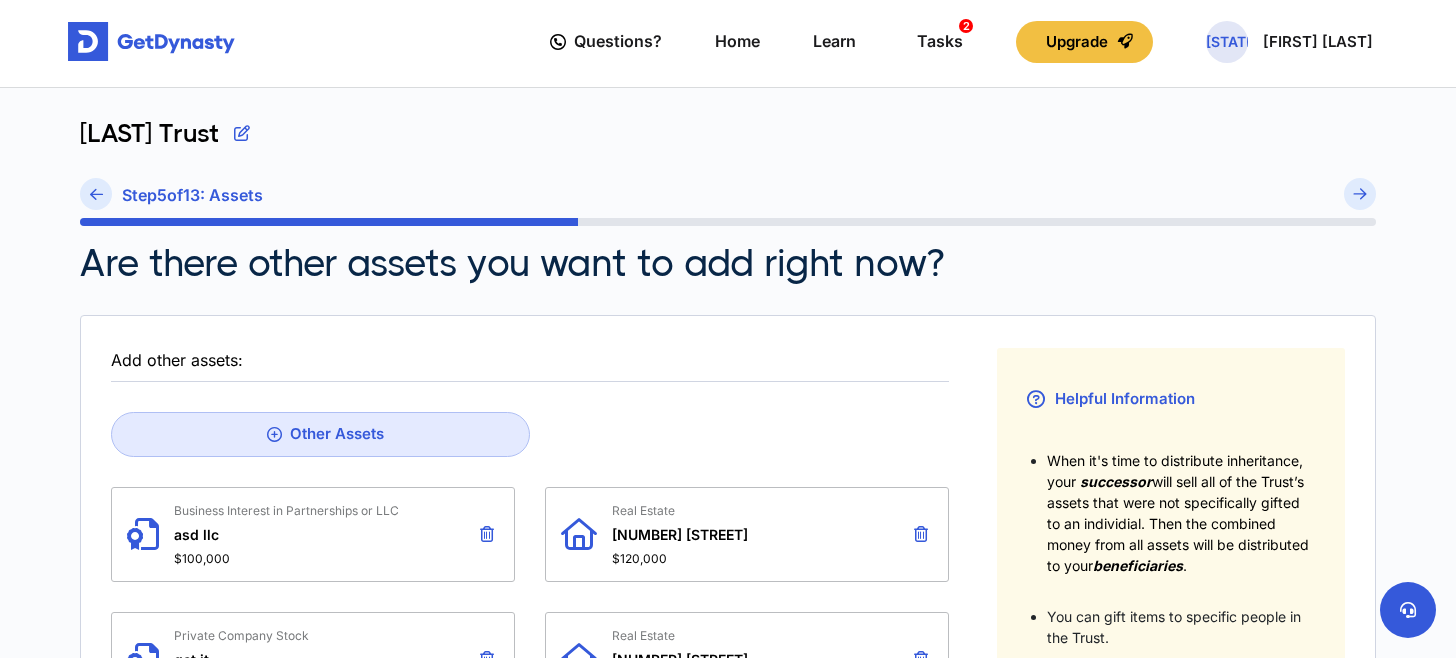 scroll, scrollTop: 0, scrollLeft: 0, axis: both 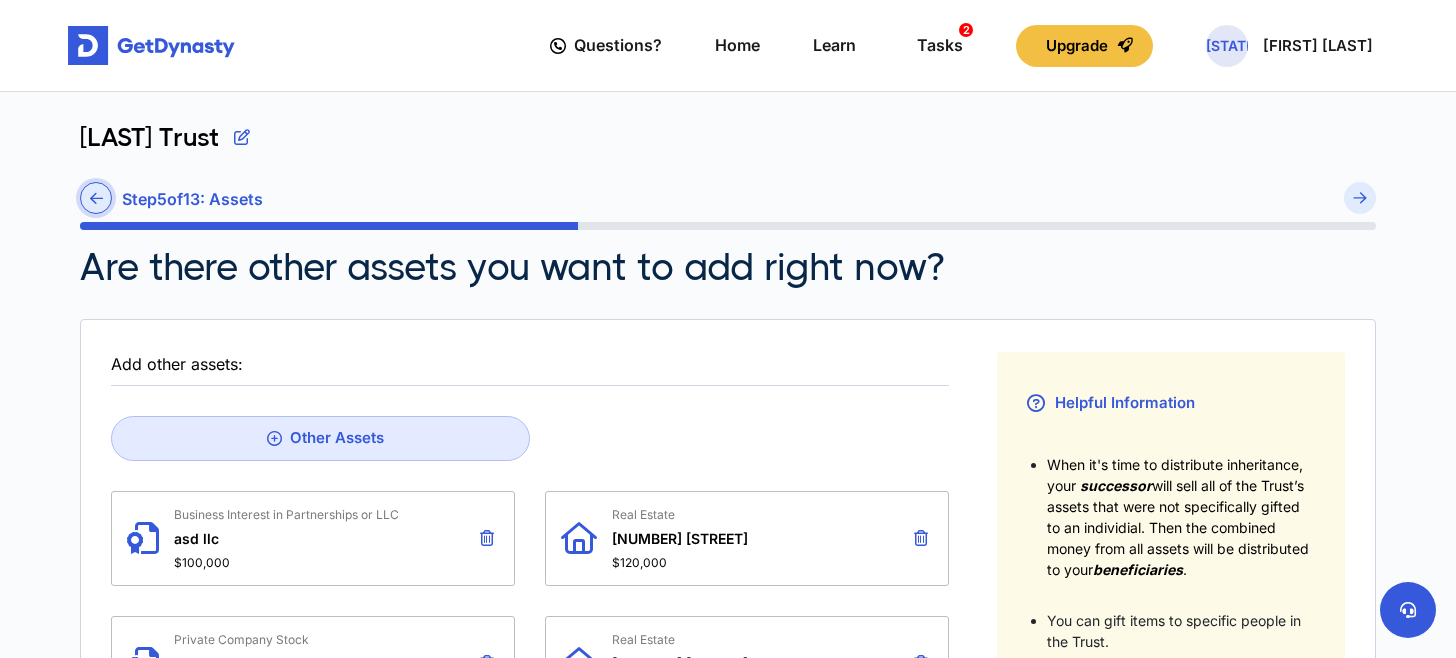 click at bounding box center (96, 198) 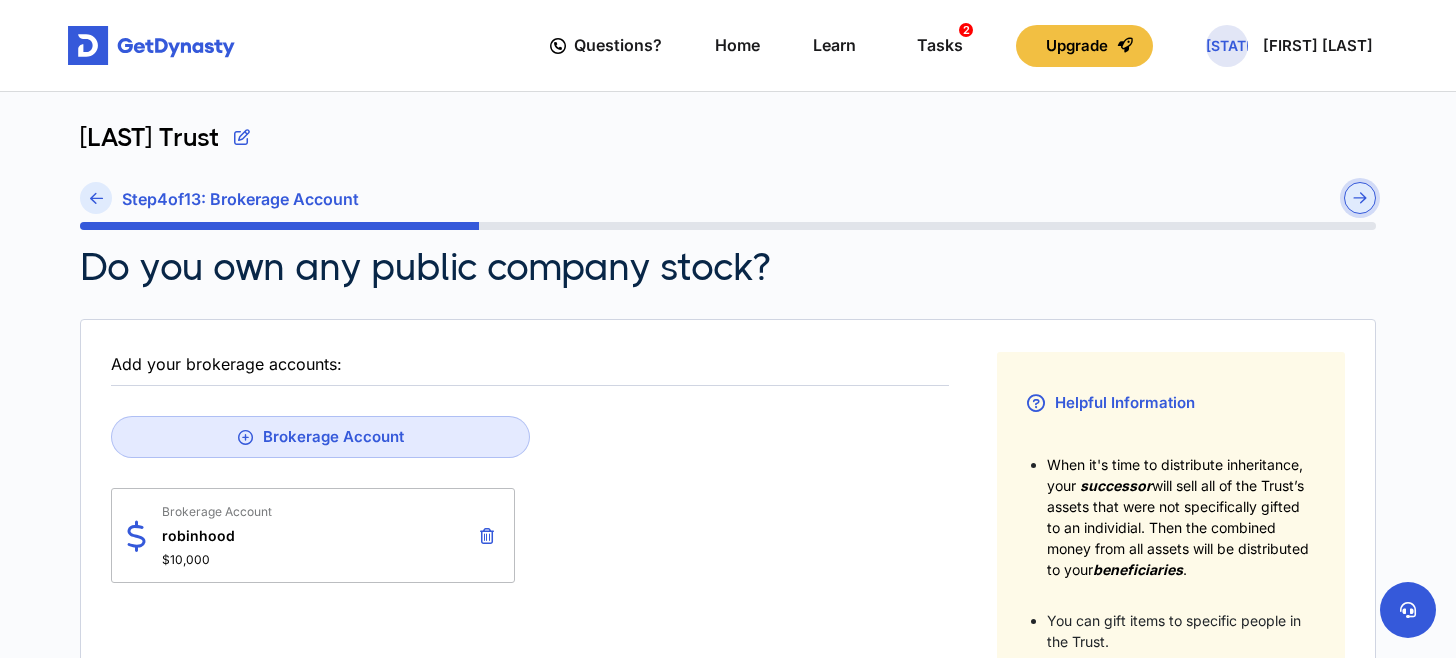click at bounding box center [1360, 198] 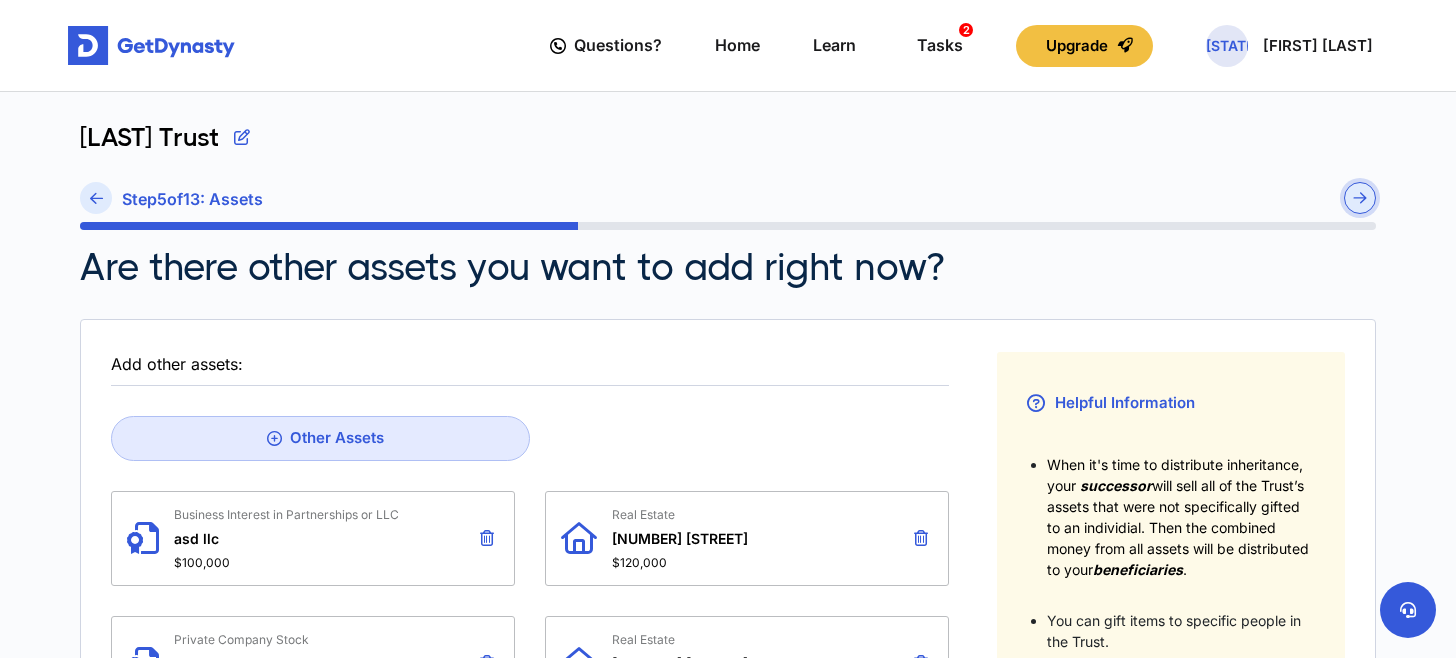 click at bounding box center (1360, 198) 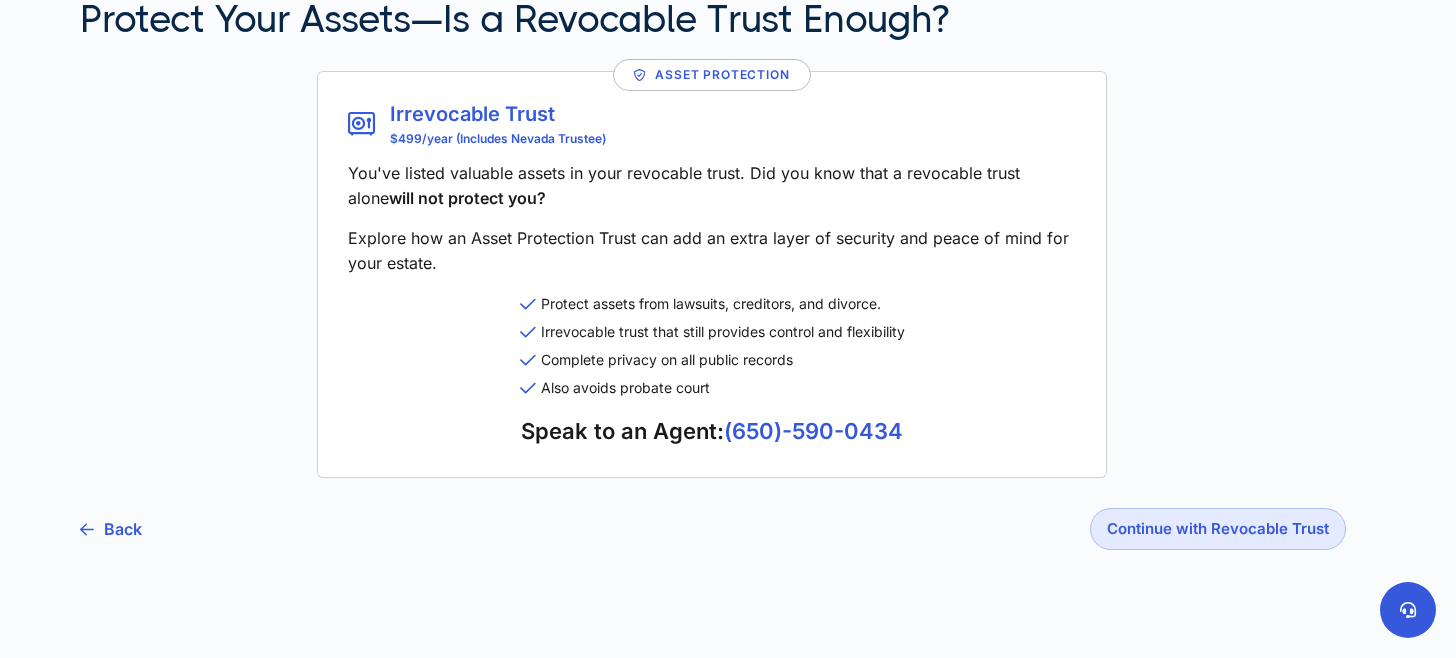scroll, scrollTop: 237, scrollLeft: 0, axis: vertical 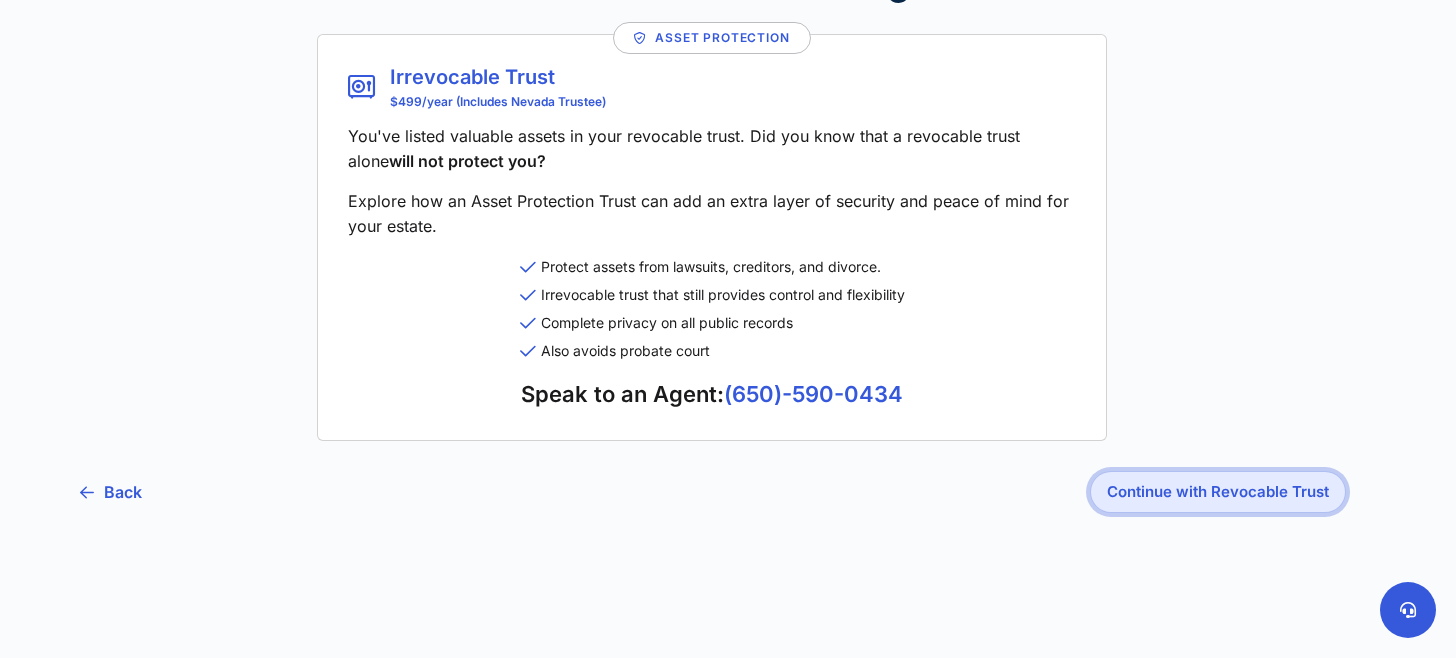 click on "Continue with Revocable Trust" at bounding box center [1218, 492] 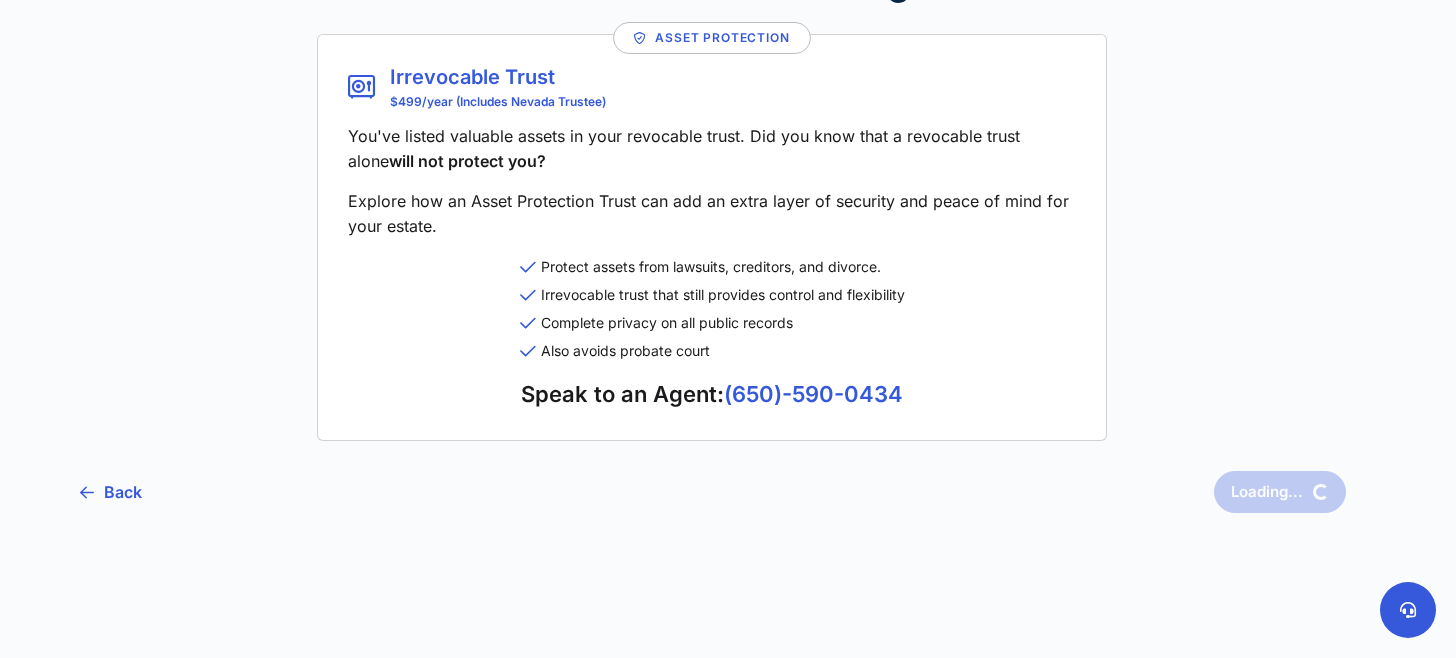 scroll, scrollTop: 0, scrollLeft: 0, axis: both 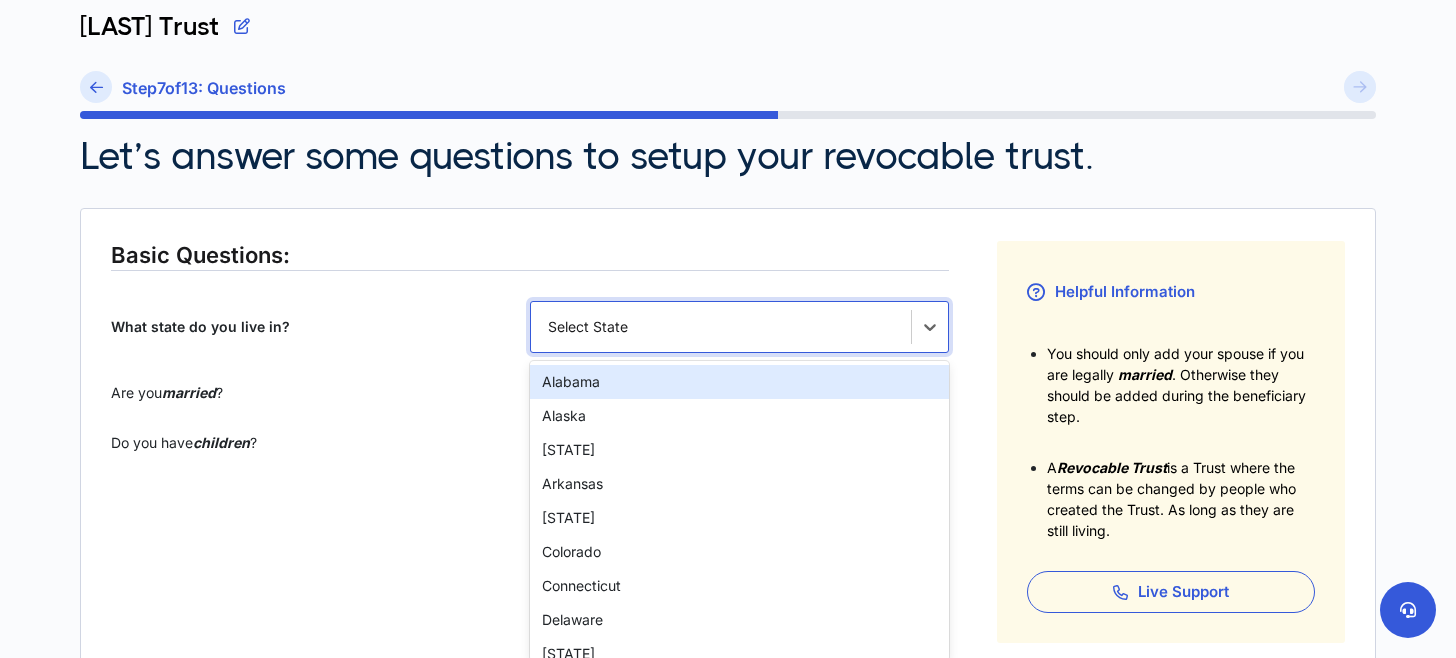 click on "Select State" at bounding box center [721, 327] 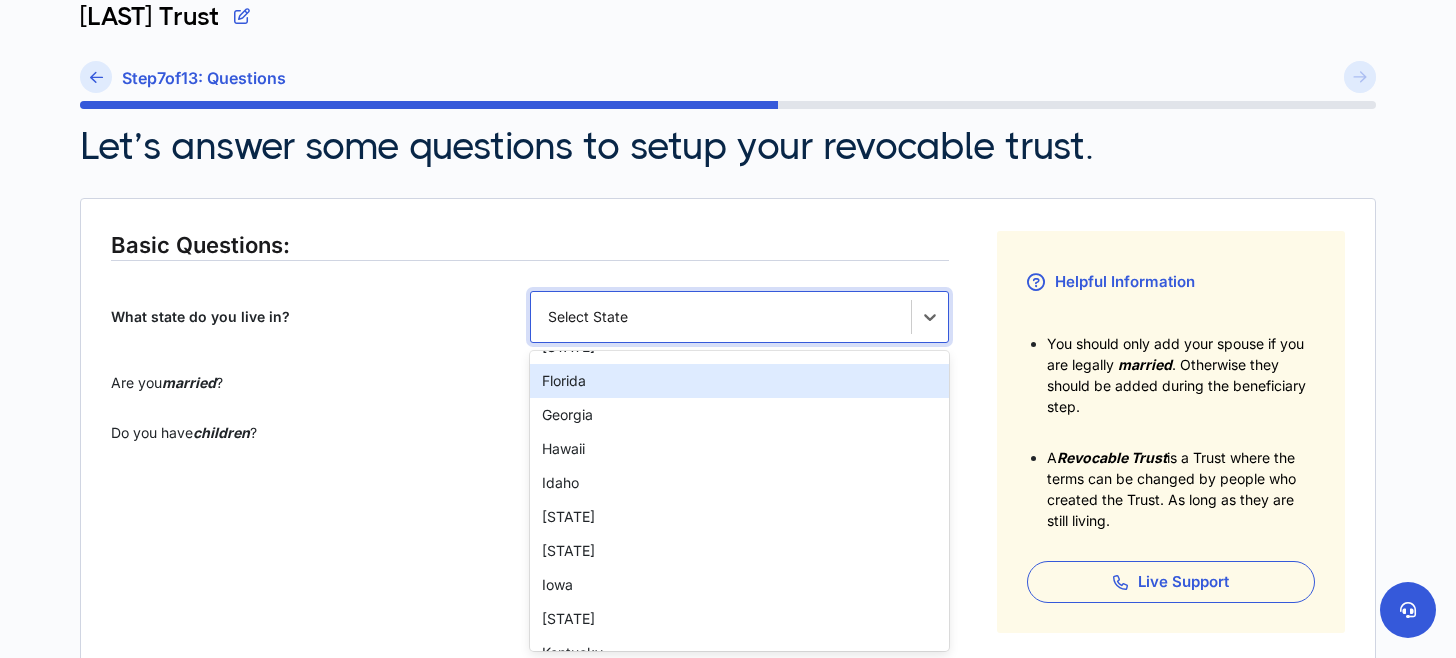 scroll, scrollTop: 300, scrollLeft: 0, axis: vertical 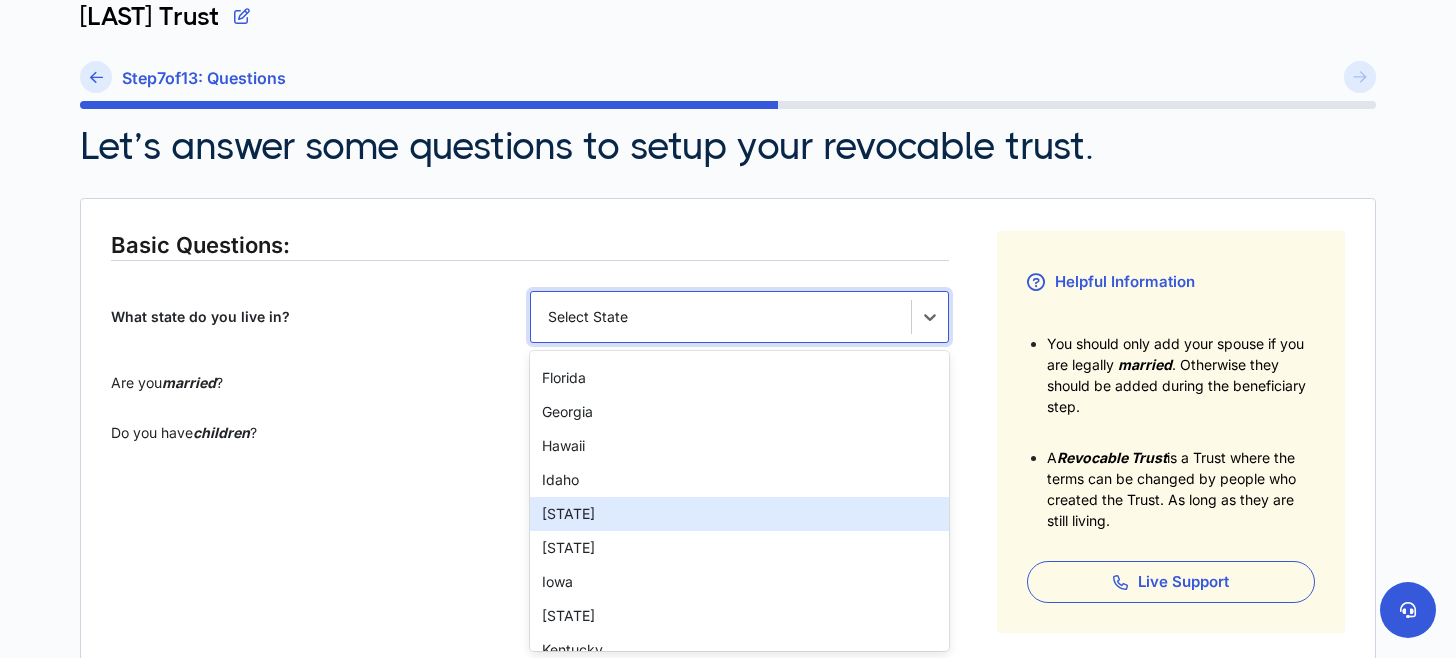 click on "[STATE]" at bounding box center [739, 514] 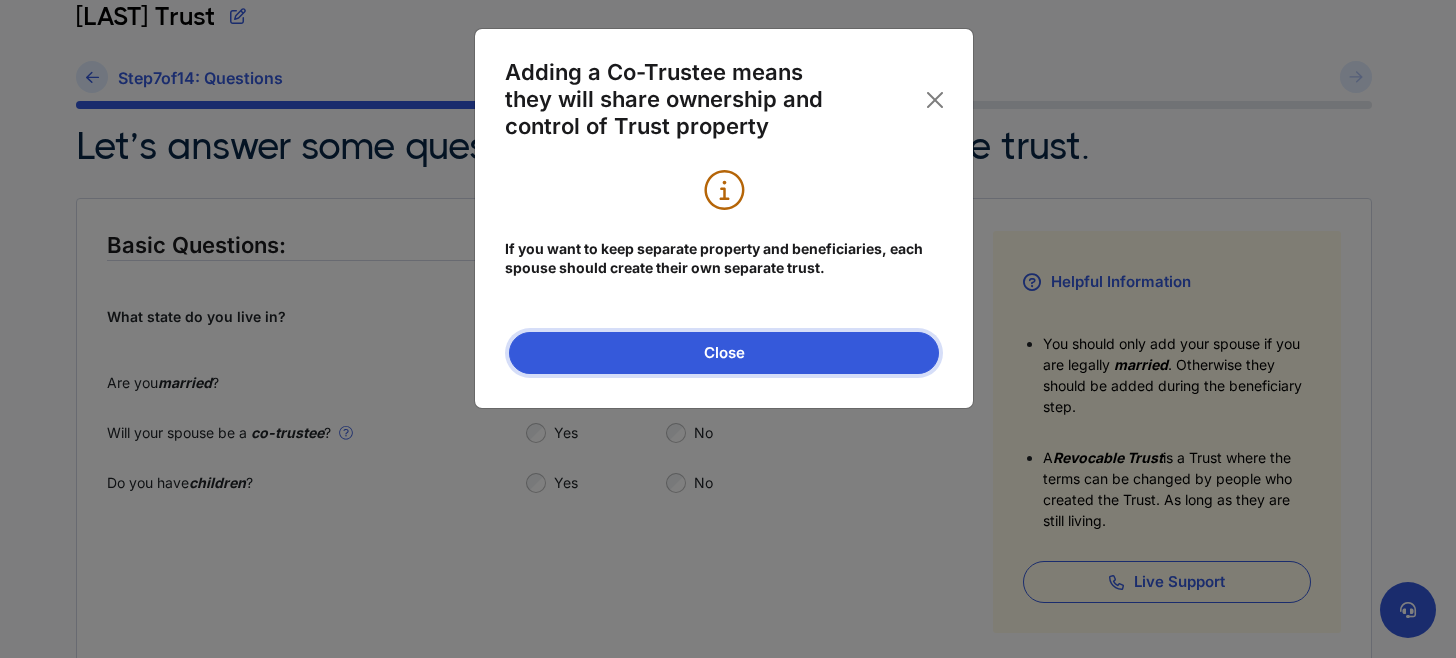 click on "Close" at bounding box center (724, 353) 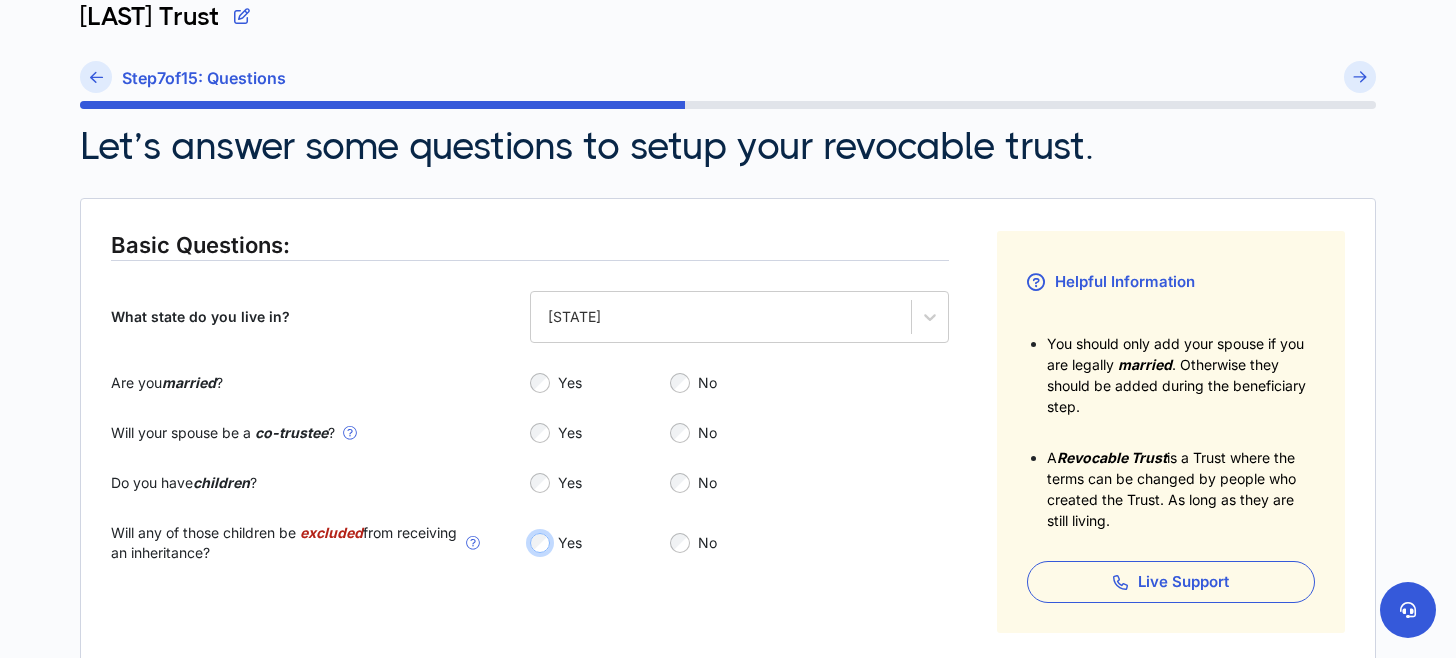 click on "Basic Questions: What state do you live in? [STATE] Are you  married ? Yes No Will your spouse be a   co-trustee ? A co-trustee is someone who shares responsbility for managing the Trust's affairs and assets. This is common for married couples who wish to comingle assets. If you wish to keep your assets seperate, it might make more sense to create seperate Trusts. Yes No Do you have  children ? Yes No Will any of those children be   excluded  from receiving an inheritance? Select yes if you have children who you specifically do not want inheriting from your Trust. It is important that this is specified in the Trust. Yes No" at bounding box center (530, 432) 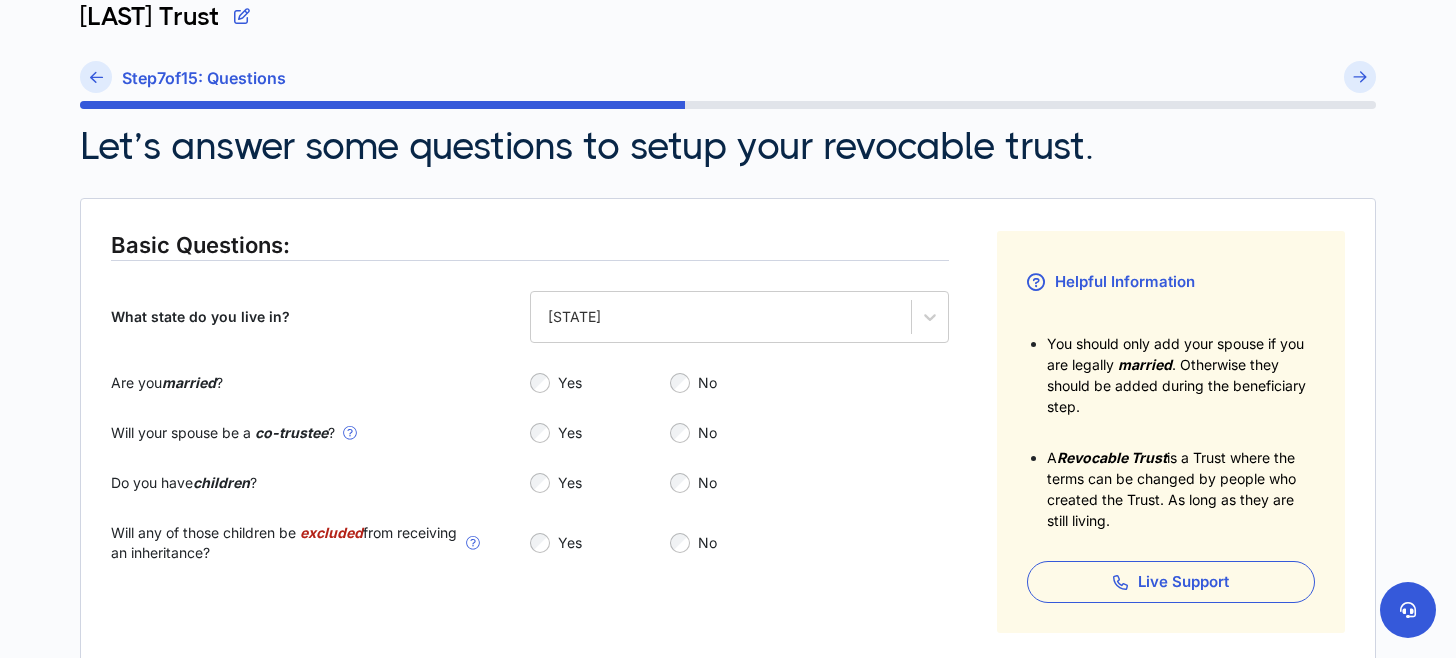 click on "Basic Questions: What state do you live in? [STATE] Are you  married ? Yes No Will your spouse be a   co-trustee ? A co-trustee is someone who shares responsbility for managing the Trust's affairs and assets. This is common for married couples who wish to comingle assets. If you wish to keep your assets seperate, it might make more sense to create seperate Trusts. Yes No Do you have  children ? Yes No Will any of those children be   excluded  from receiving an inheritance? Select yes if you have children who you specifically do not want inheriting from your Trust. It is important that this is specified in the Trust. Yes No" at bounding box center [530, 432] 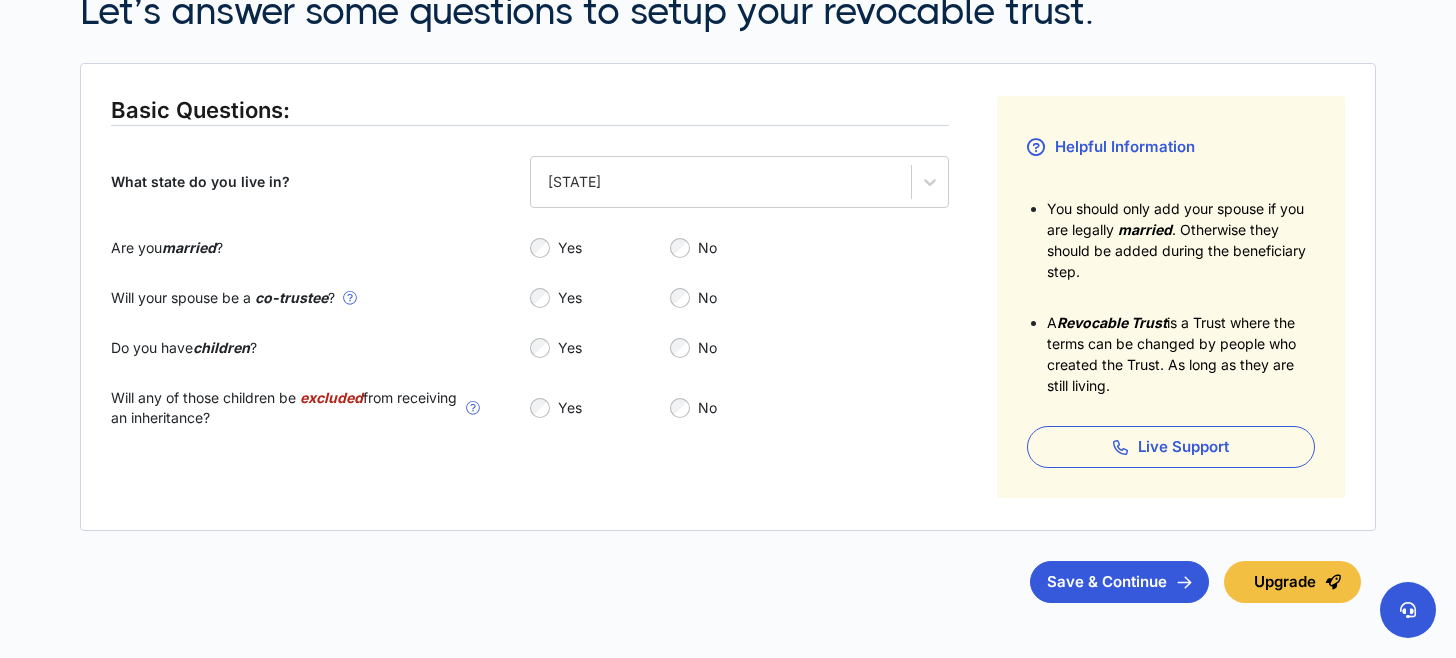 scroll, scrollTop: 321, scrollLeft: 0, axis: vertical 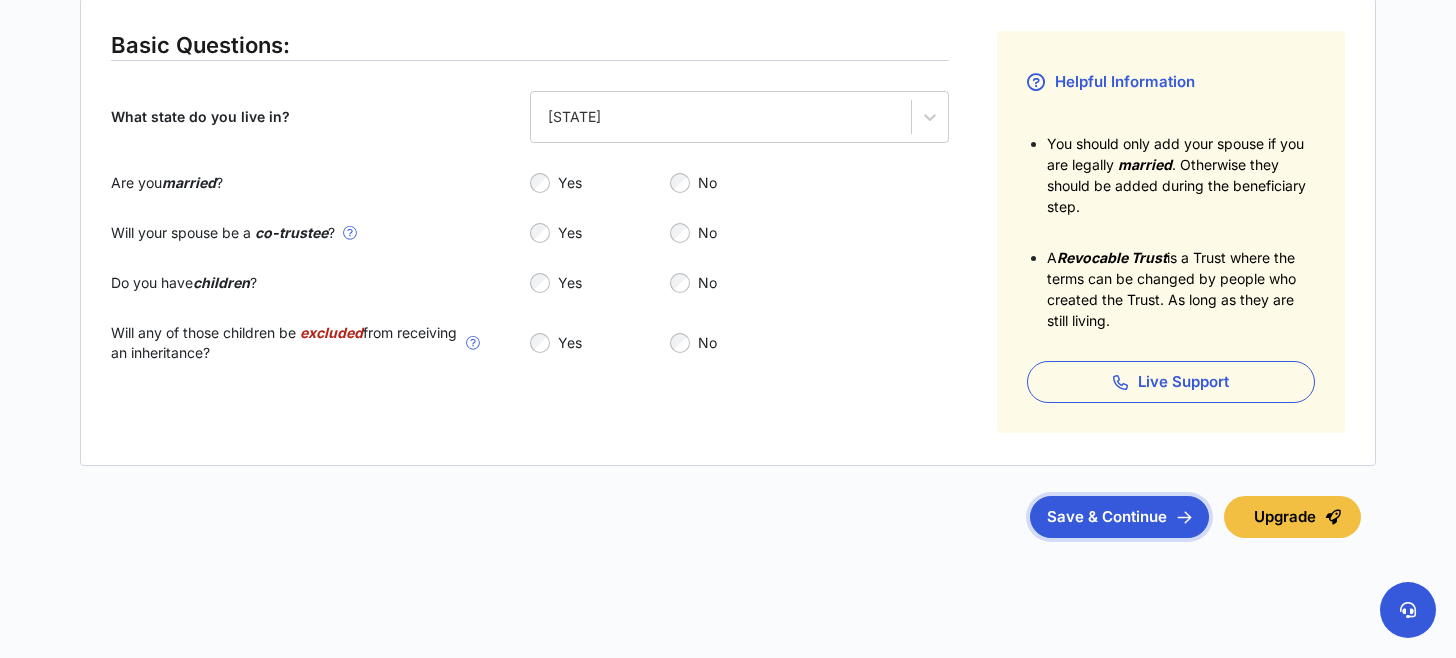 click on "Save & Continue" at bounding box center (1119, 517) 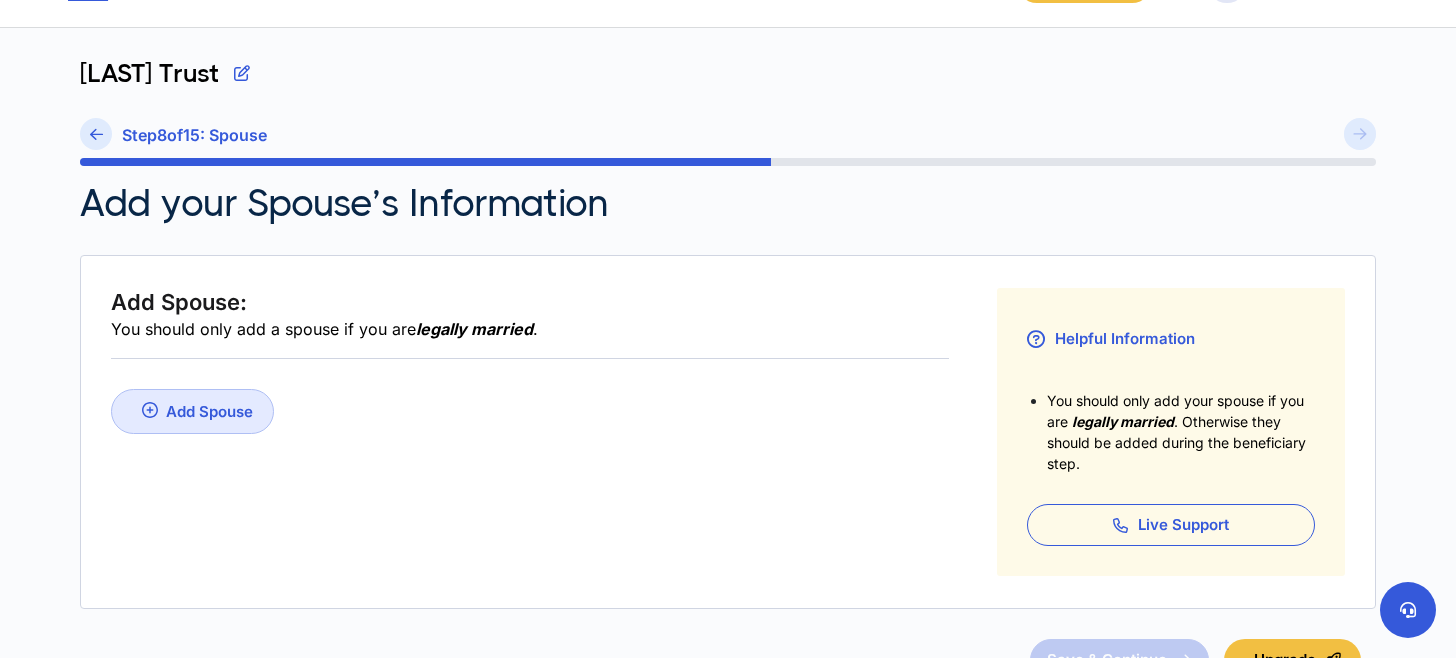 scroll, scrollTop: 100, scrollLeft: 0, axis: vertical 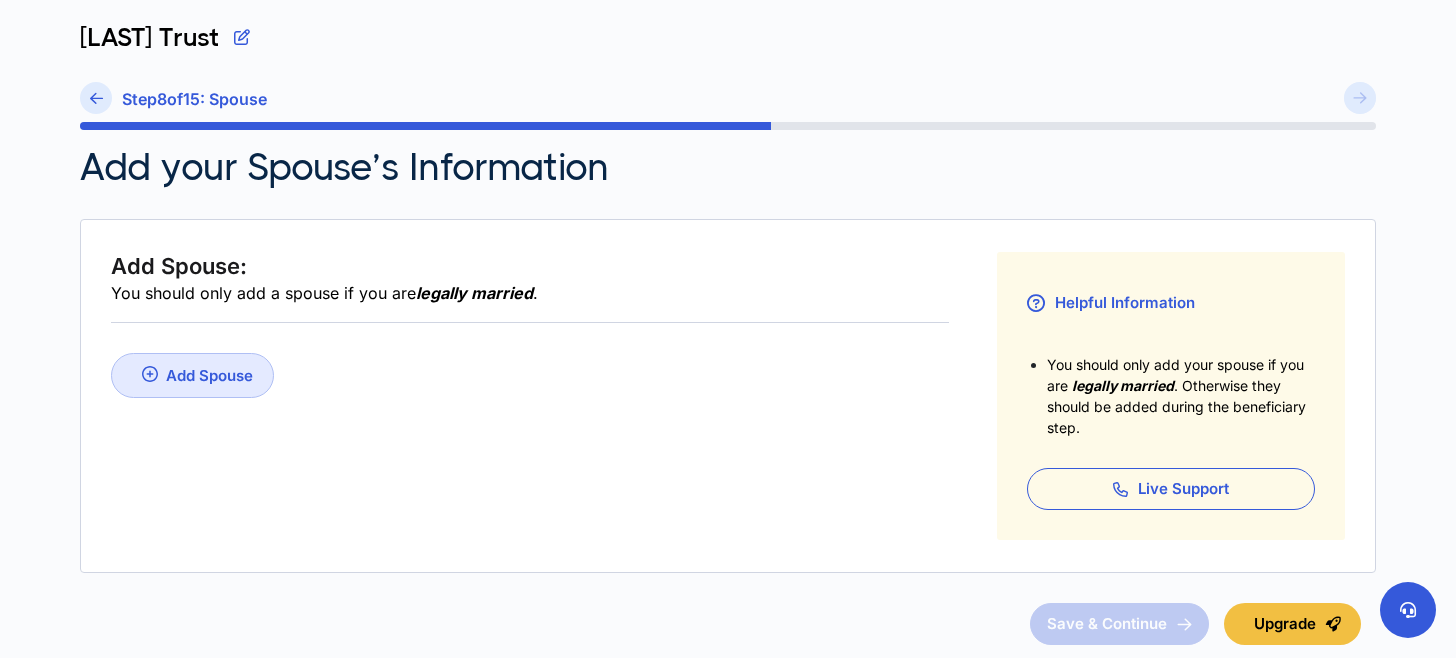 click on "Add Spouse" at bounding box center [209, 375] 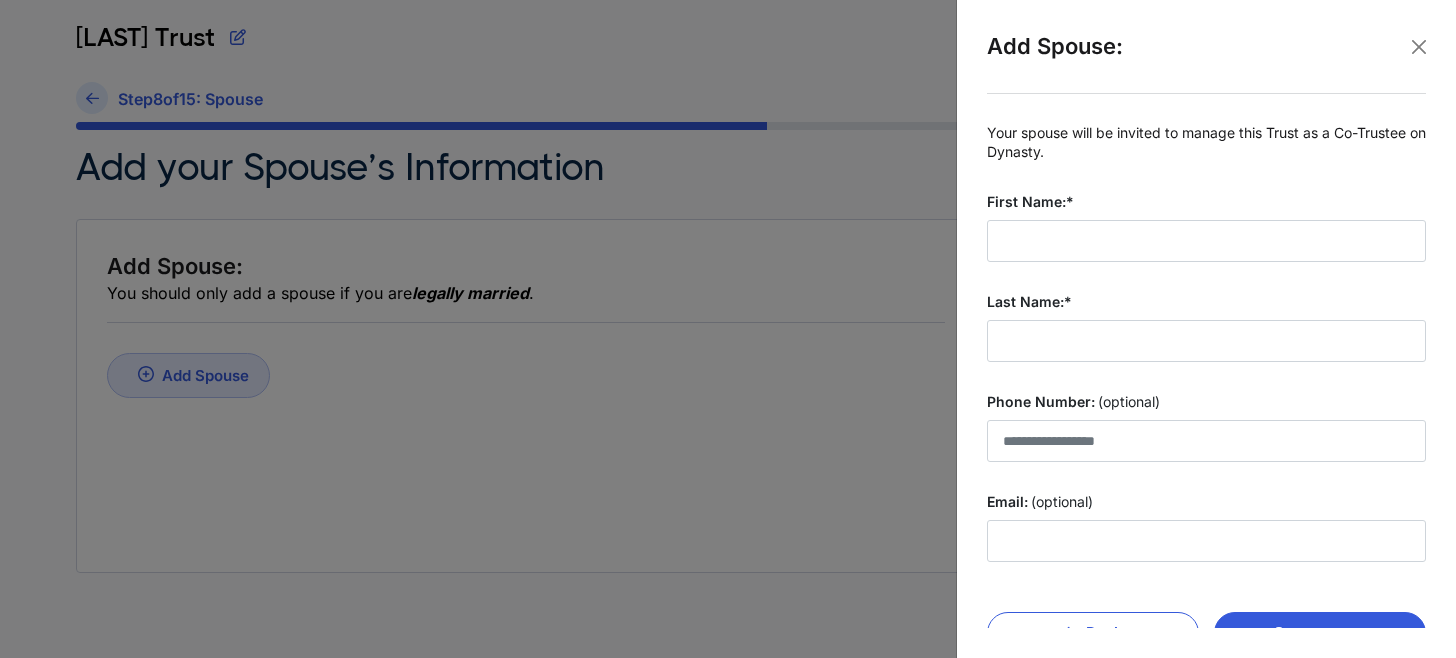 scroll, scrollTop: 39, scrollLeft: 0, axis: vertical 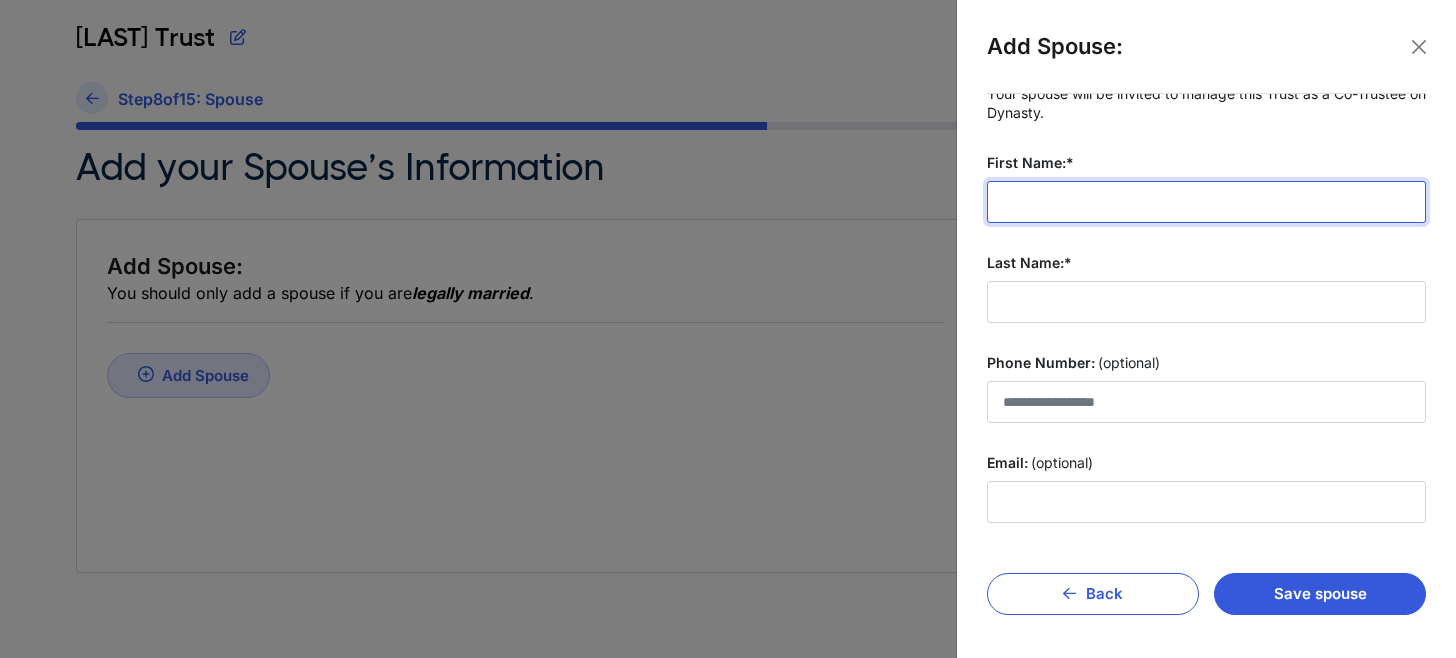 click on "First Name:*" at bounding box center [1206, 202] 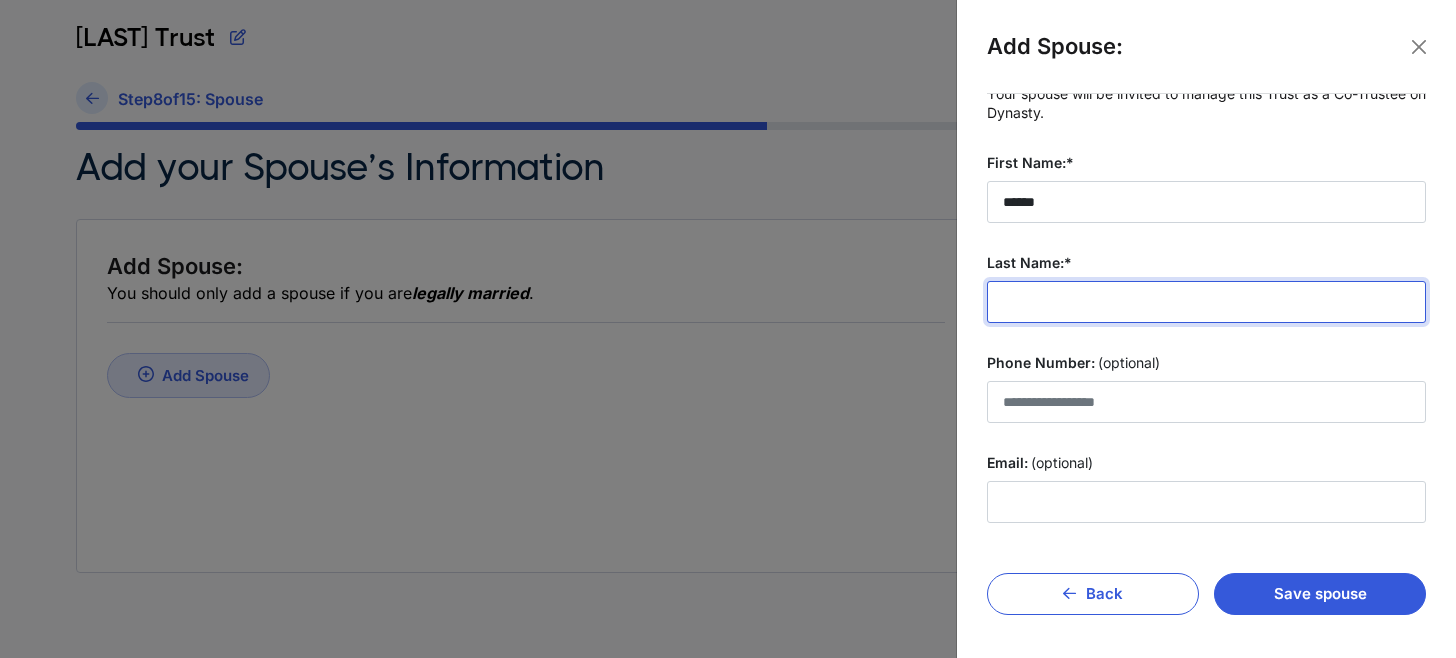type on "*****" 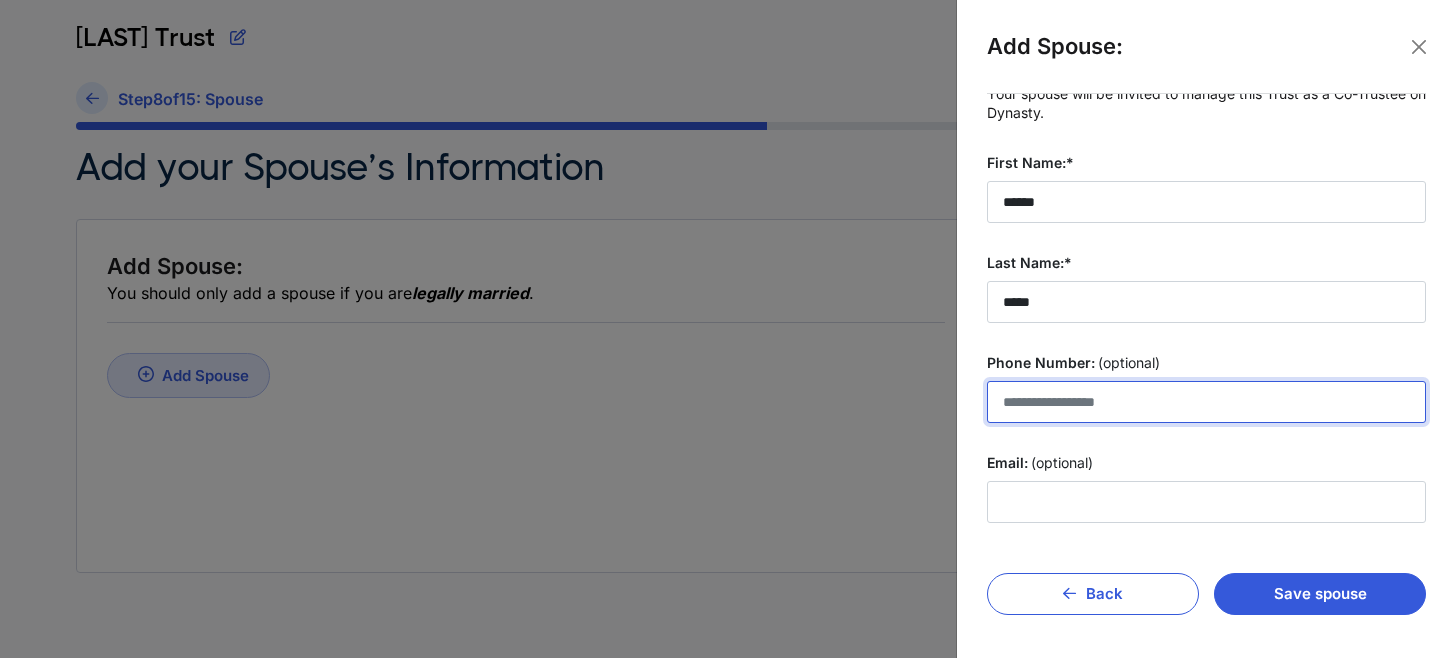 type on "**********" 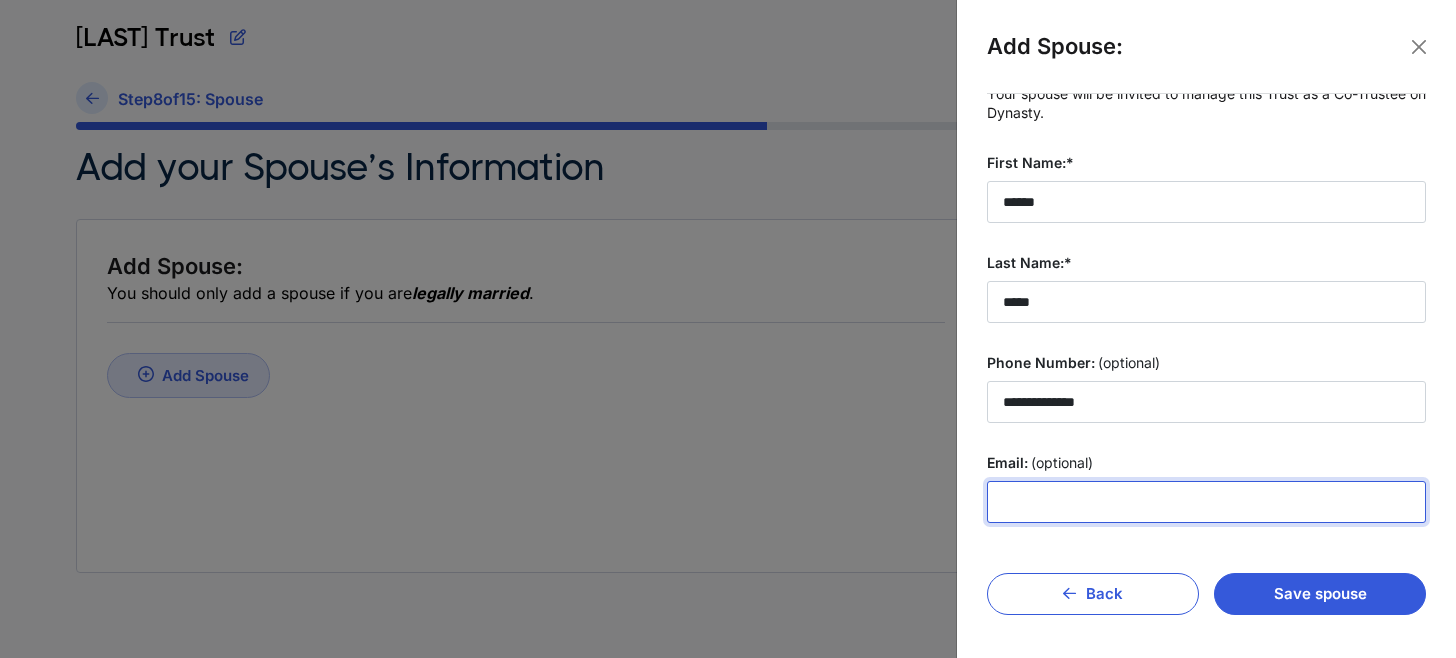 type on "**********" 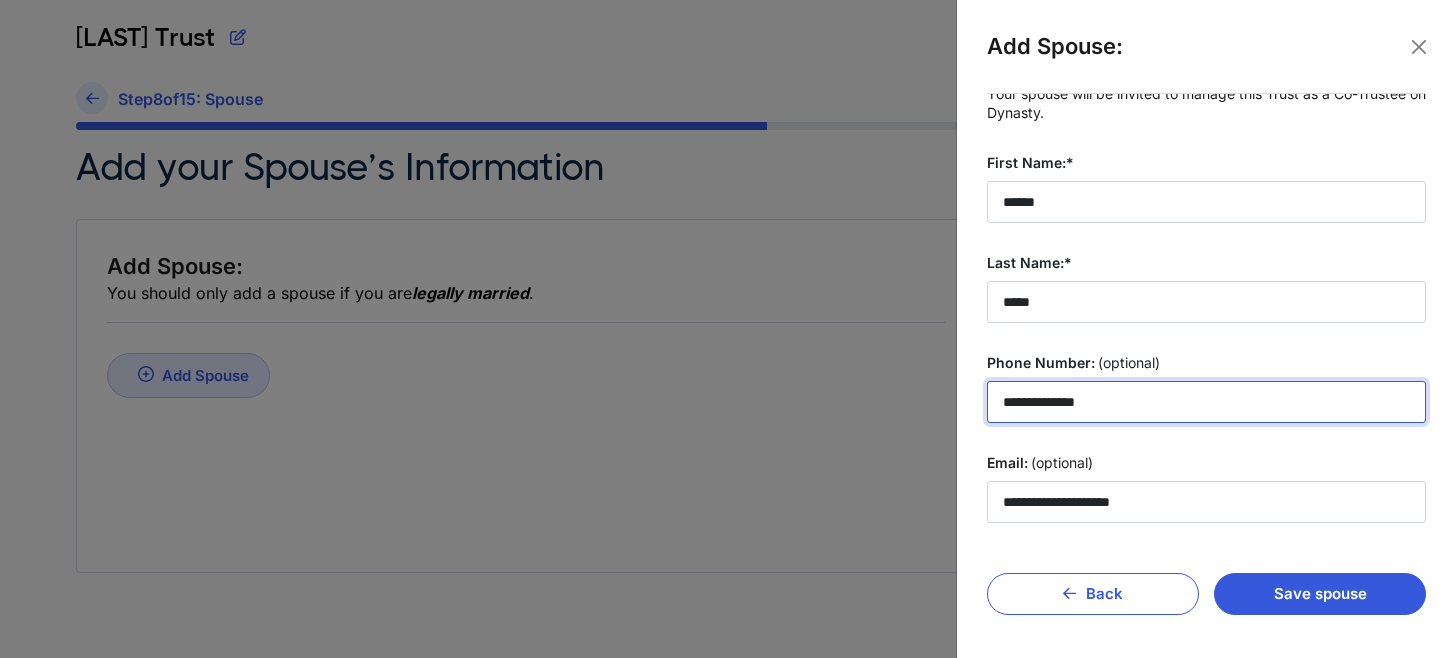 drag, startPoint x: 1046, startPoint y: 405, endPoint x: 1217, endPoint y: 399, distance: 171.10522 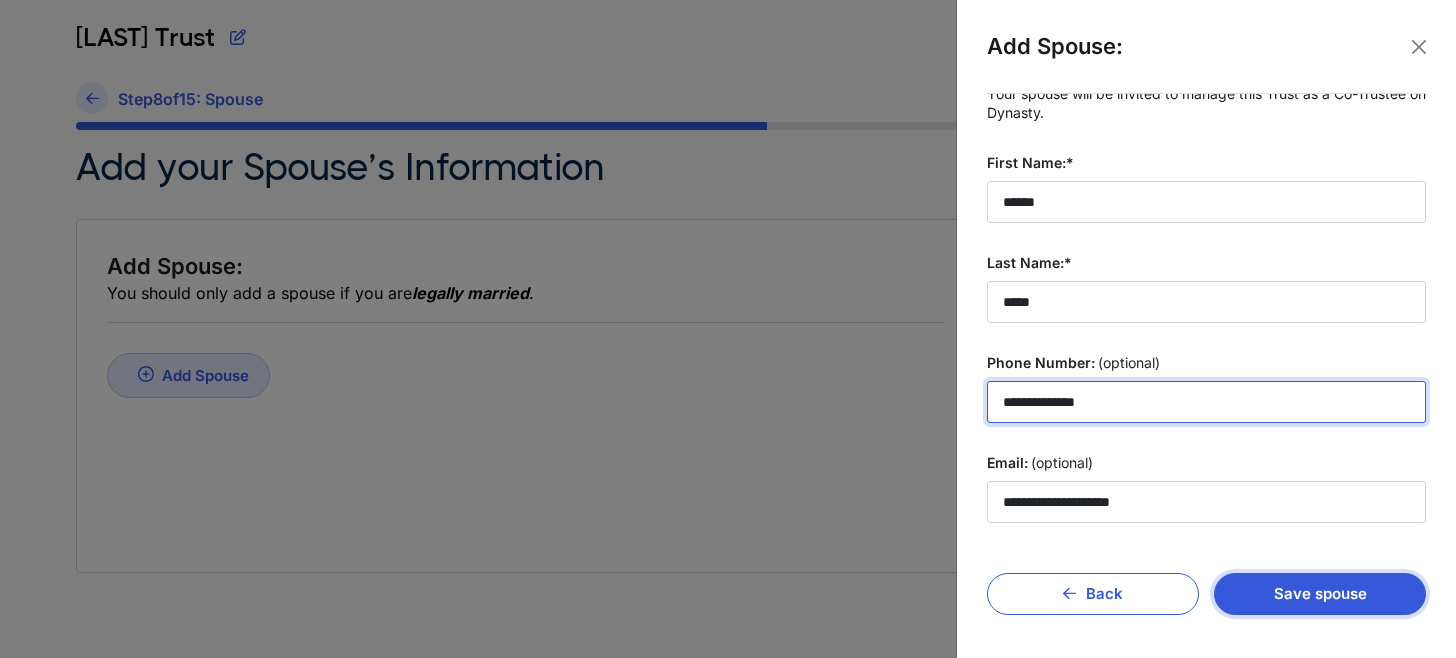 type on "**********" 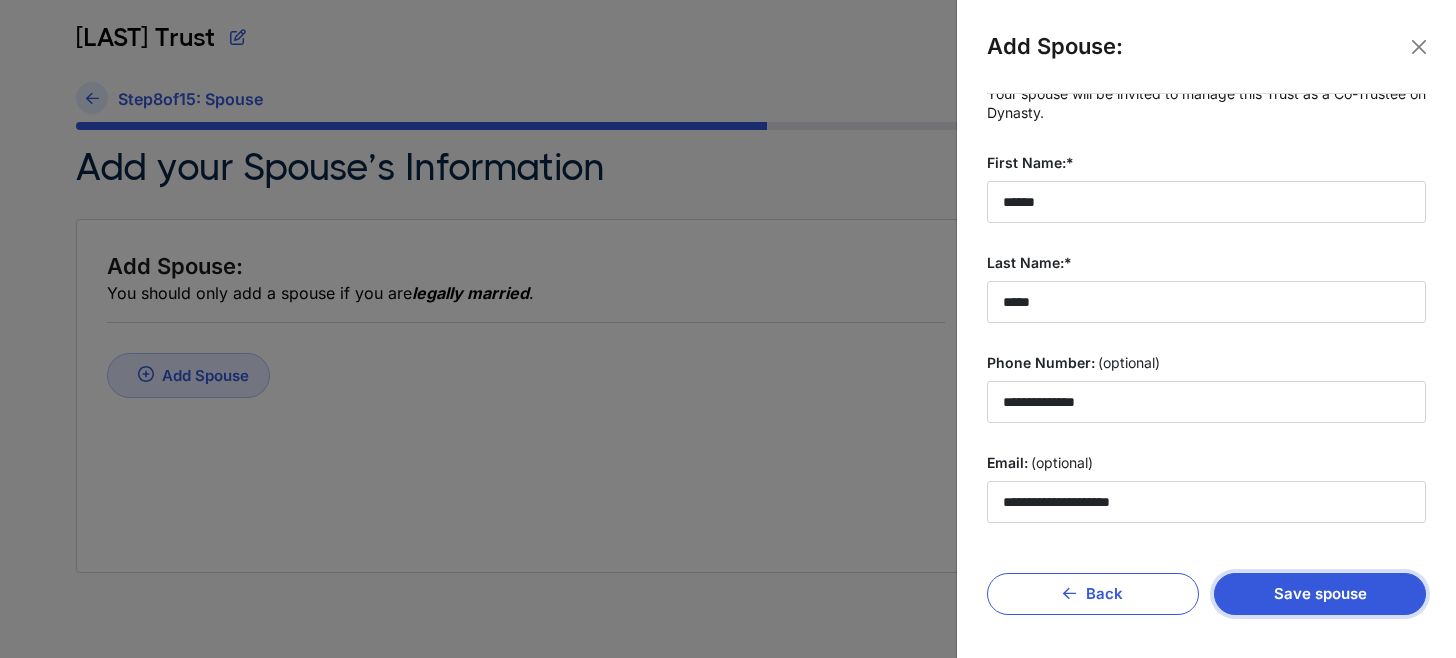 click on "Save spouse" at bounding box center (1320, 594) 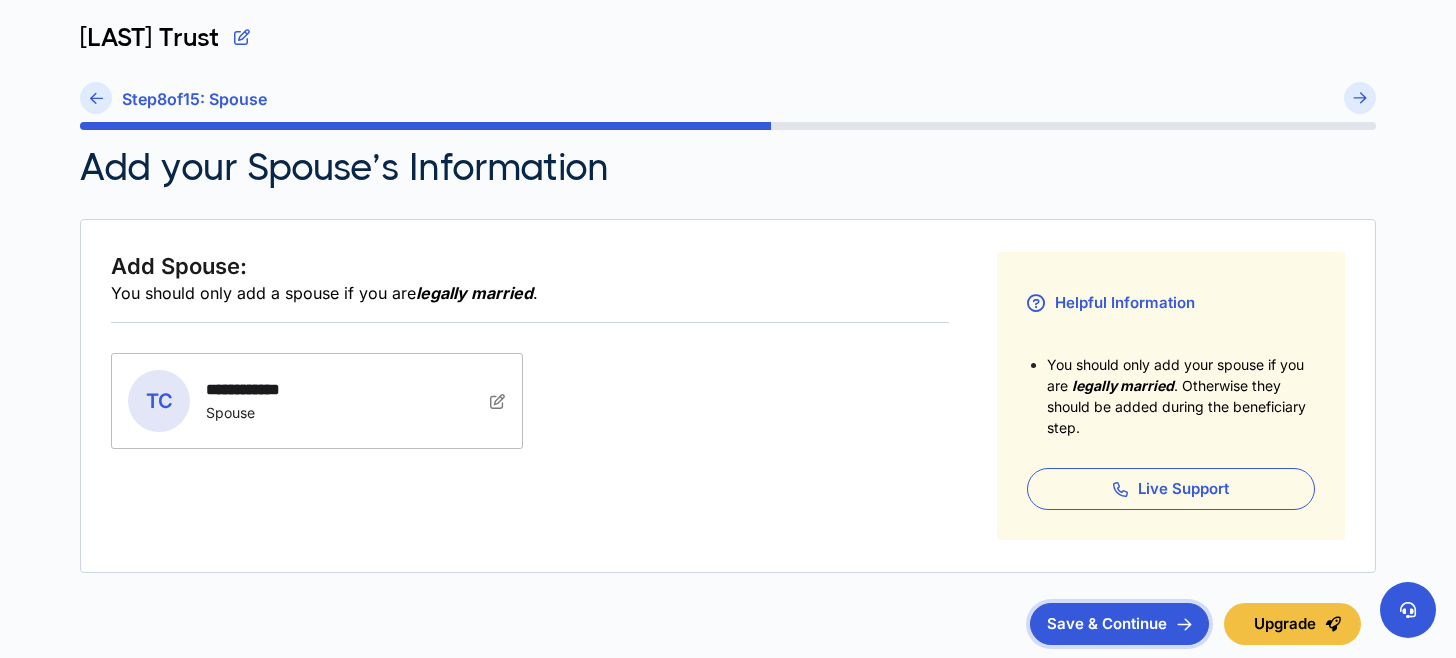 click on "Save & Continue" at bounding box center [1119, 624] 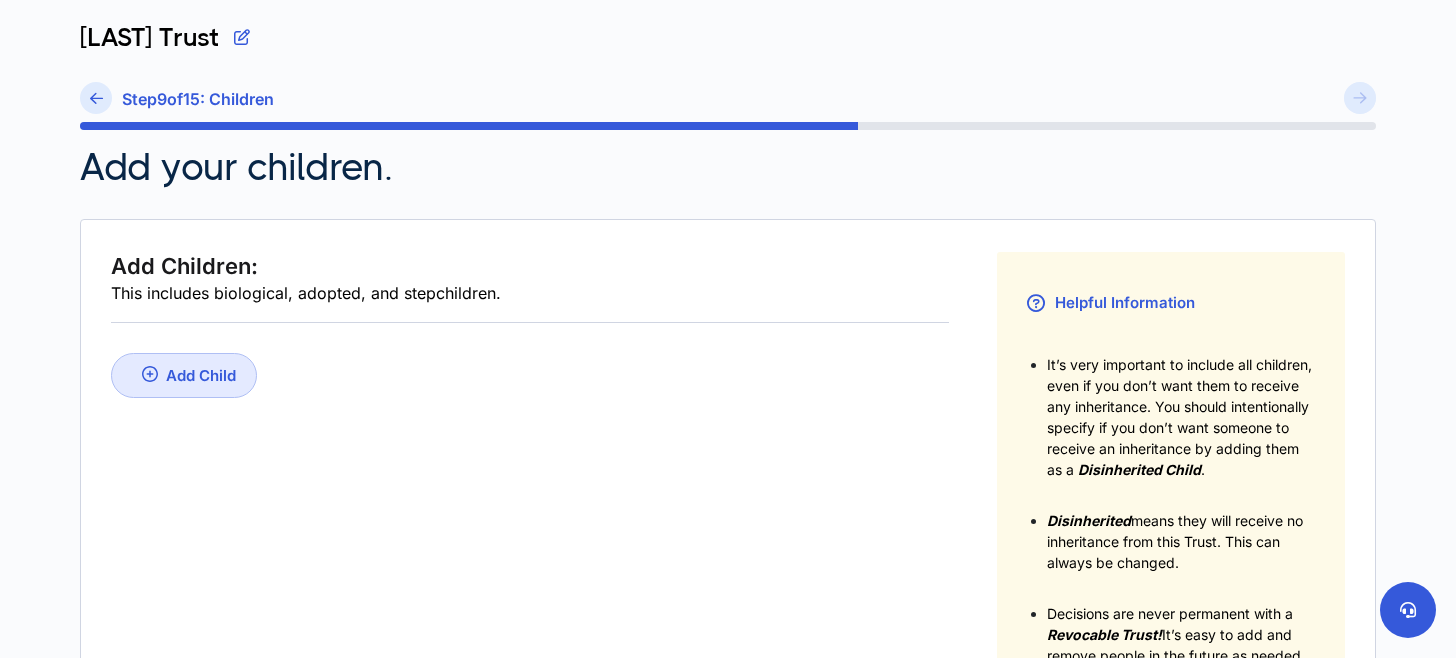 scroll, scrollTop: 0, scrollLeft: 0, axis: both 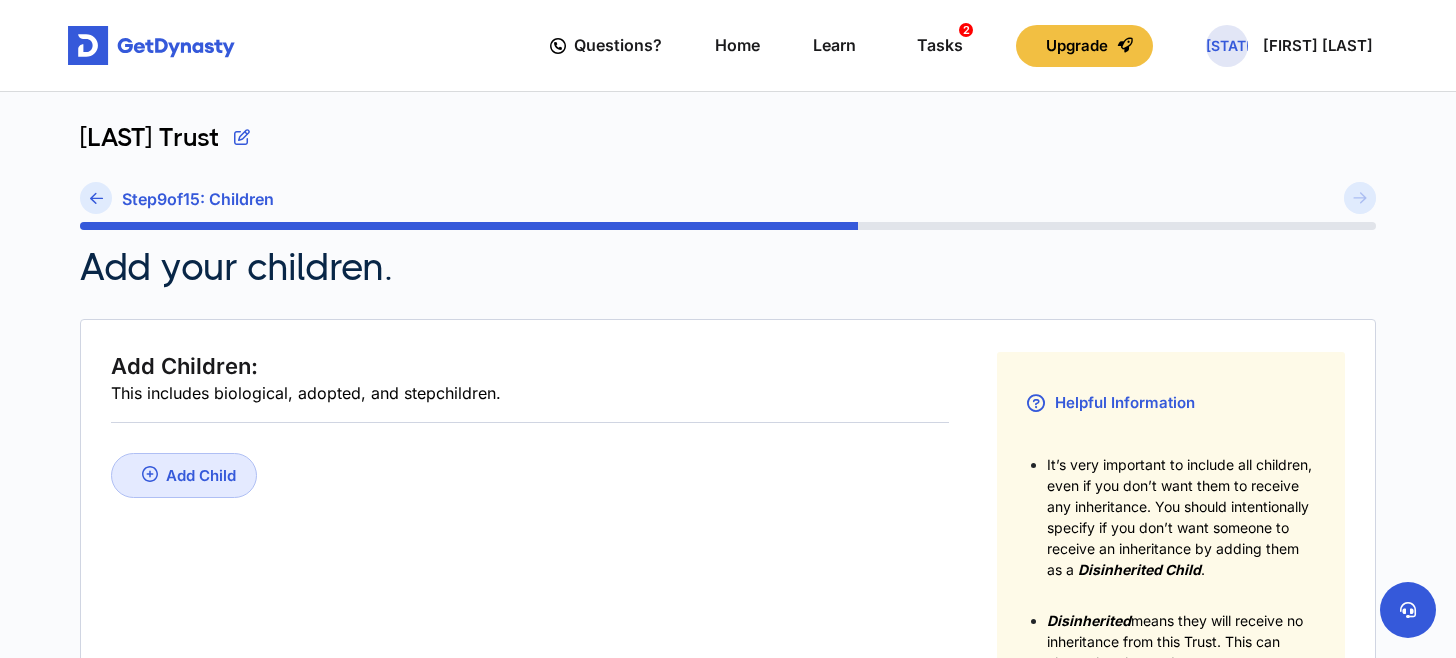 click on "Add Child" at bounding box center (184, 475) 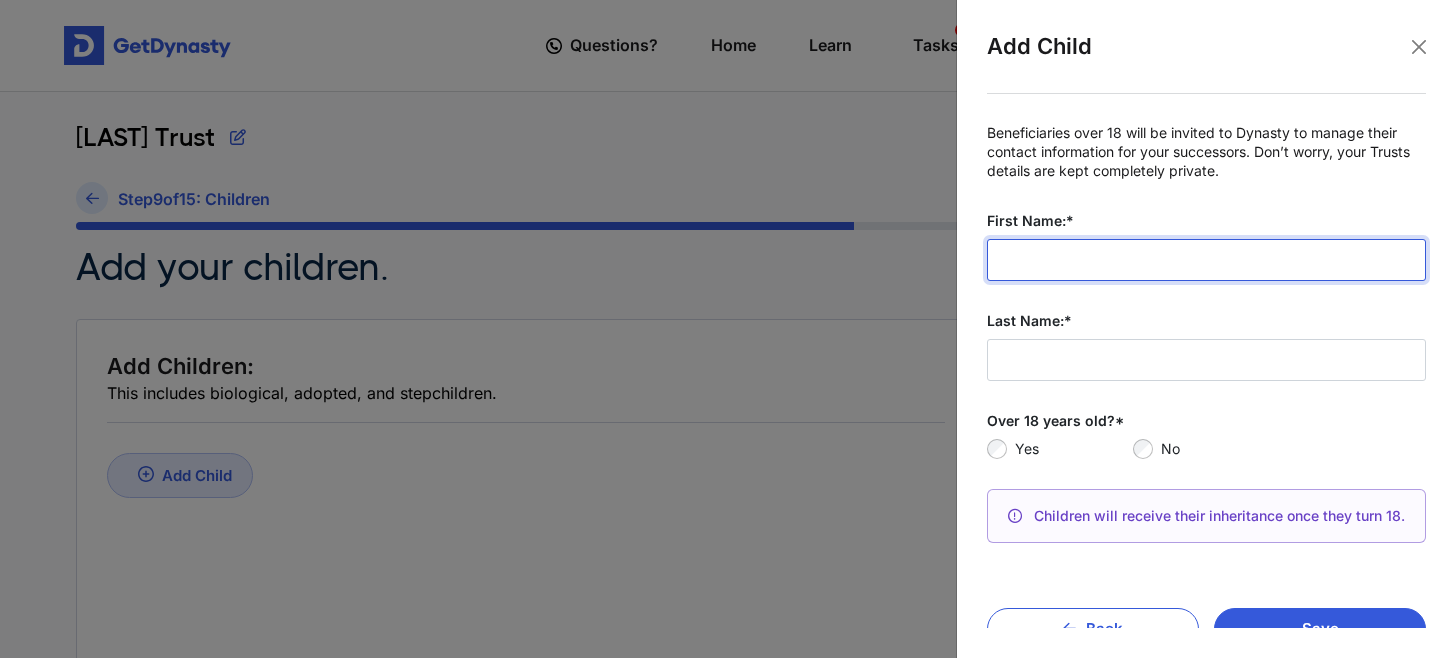 click on "First Name:*" at bounding box center [1206, 260] 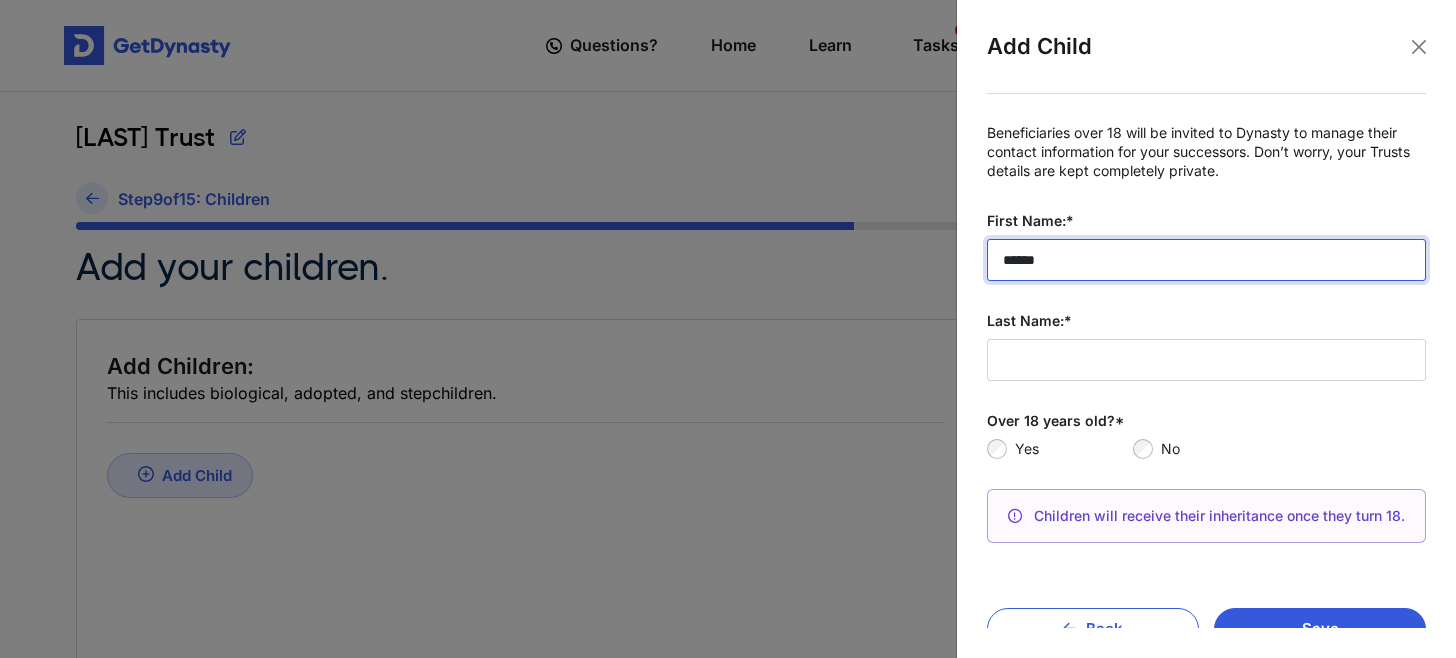 type on "******" 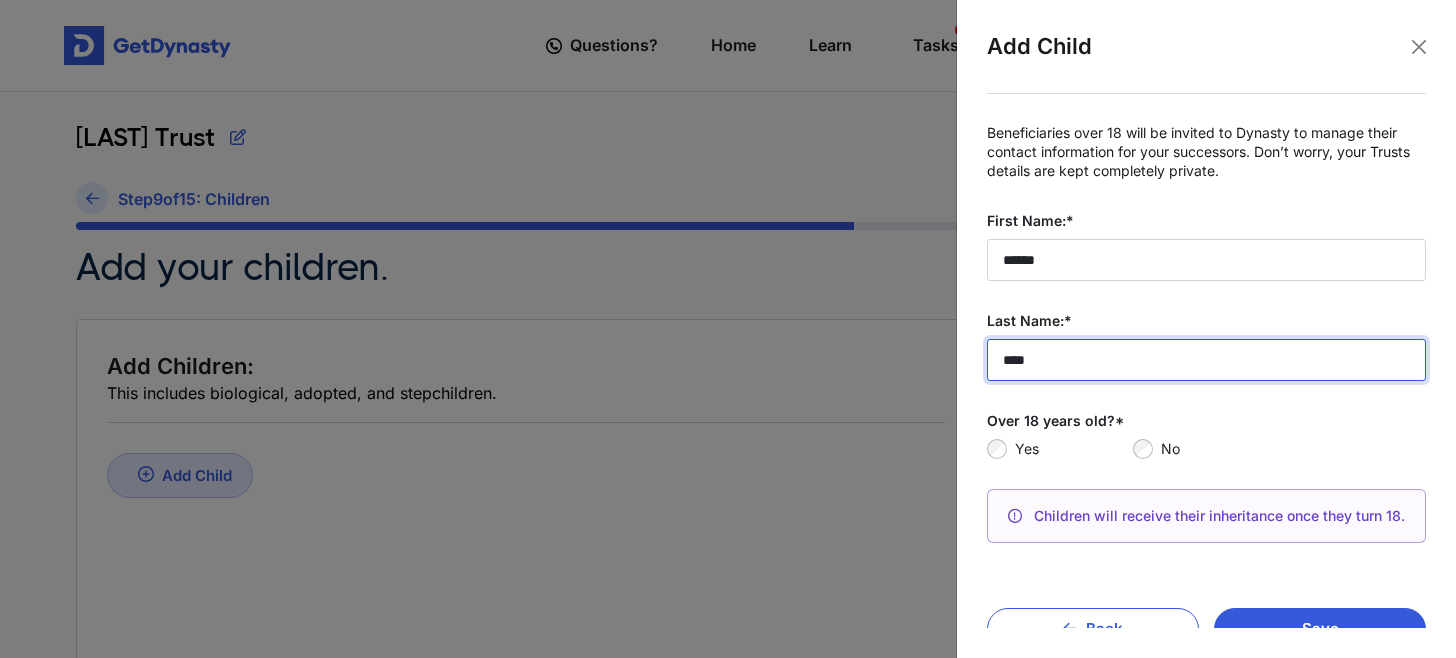 type on "****" 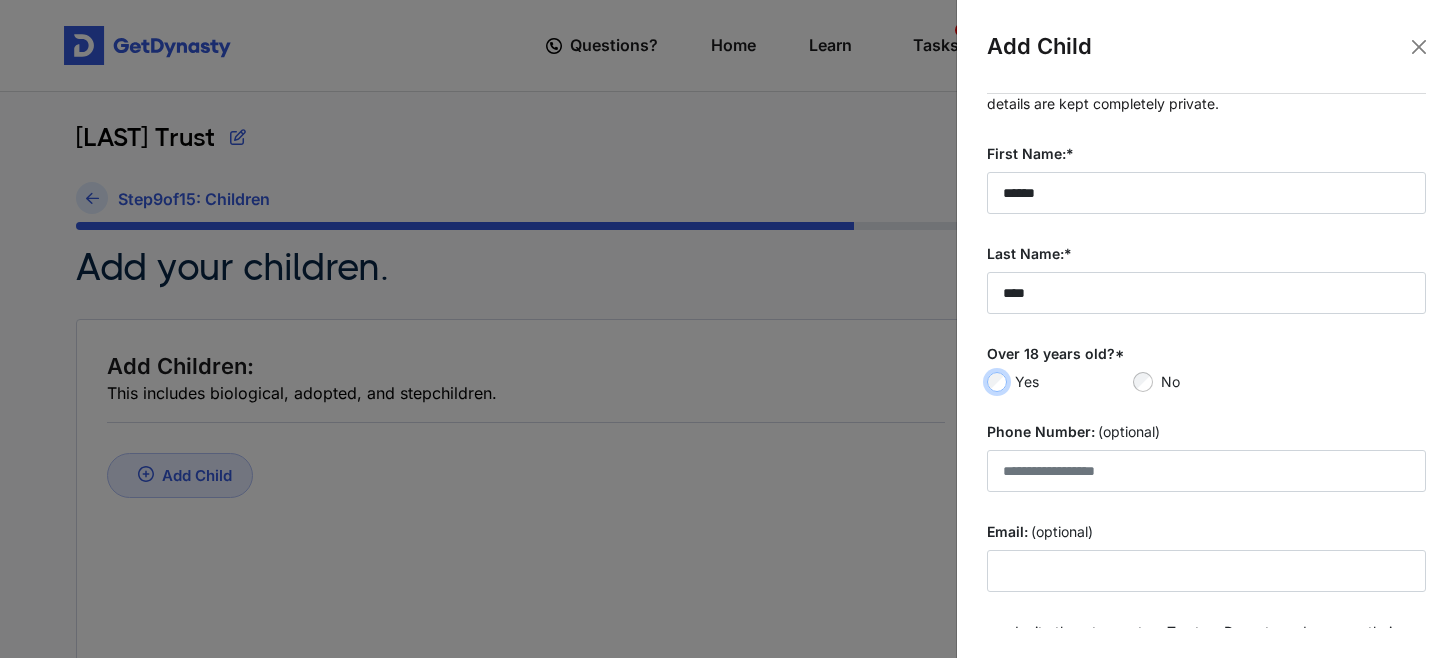 scroll, scrollTop: 200, scrollLeft: 0, axis: vertical 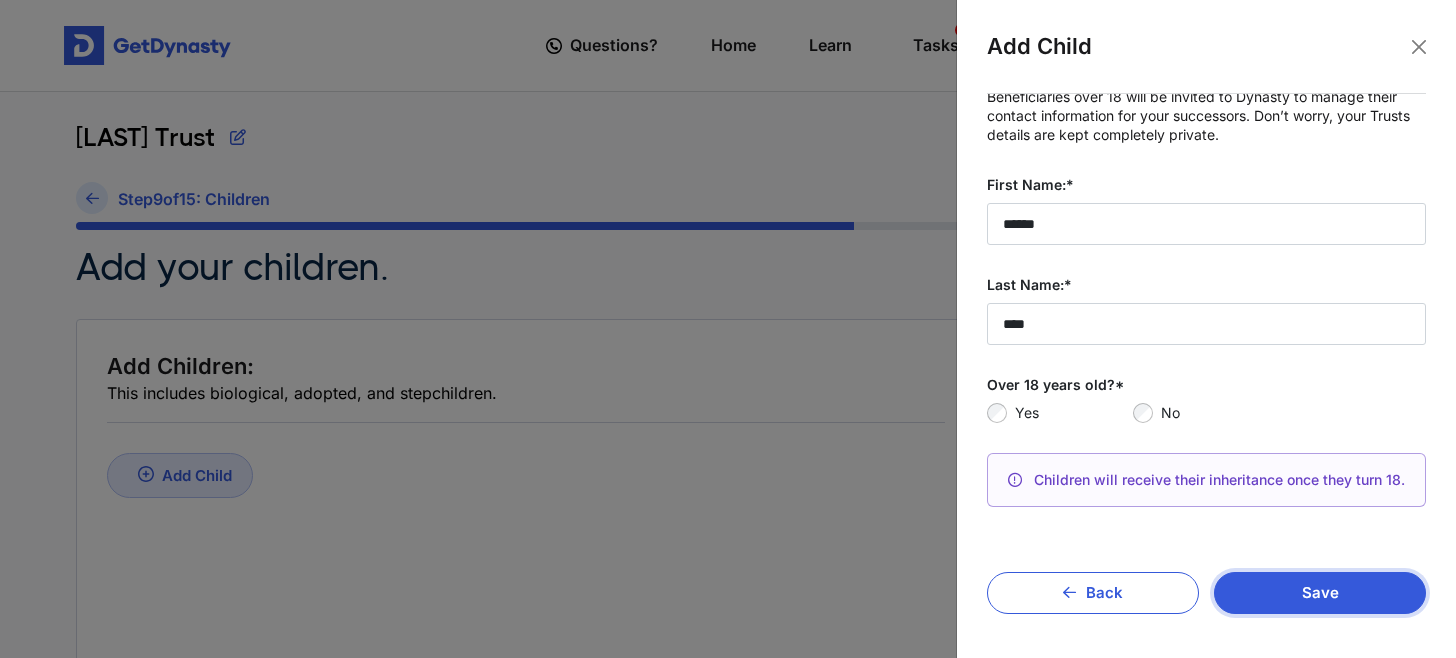 click on "Save" at bounding box center [1320, 593] 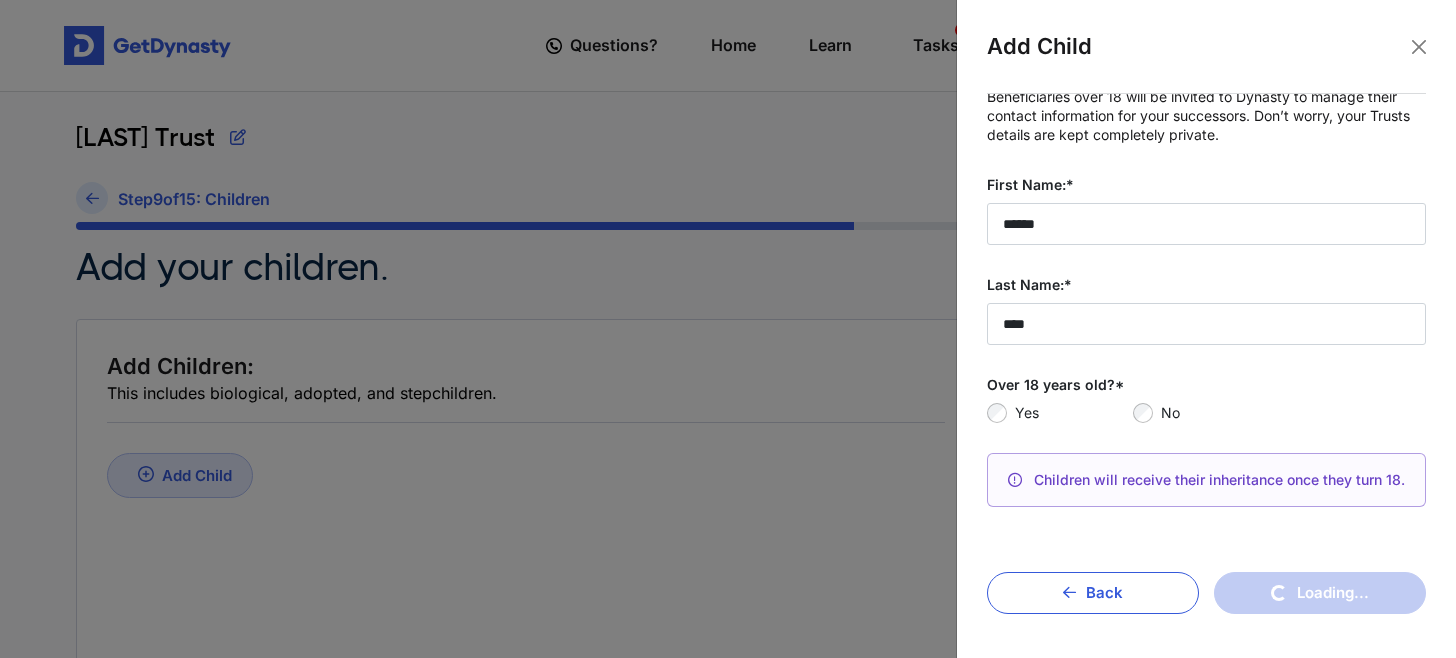 type 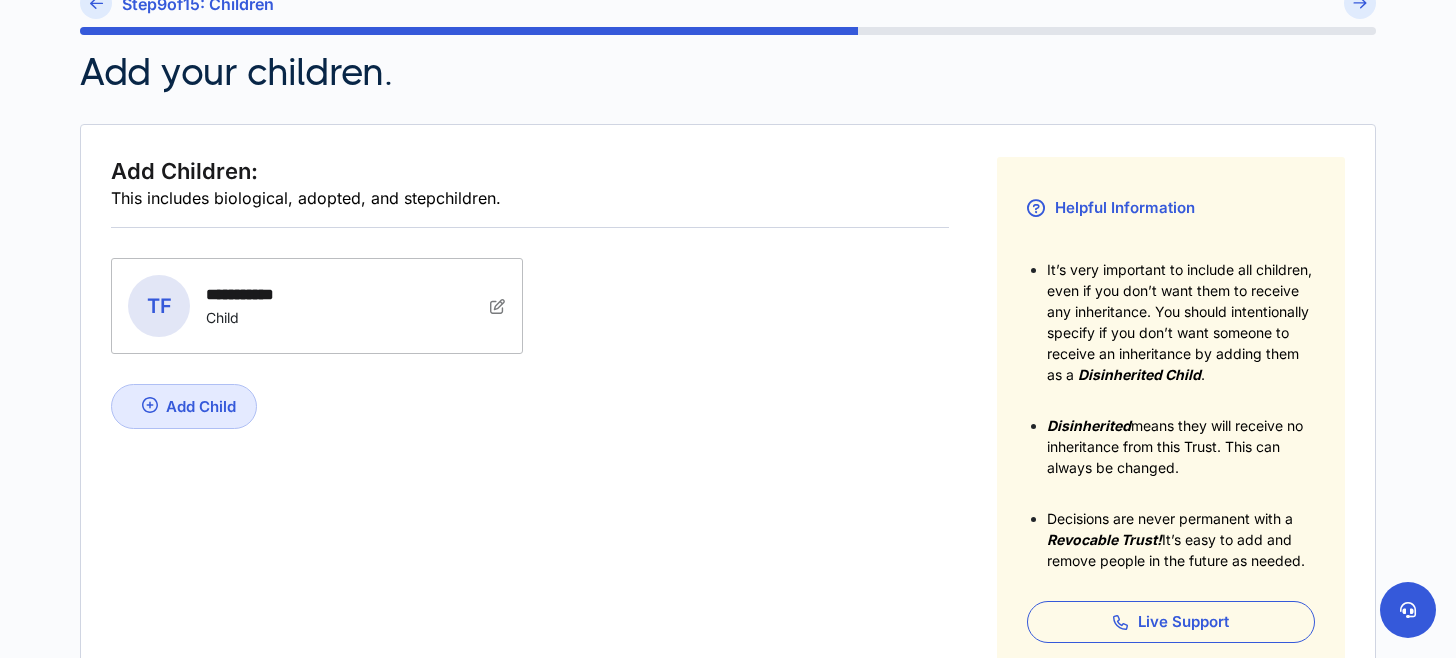 scroll, scrollTop: 200, scrollLeft: 0, axis: vertical 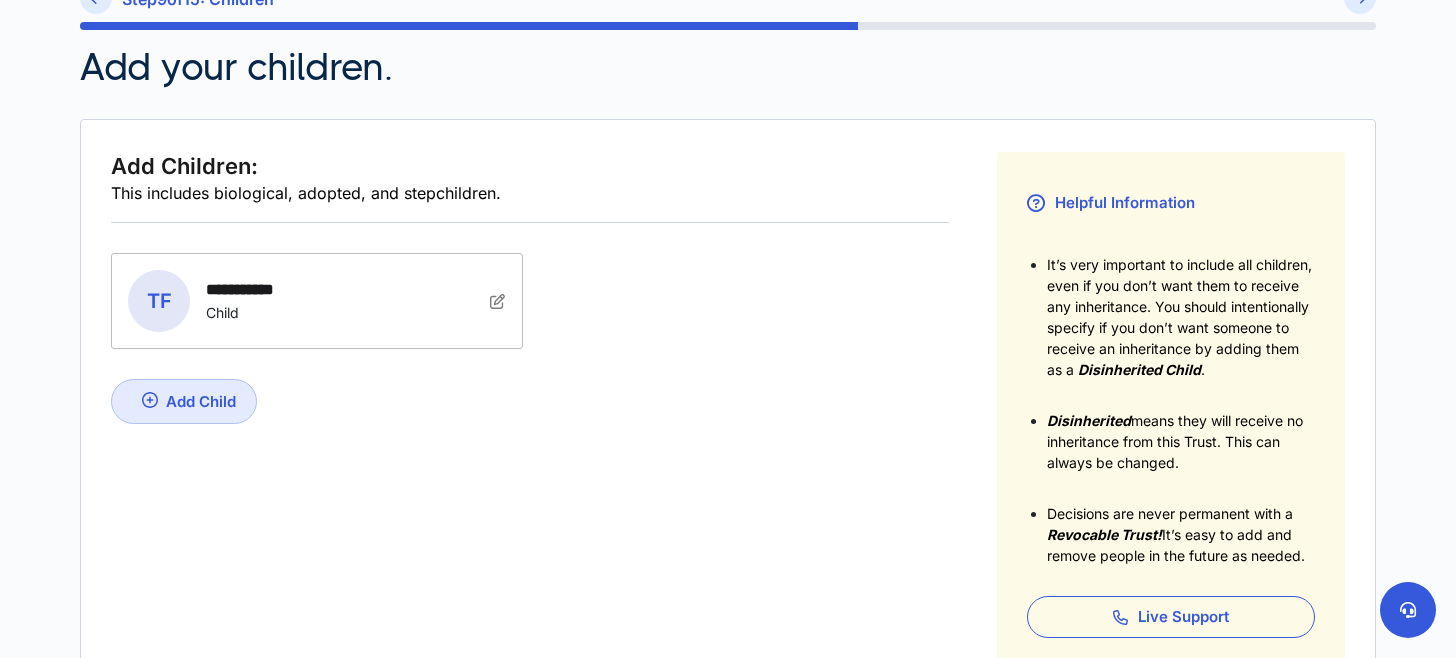 click on "Add Child" at bounding box center [201, 401] 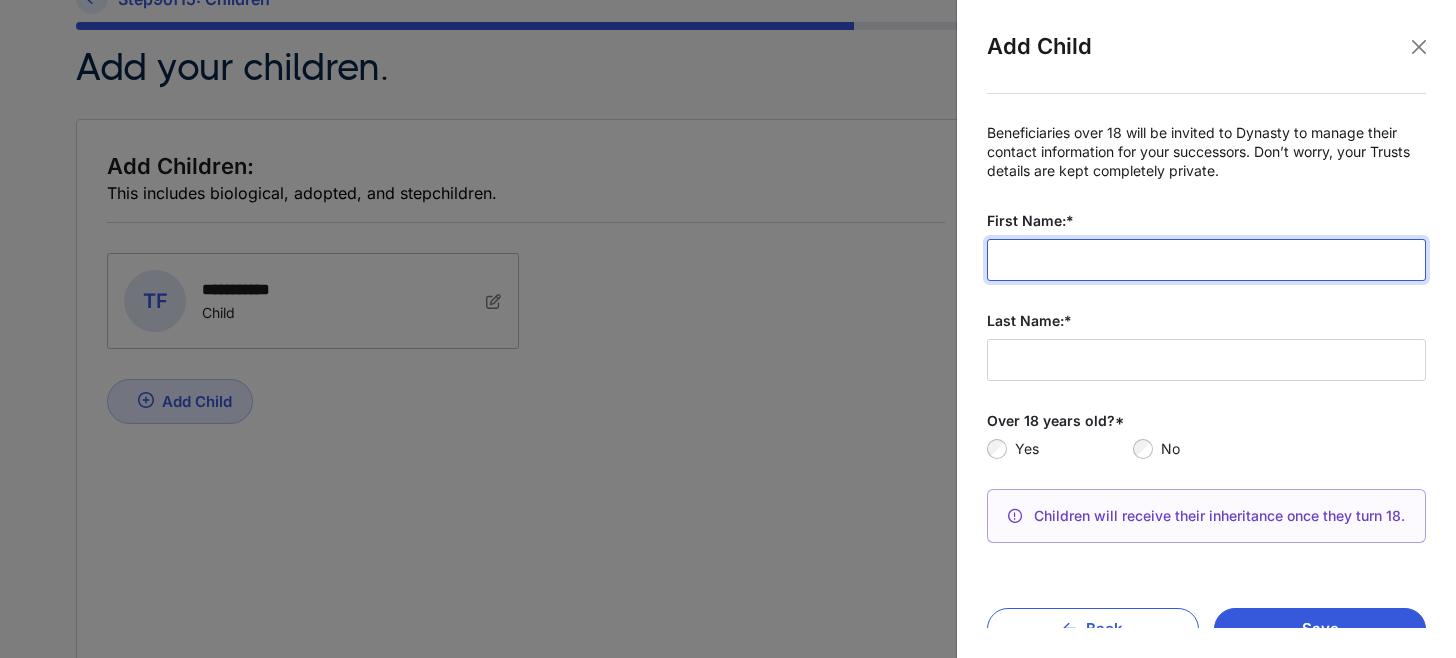 click on "First Name:*" at bounding box center (1206, 260) 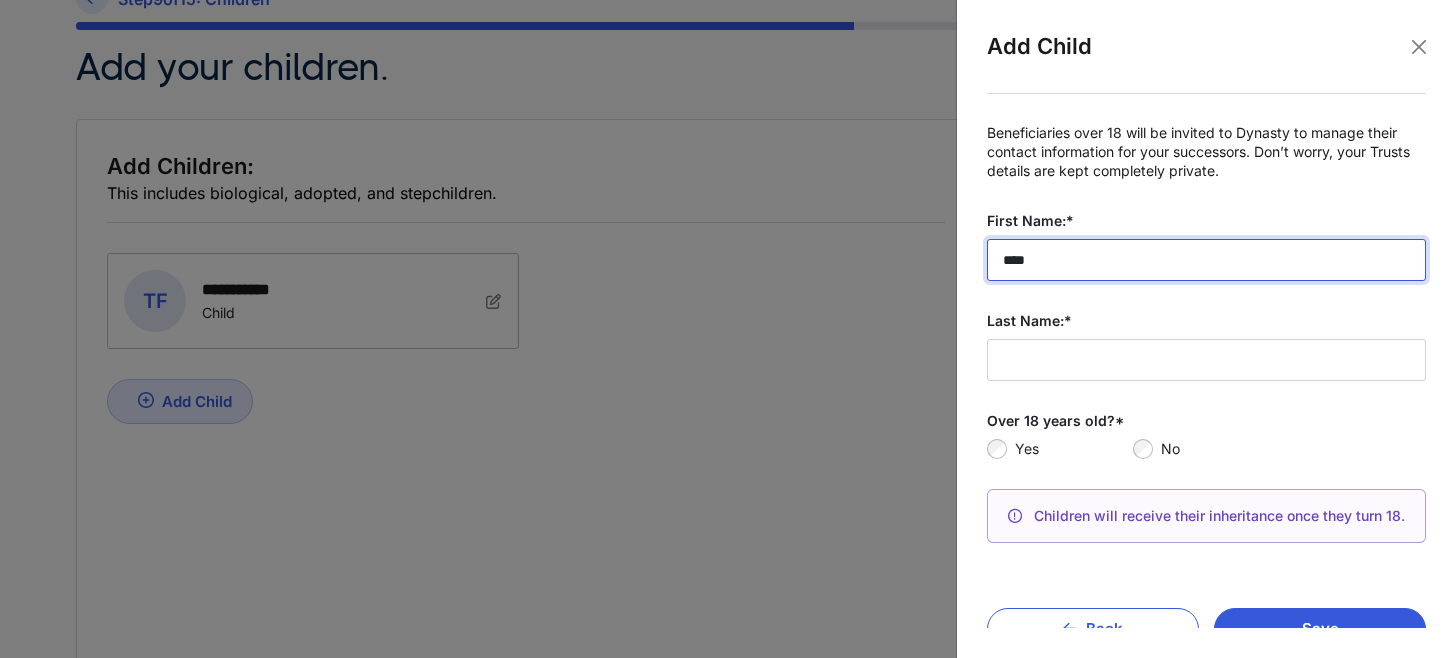 type on "****" 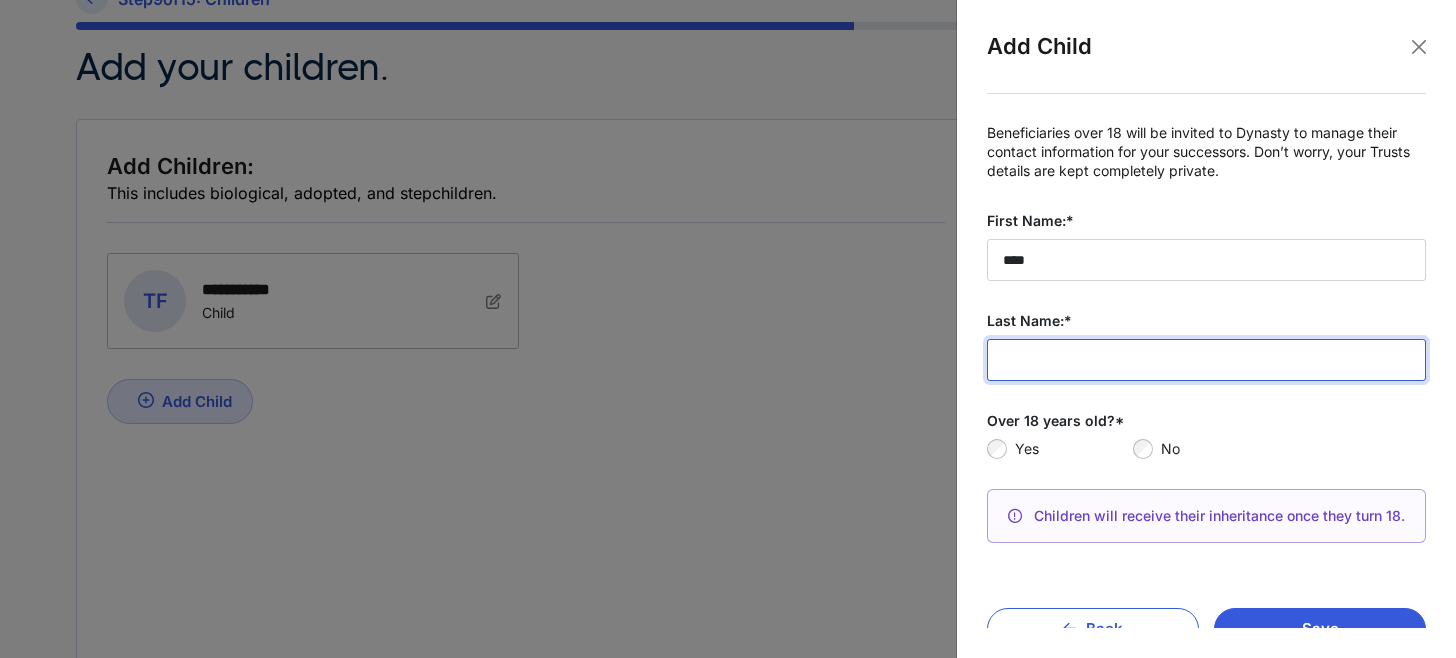 click on "Last Name:*" at bounding box center (1206, 360) 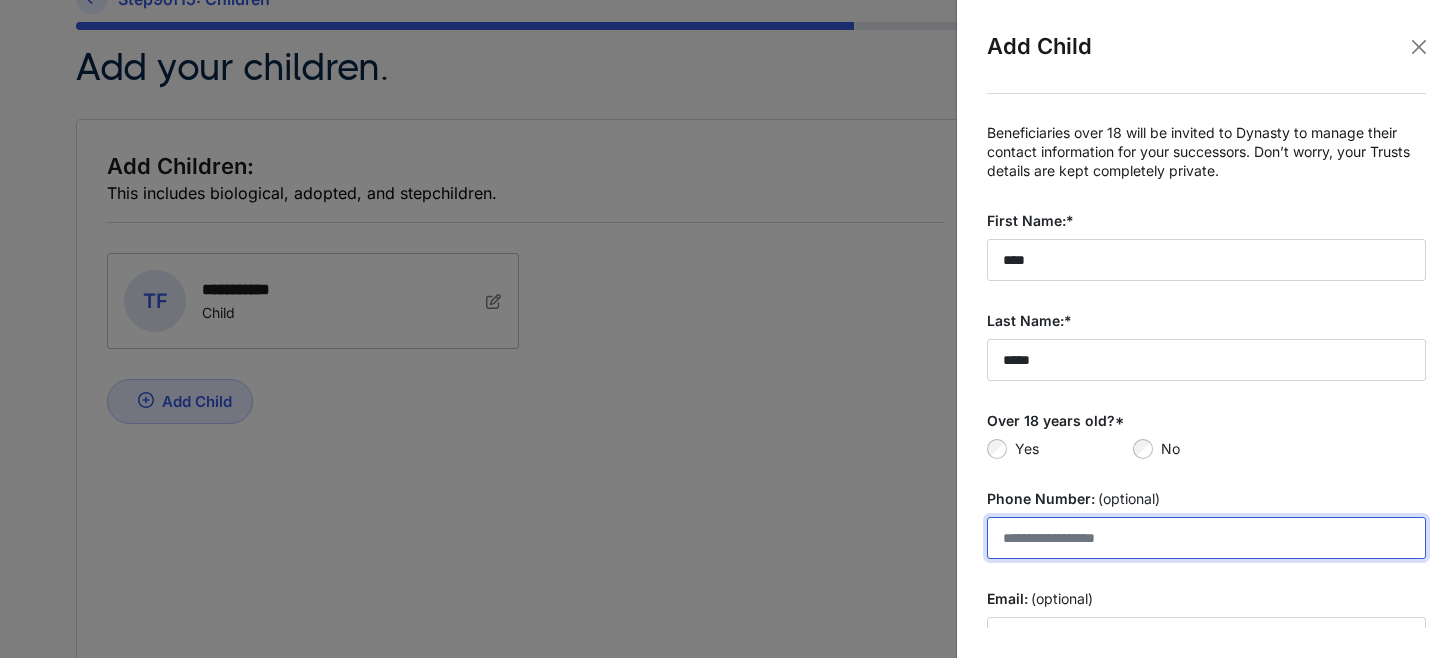 click on "Phone Number:   (optional)" at bounding box center [1206, 538] 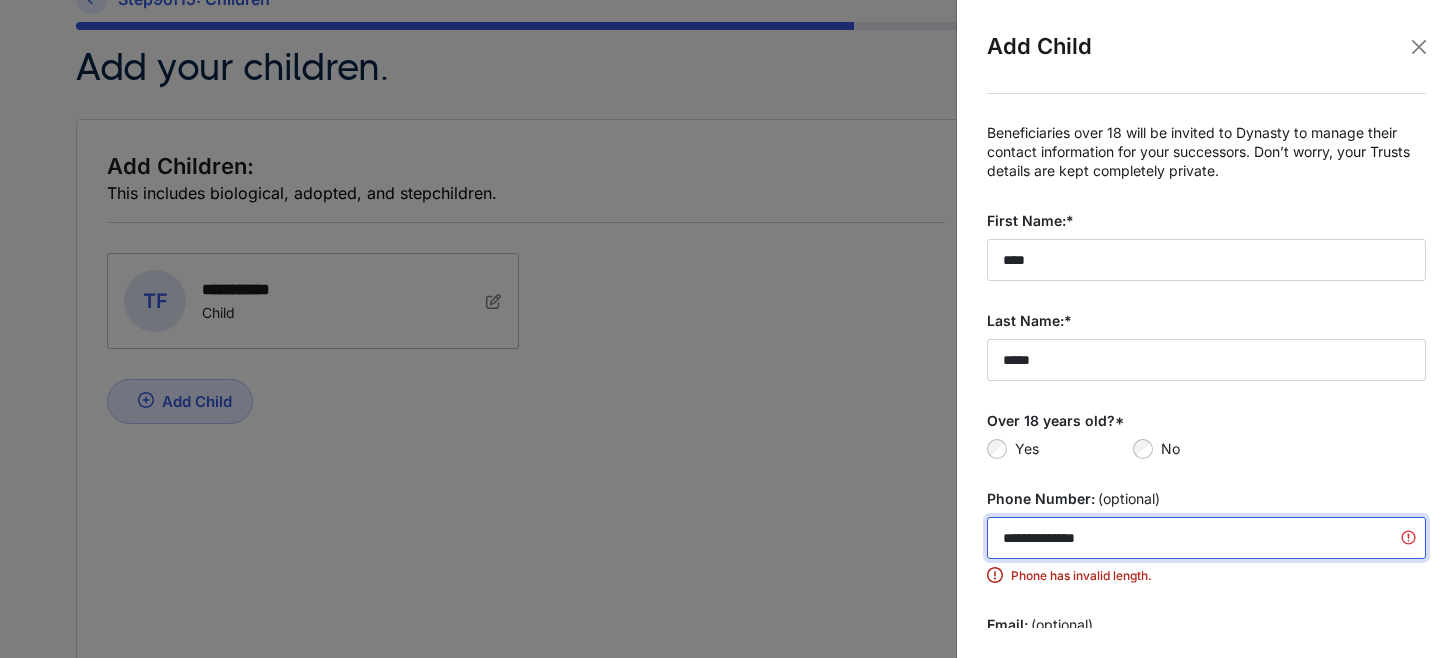type on "**********" 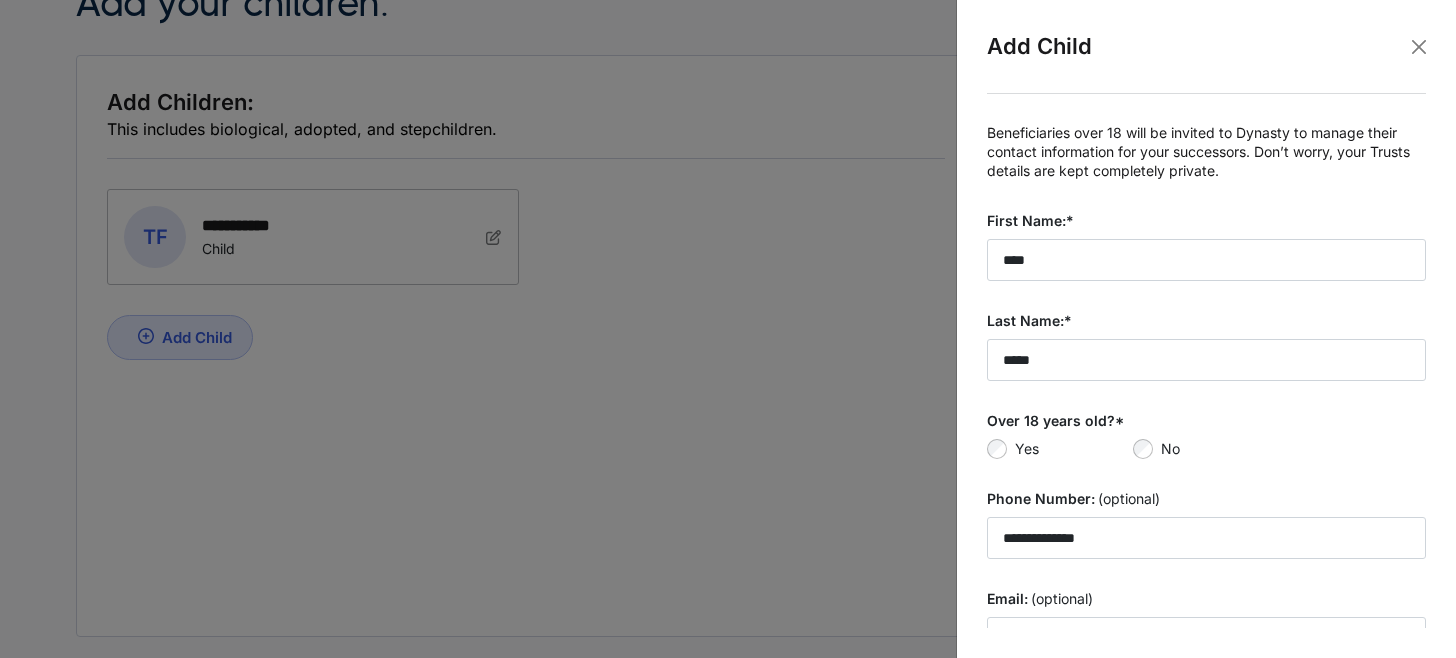 scroll, scrollTop: 300, scrollLeft: 0, axis: vertical 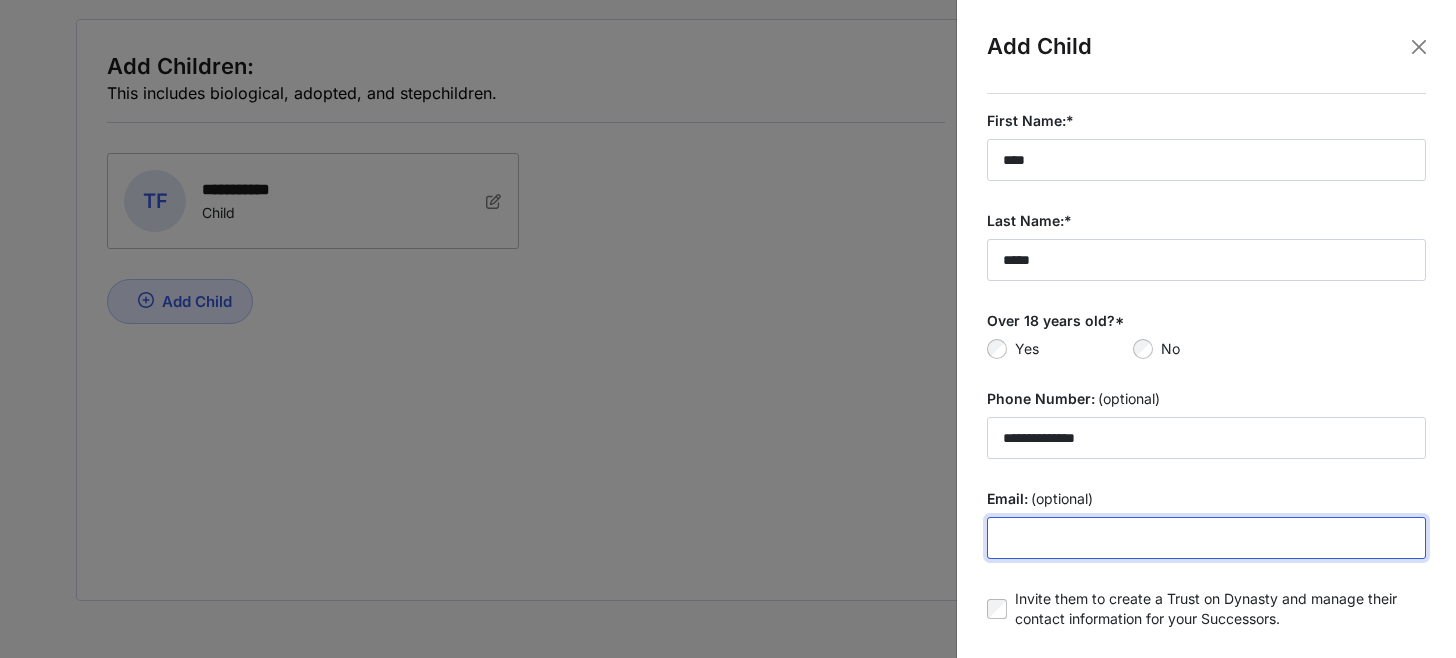 click on "Email:   (optional)" at bounding box center (1206, 538) 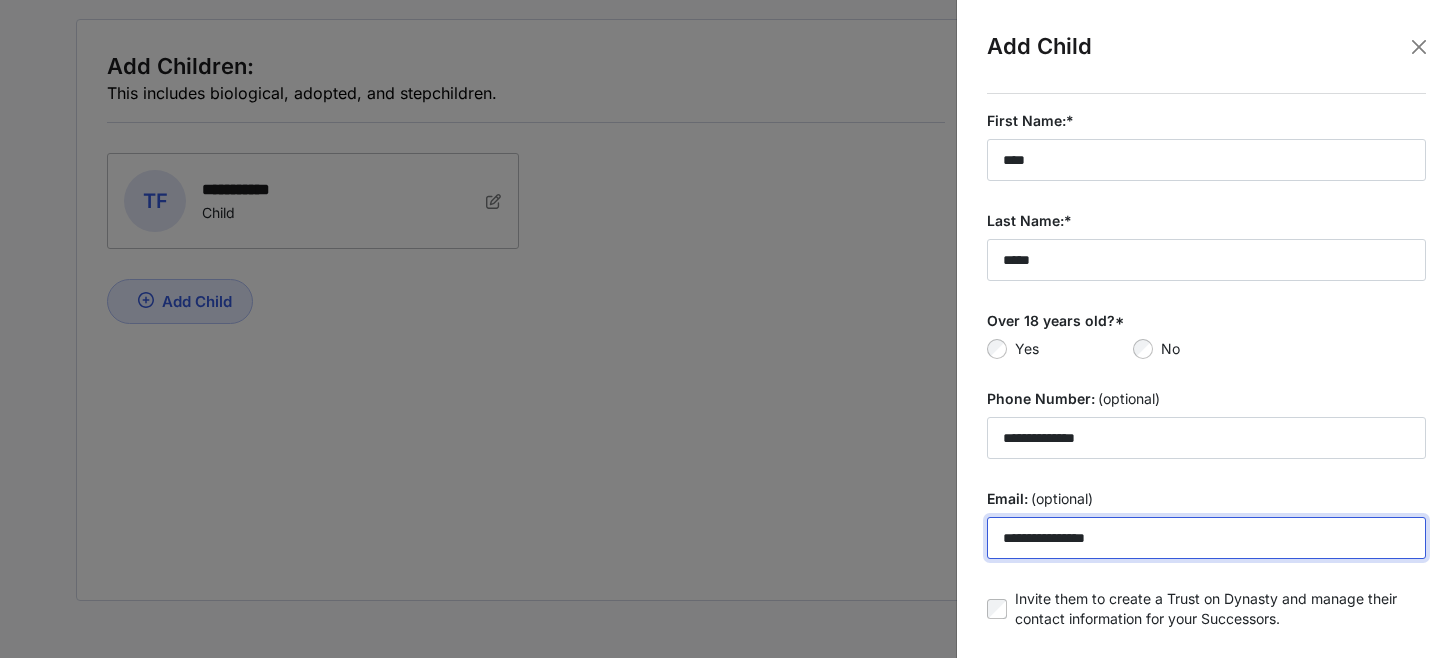 click on "**********" at bounding box center [1206, 538] 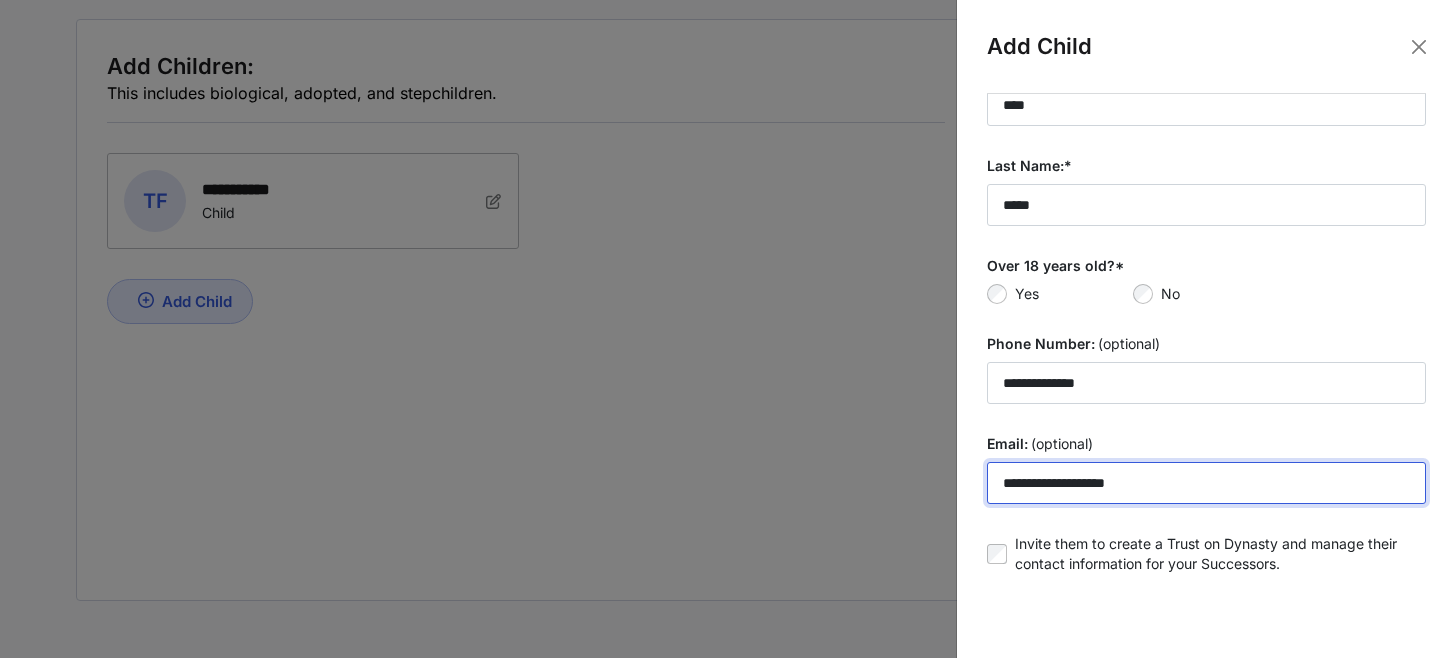 scroll, scrollTop: 216, scrollLeft: 0, axis: vertical 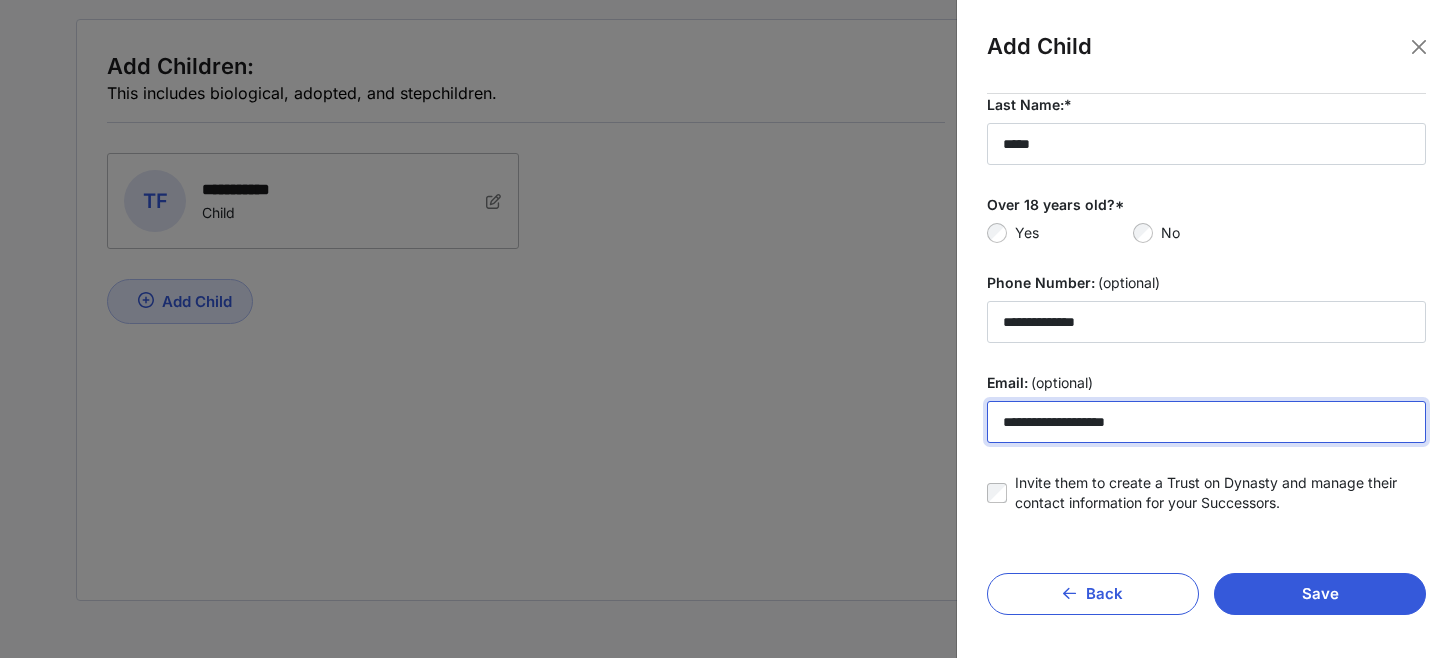 type on "**********" 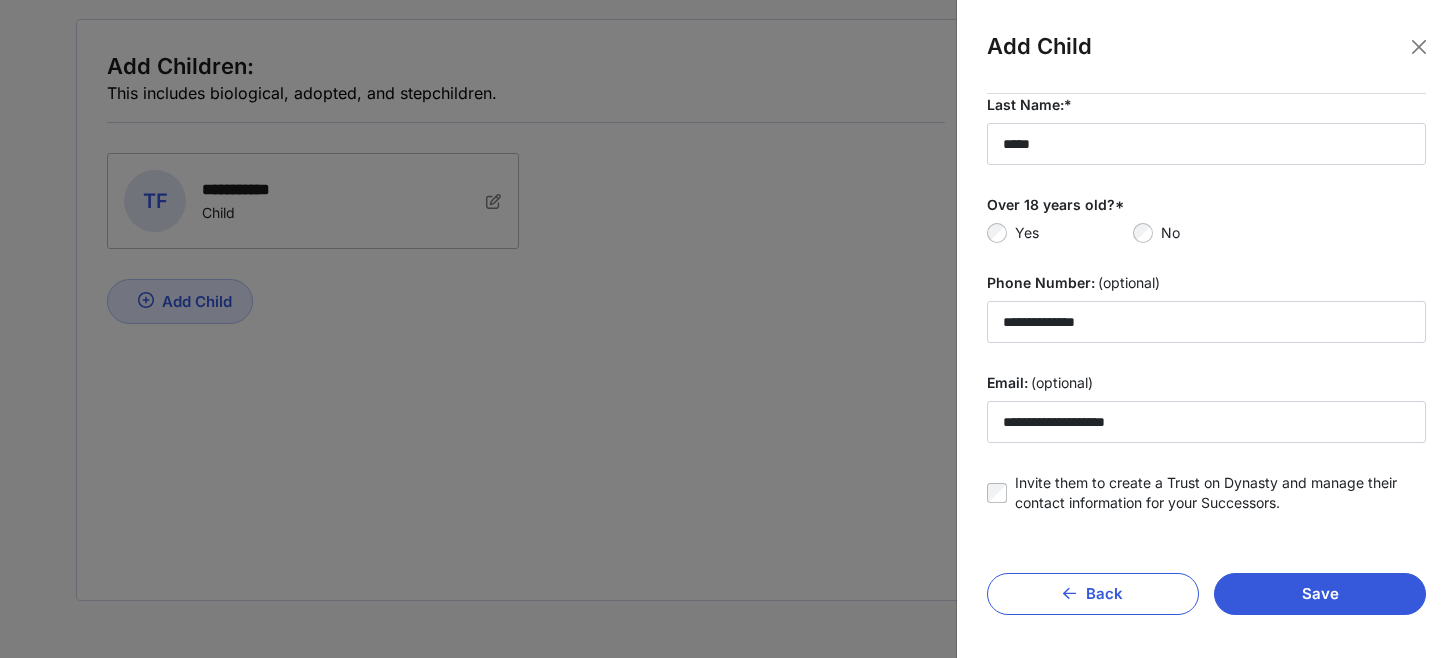 click at bounding box center (728, 329) 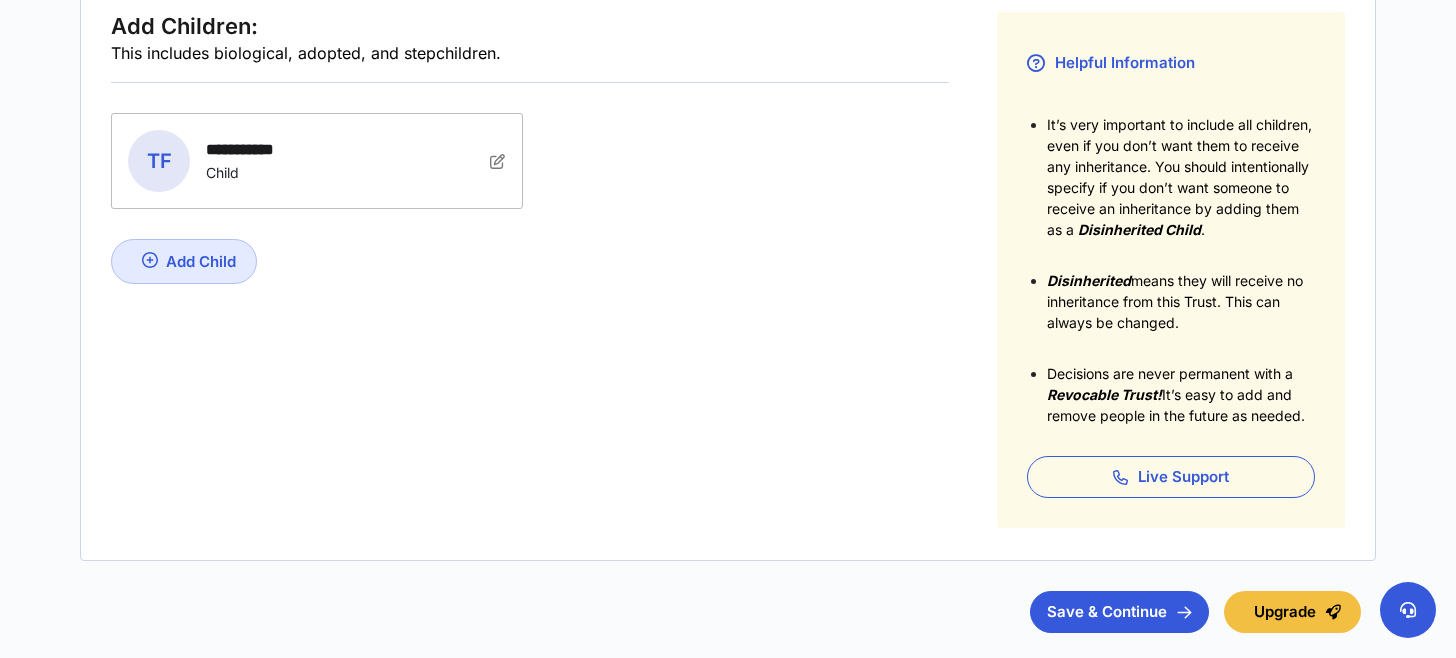 scroll, scrollTop: 400, scrollLeft: 0, axis: vertical 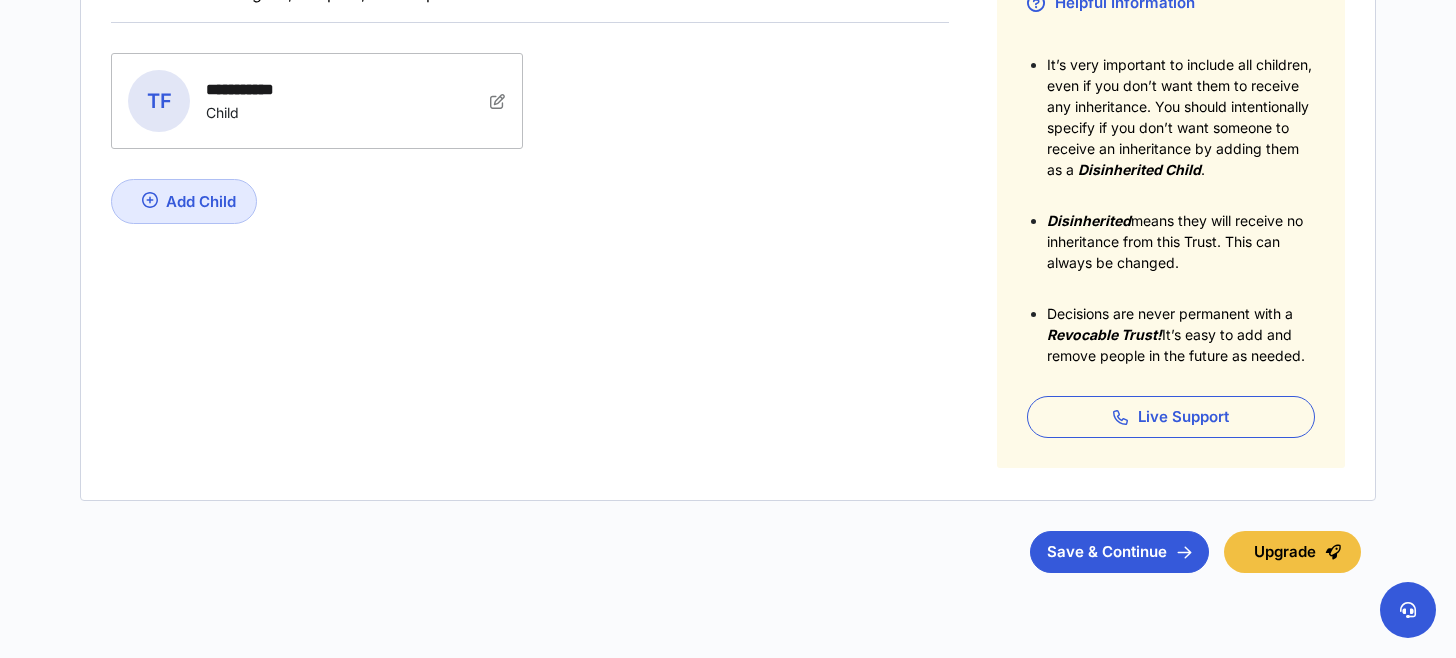 click on "Add Child" at bounding box center (201, 201) 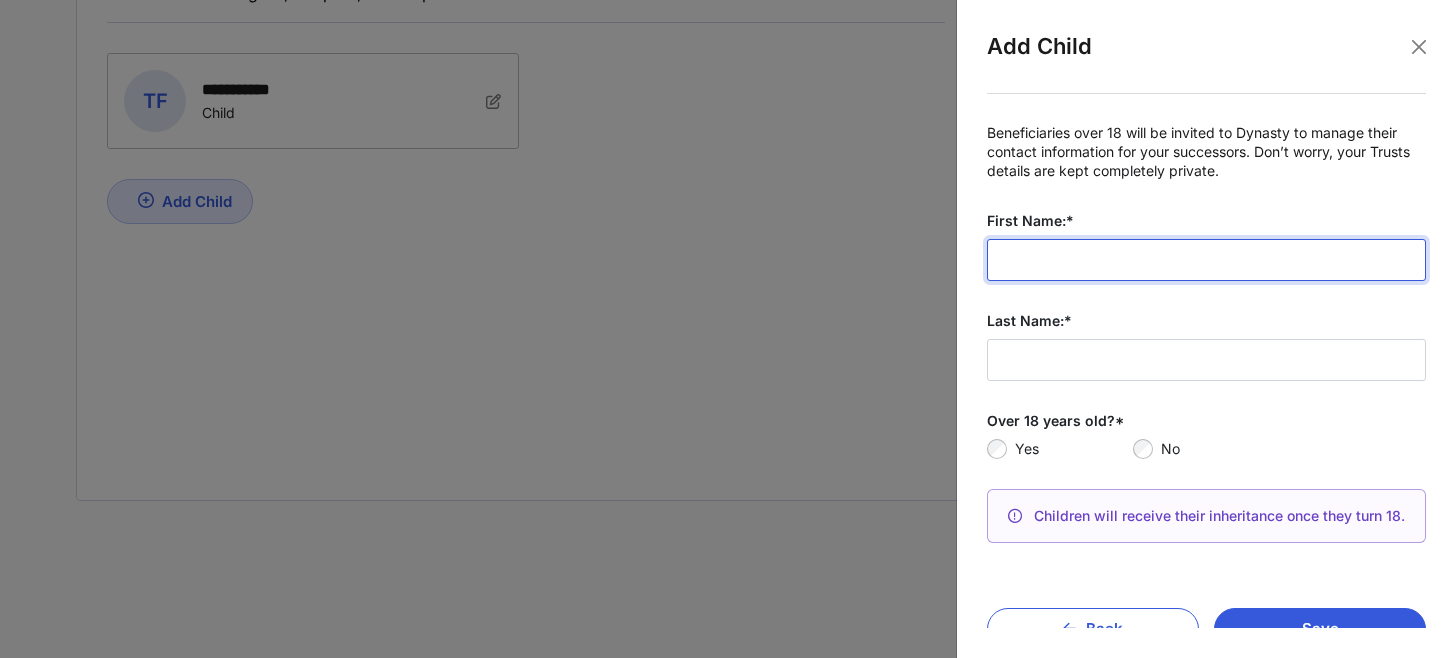 click on "First Name:*" at bounding box center [1206, 260] 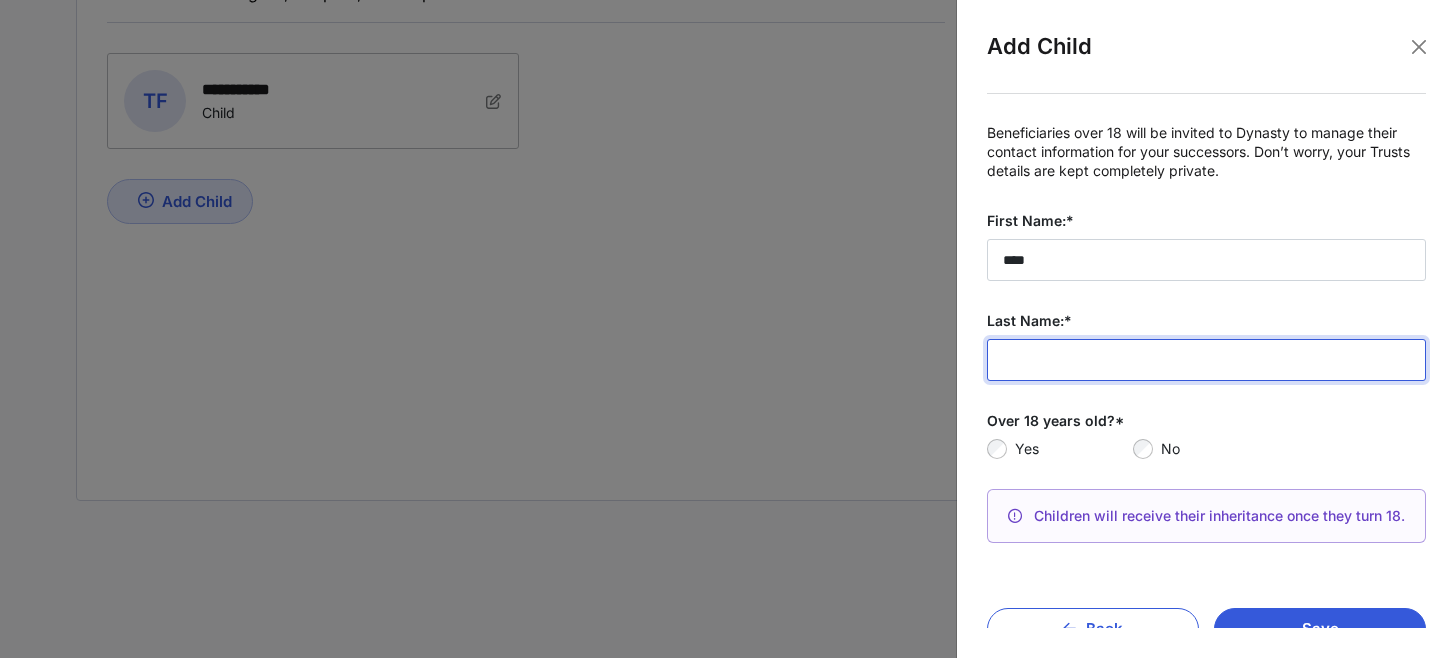 click on "Last Name:*" at bounding box center [1206, 360] 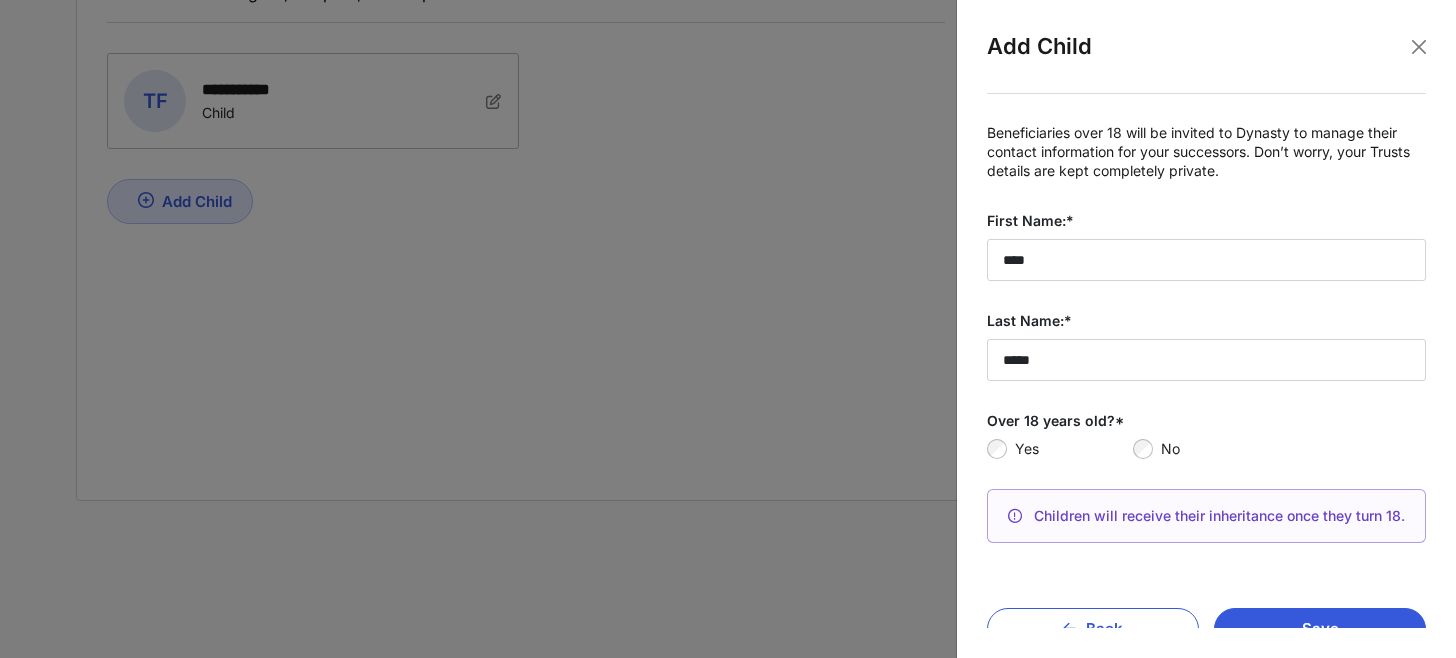 click on "Yes" at bounding box center (1074, 449) 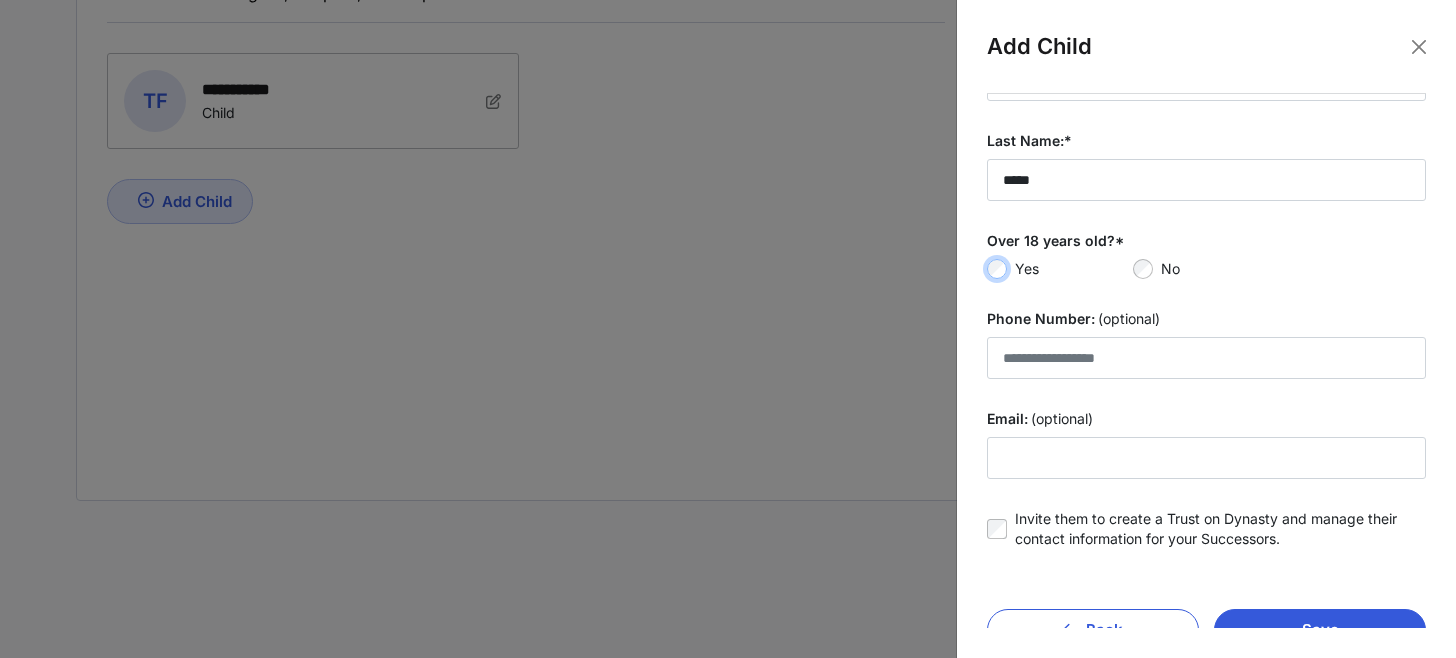 scroll, scrollTop: 200, scrollLeft: 0, axis: vertical 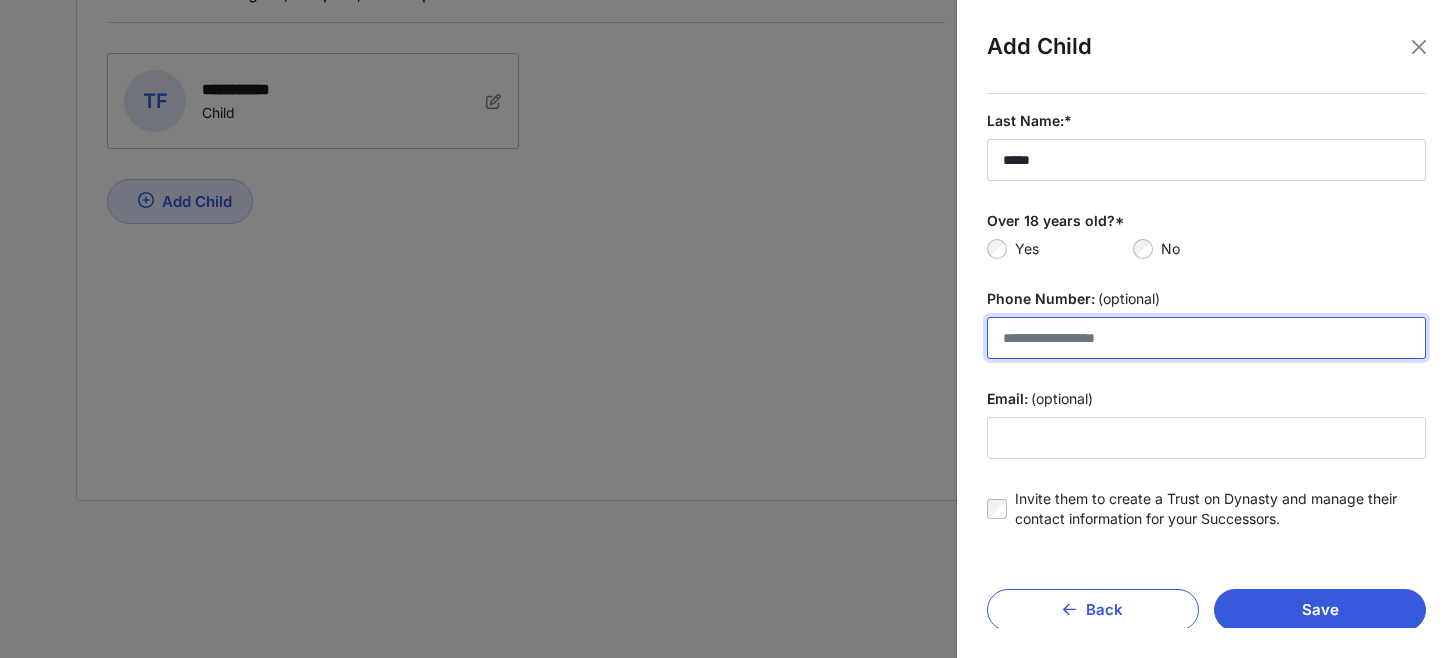 click on "Phone Number:   (optional)" at bounding box center [1206, 338] 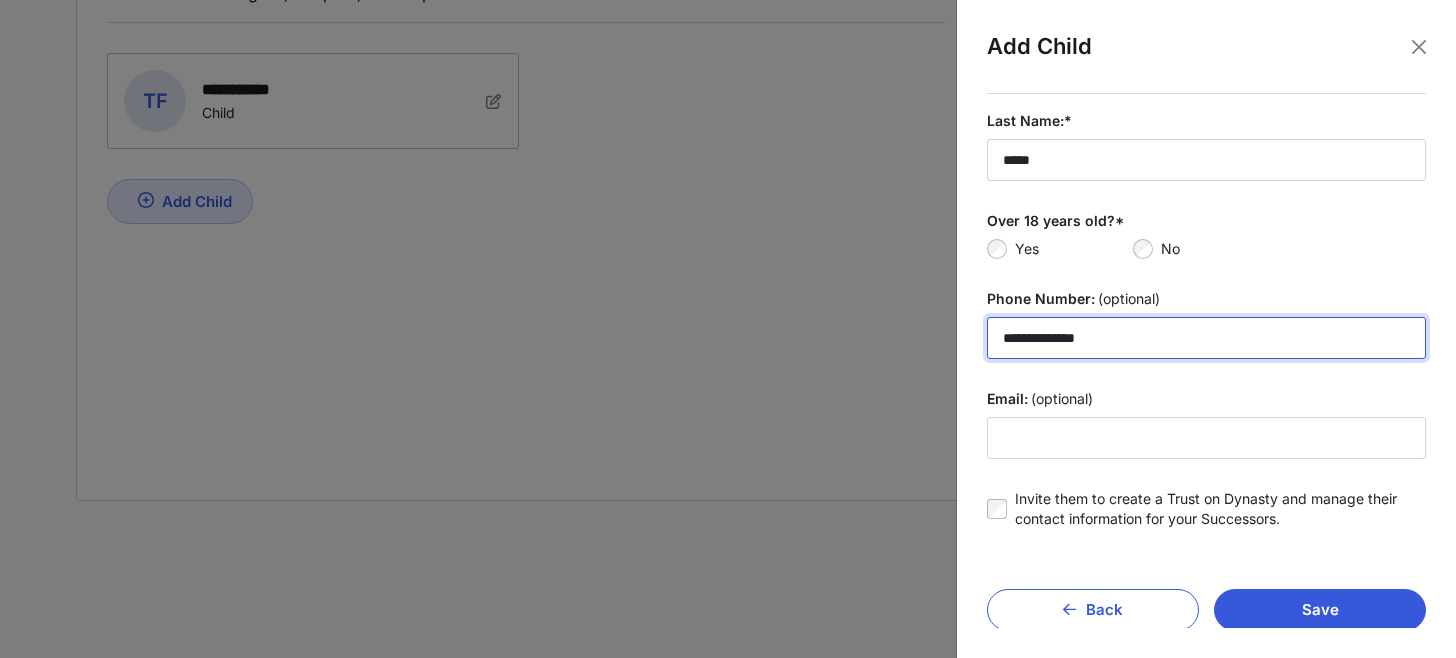 type on "**********" 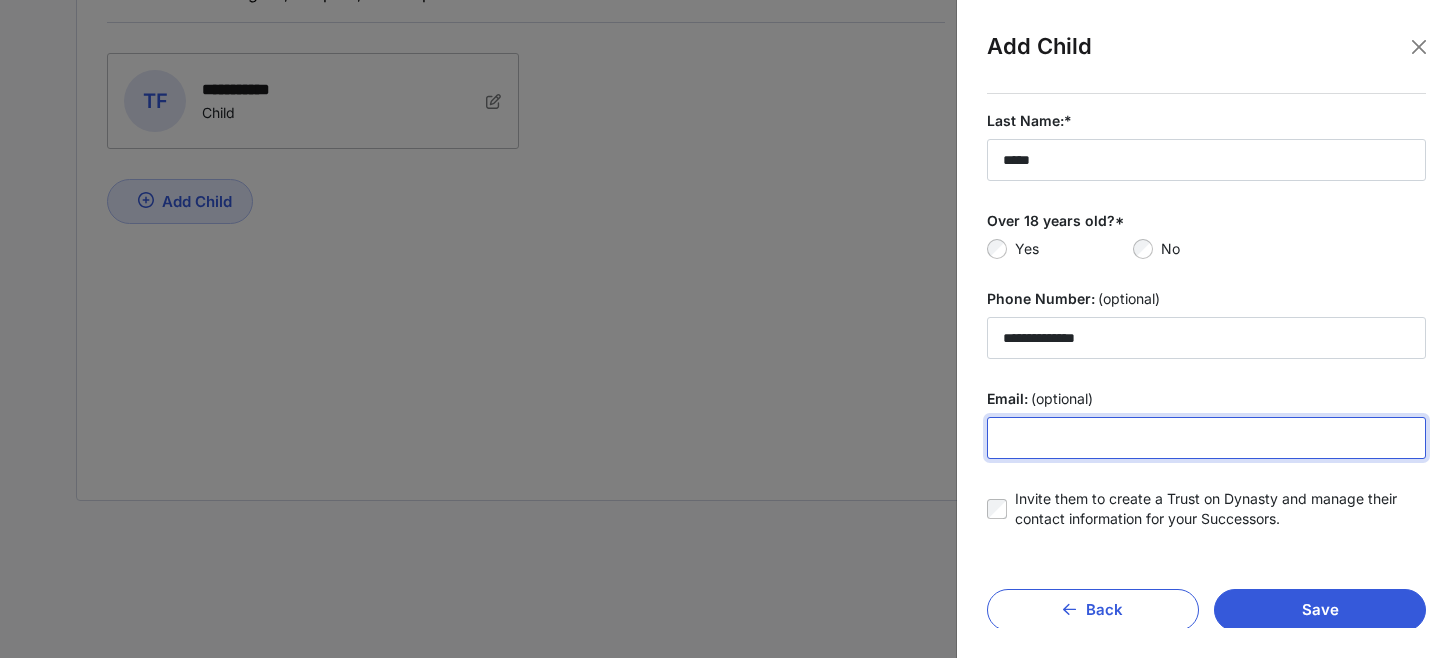 click on "Email:   (optional)" at bounding box center [1206, 438] 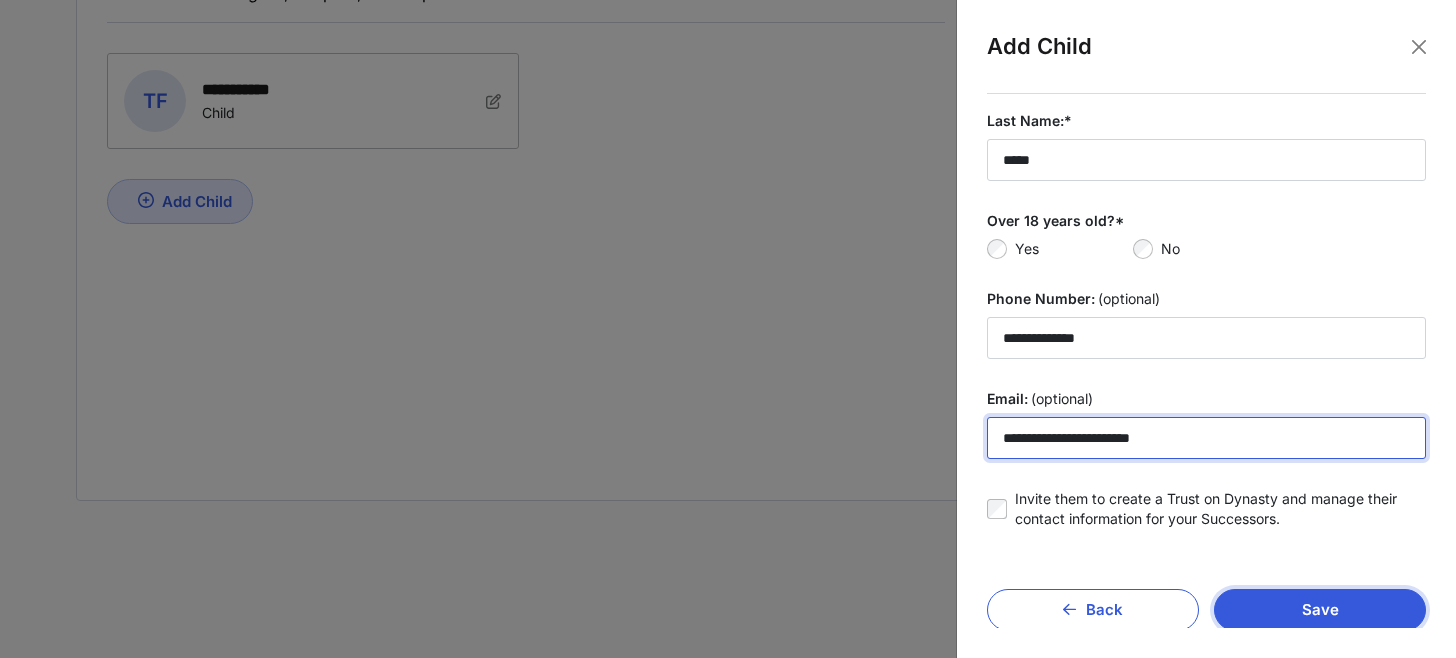 type on "**********" 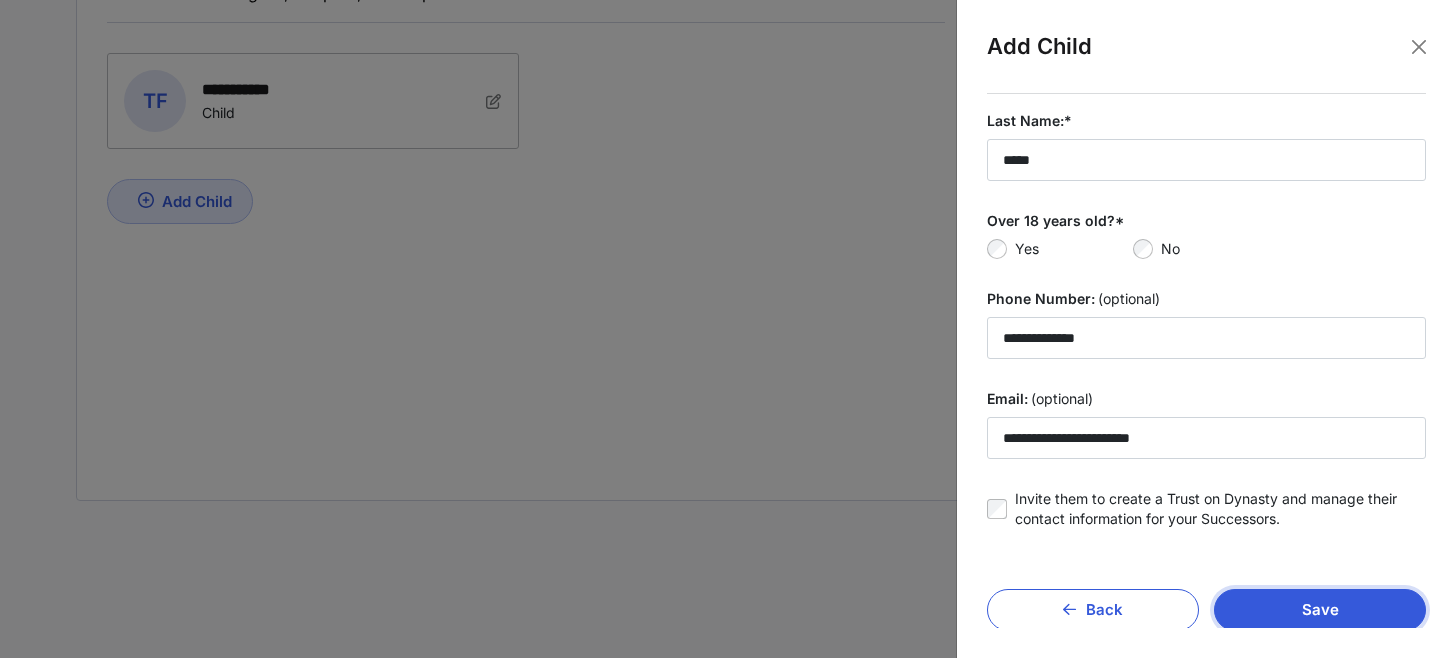 click on "Save" at bounding box center (1320, 610) 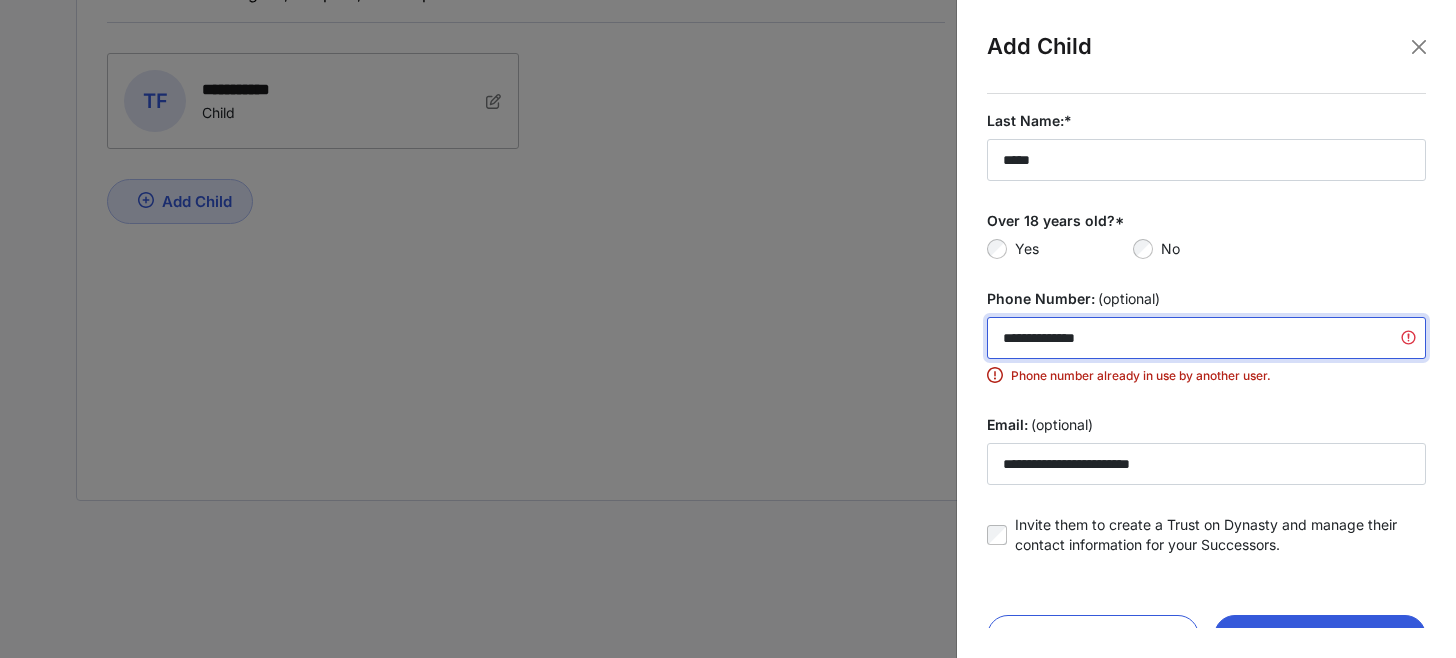 drag, startPoint x: 1048, startPoint y: 336, endPoint x: 1096, endPoint y: 333, distance: 48.09366 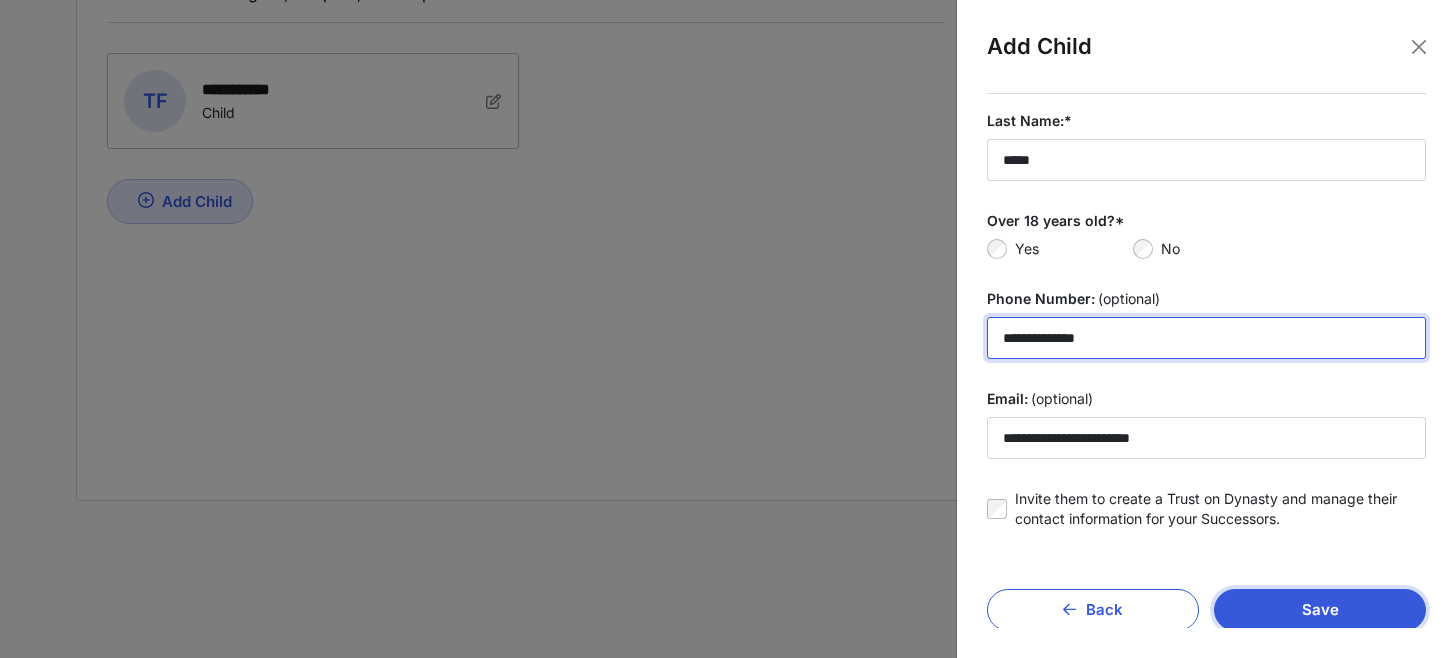 type on "**********" 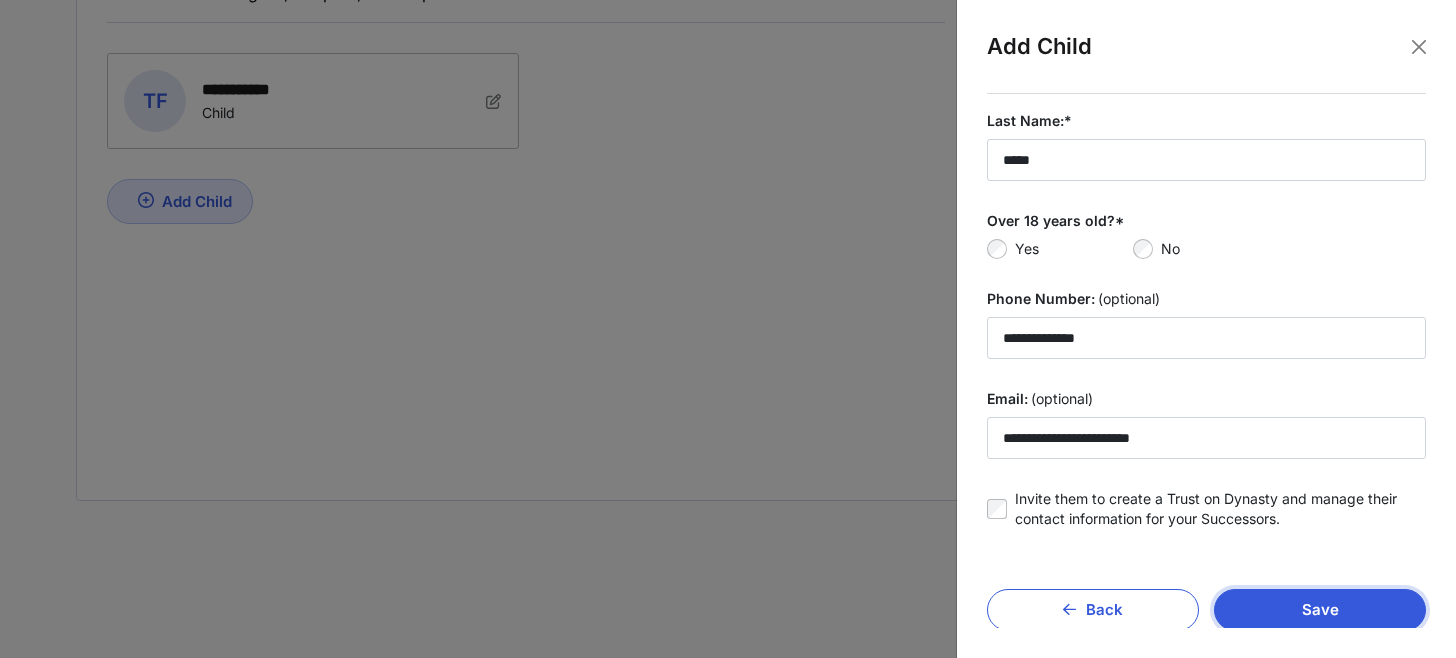 click on "Save" at bounding box center [1320, 610] 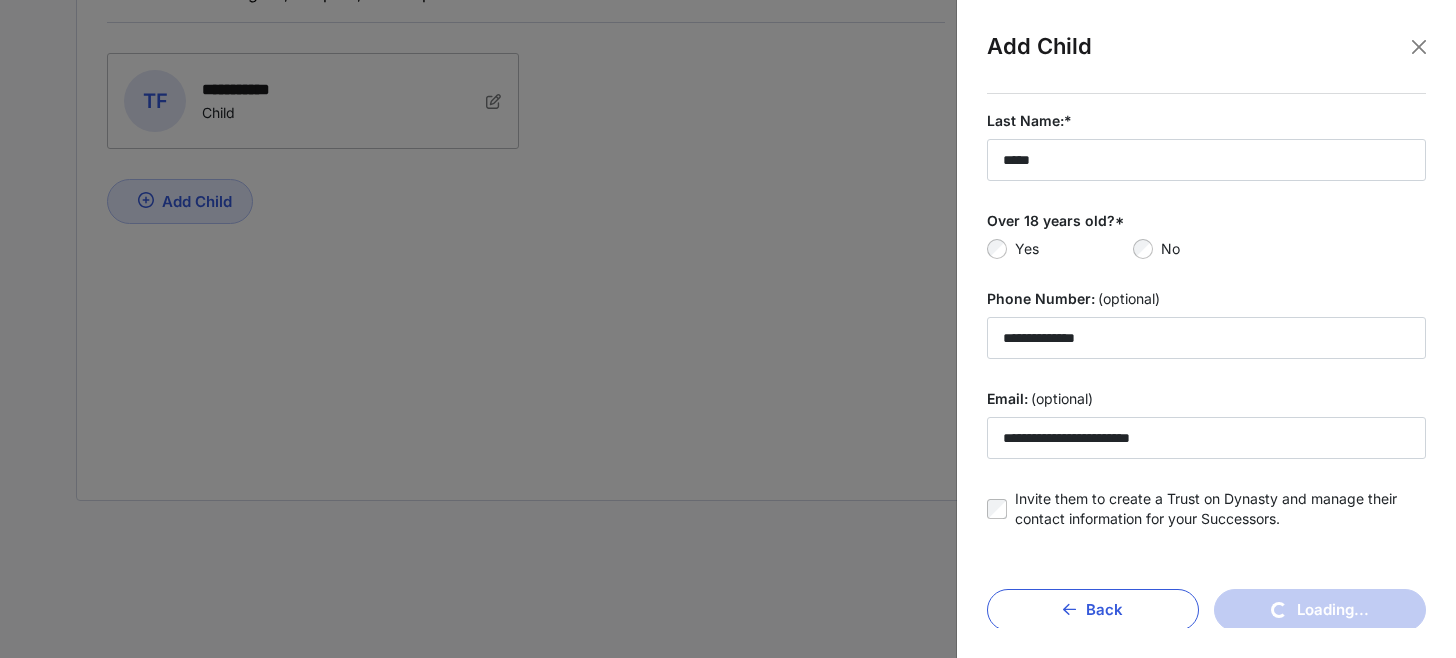type 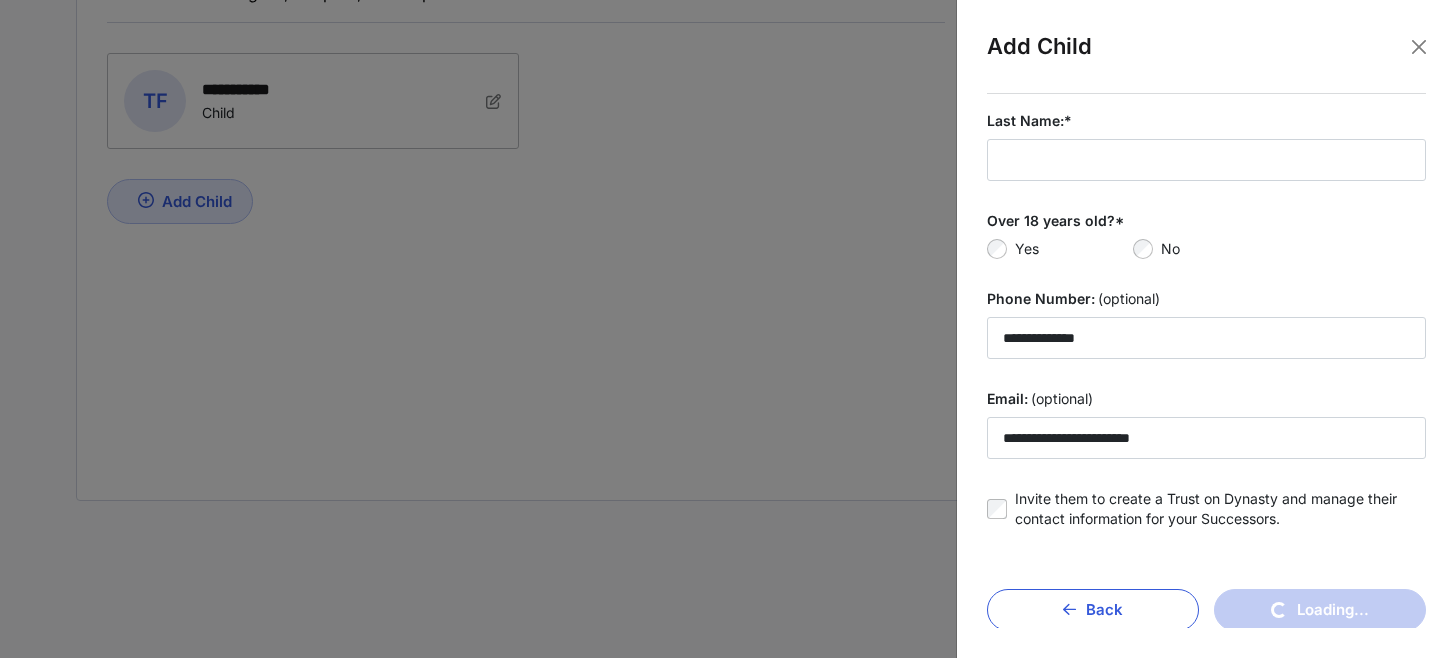 scroll, scrollTop: 0, scrollLeft: 0, axis: both 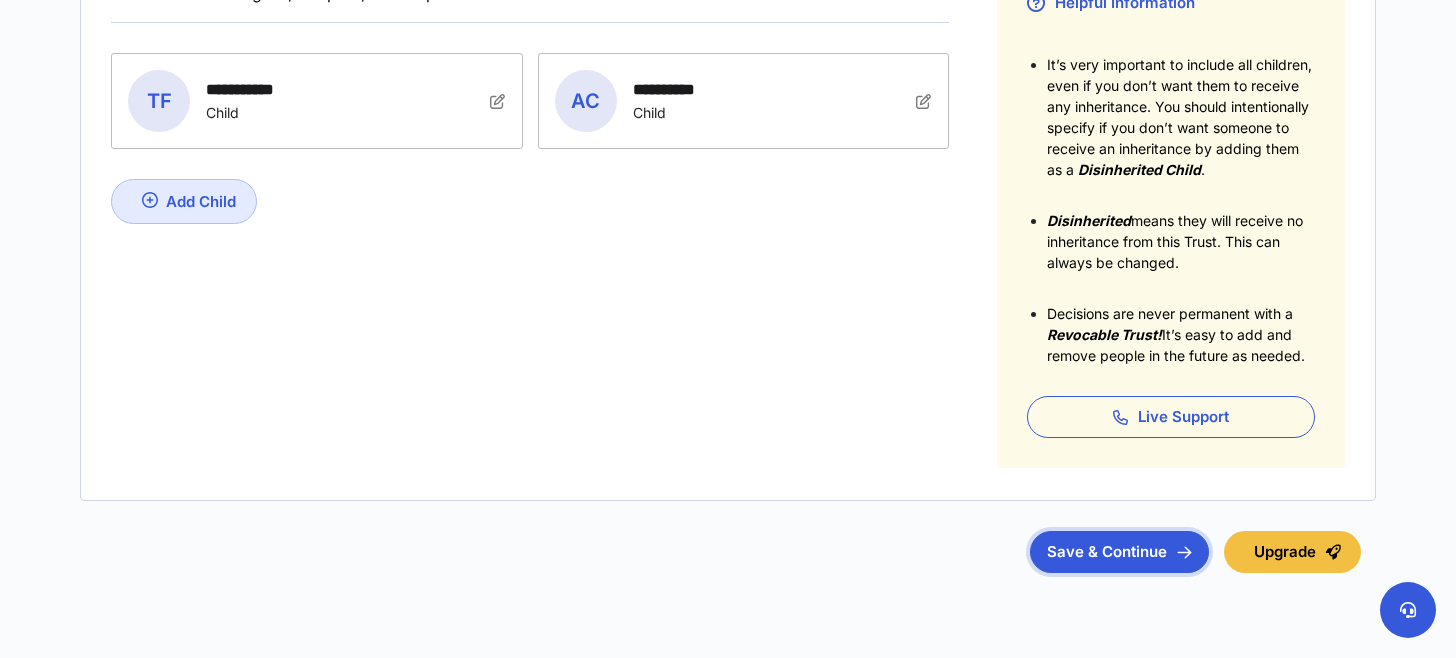 click on "Save & Continue" at bounding box center (1119, 552) 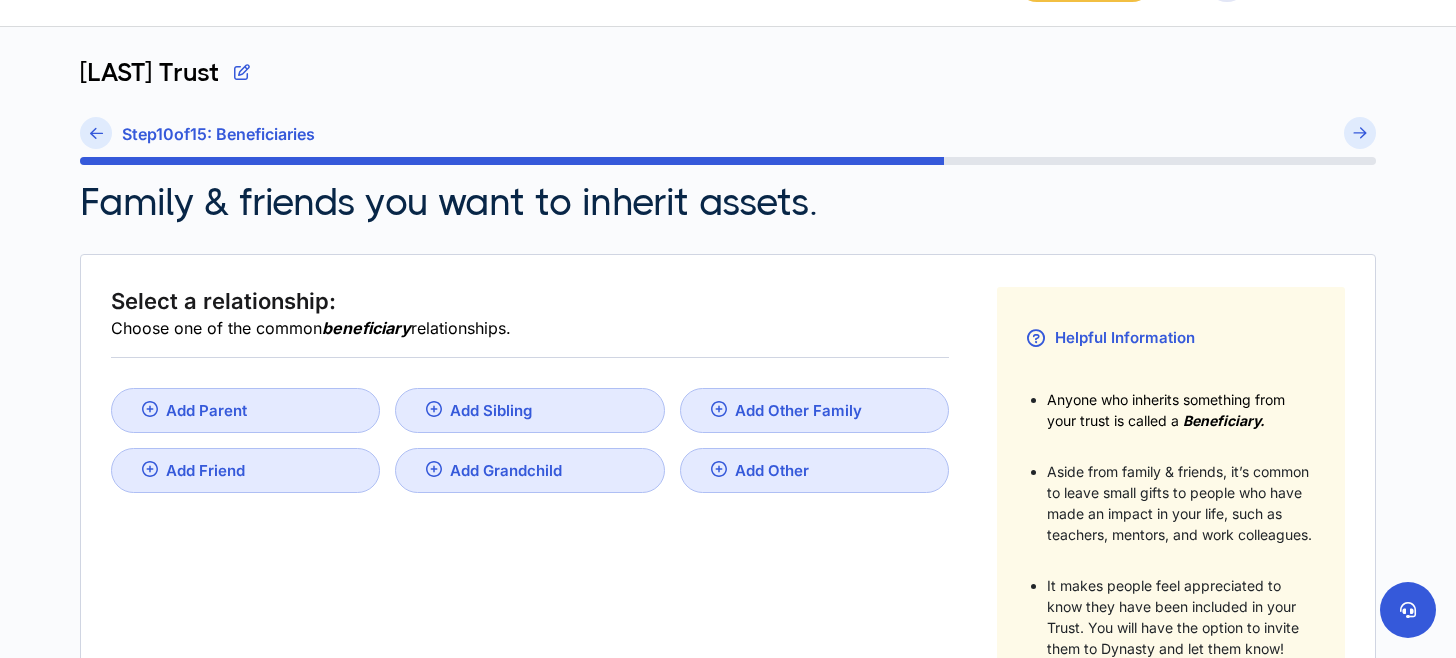 scroll, scrollTop: 100, scrollLeft: 0, axis: vertical 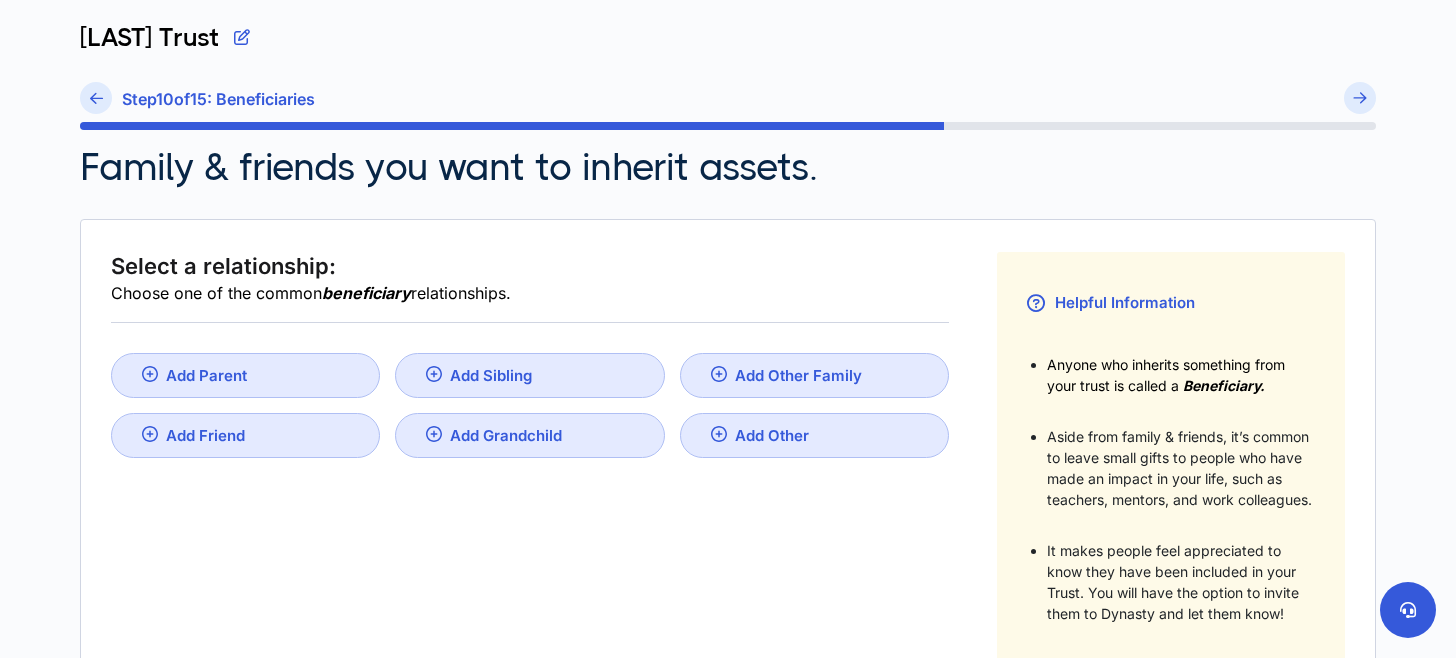 click on "Add Parent" at bounding box center (206, 375) 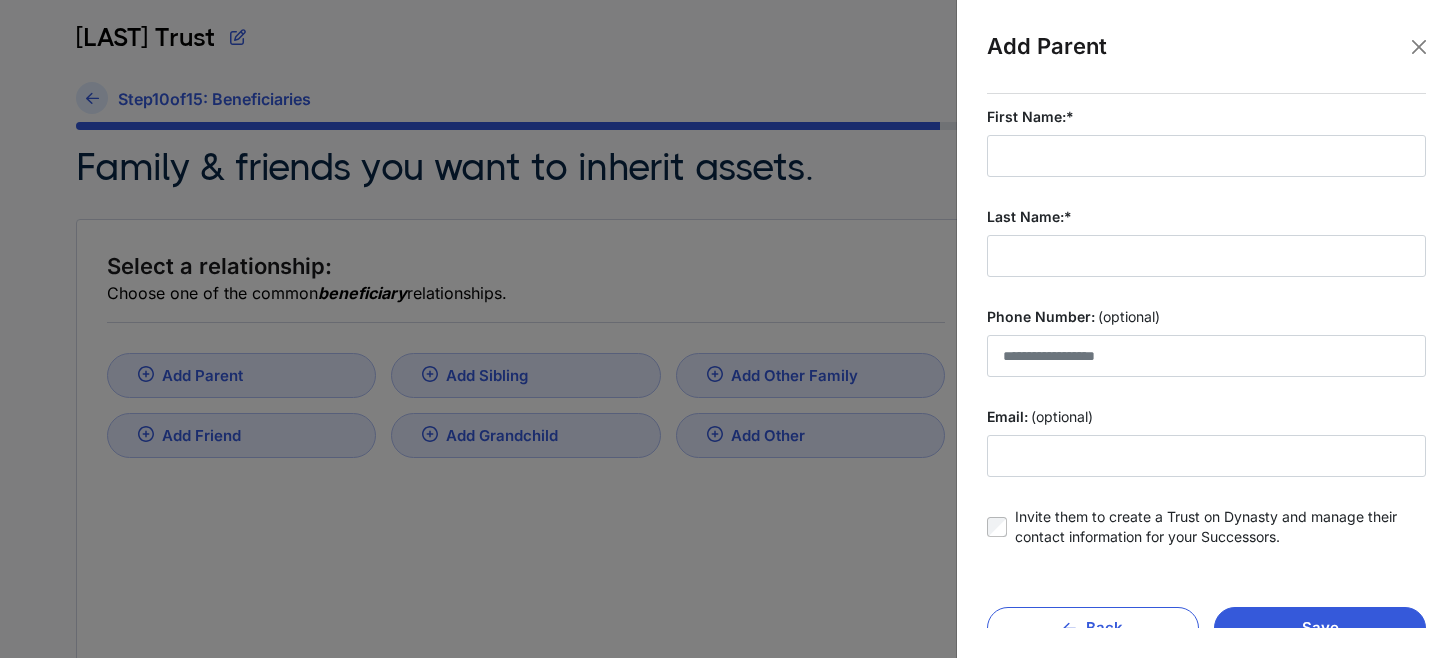 scroll, scrollTop: 0, scrollLeft: 0, axis: both 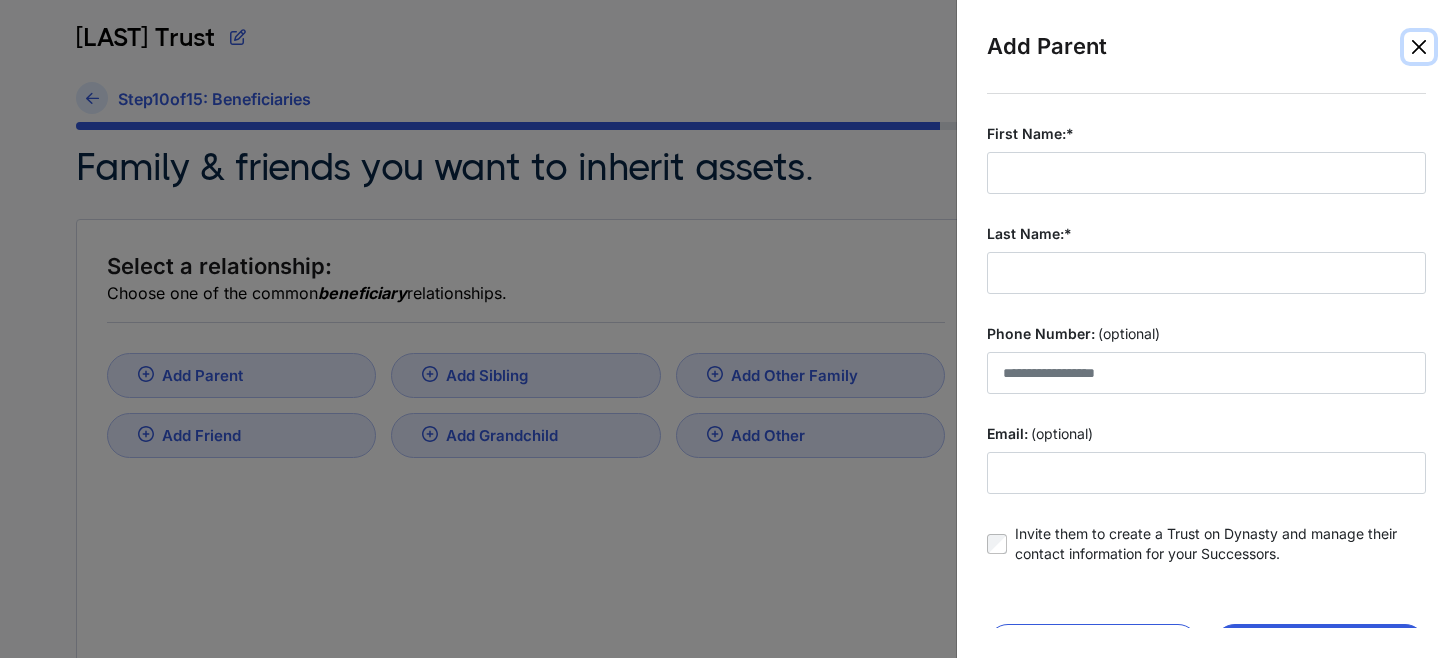click at bounding box center [1419, 47] 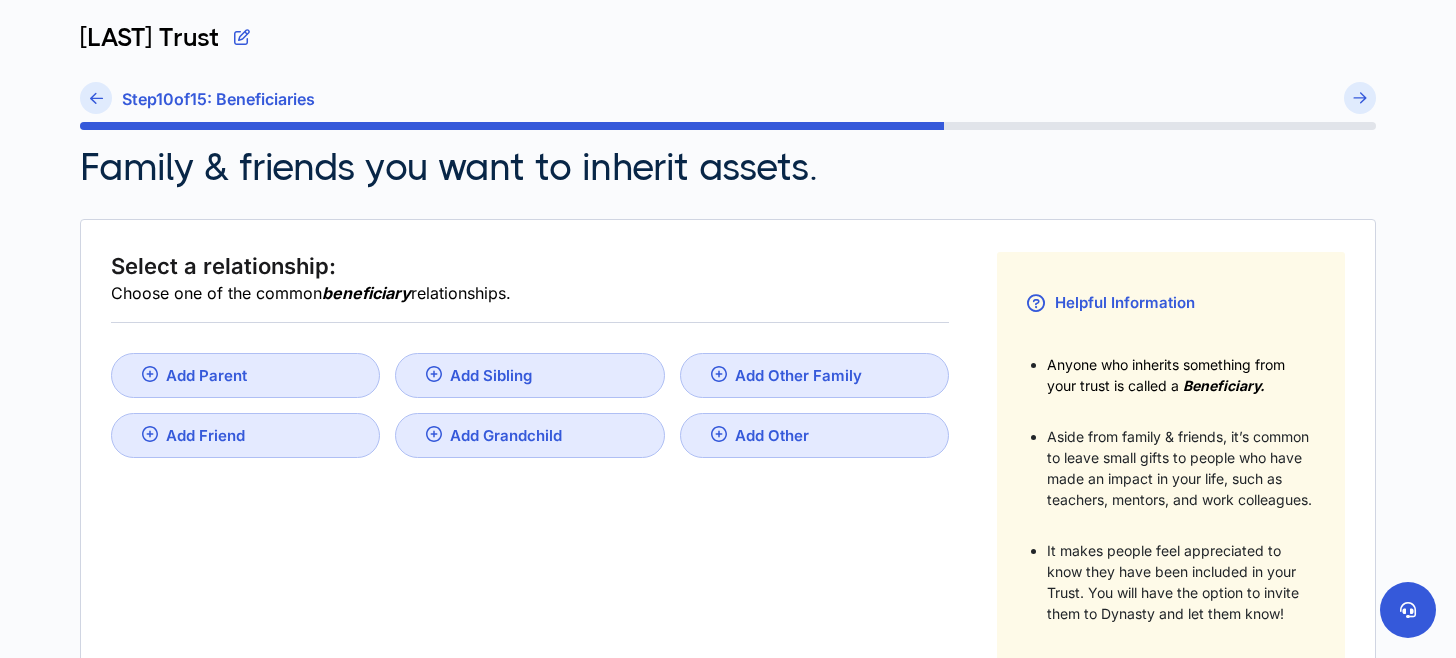 click on "Add Sibling" at bounding box center (206, 375) 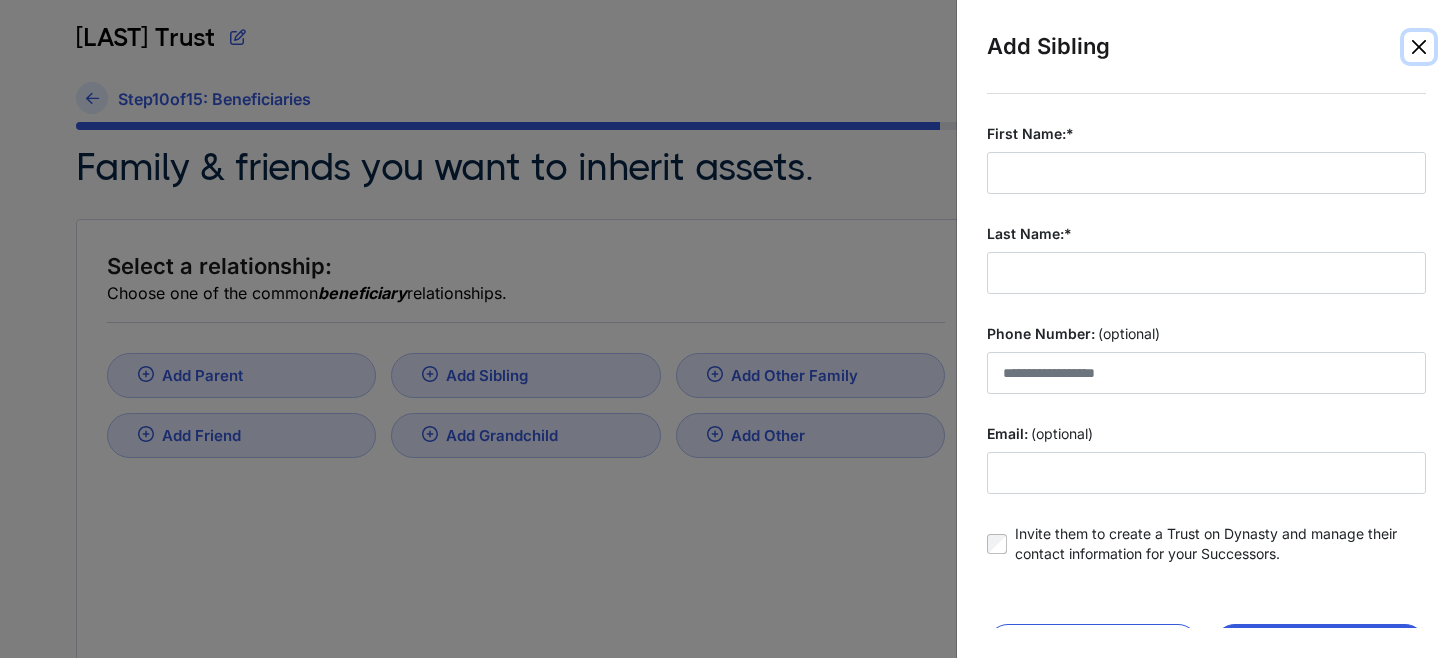 click at bounding box center [1419, 47] 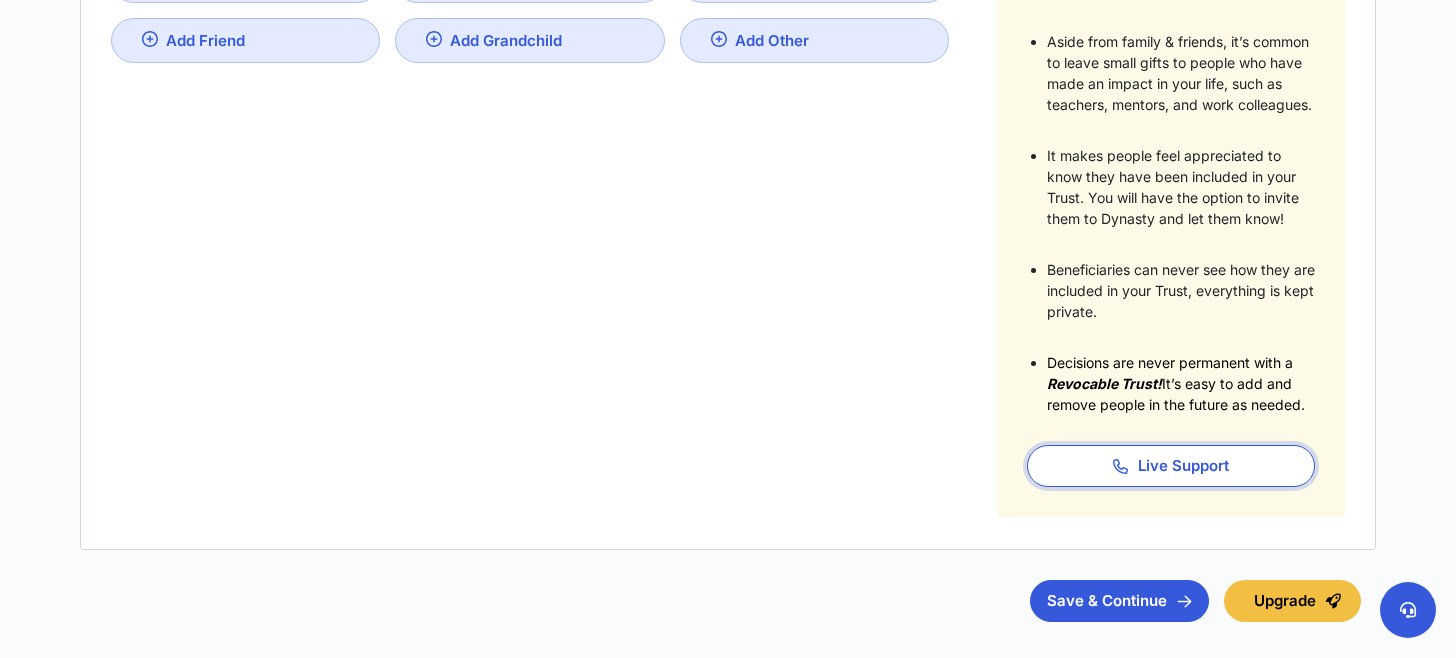 scroll, scrollTop: 500, scrollLeft: 0, axis: vertical 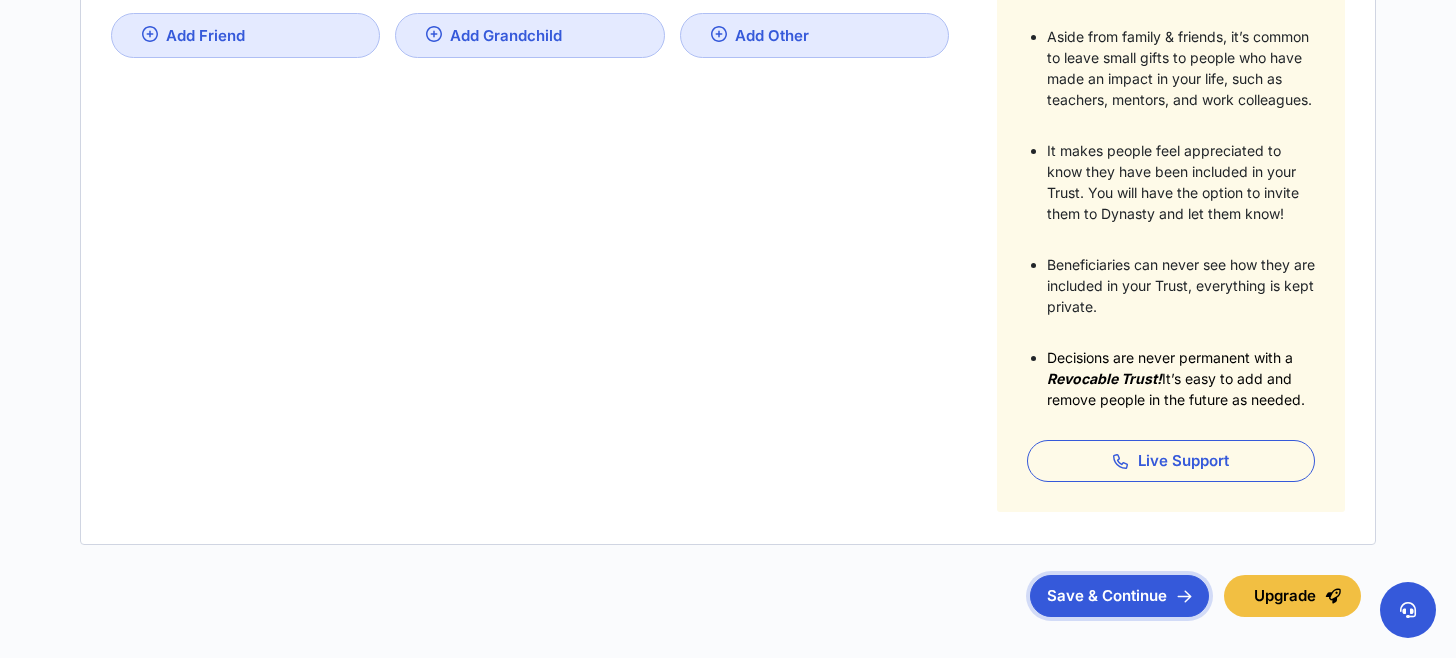 click on "Save & Continue" at bounding box center [1119, 596] 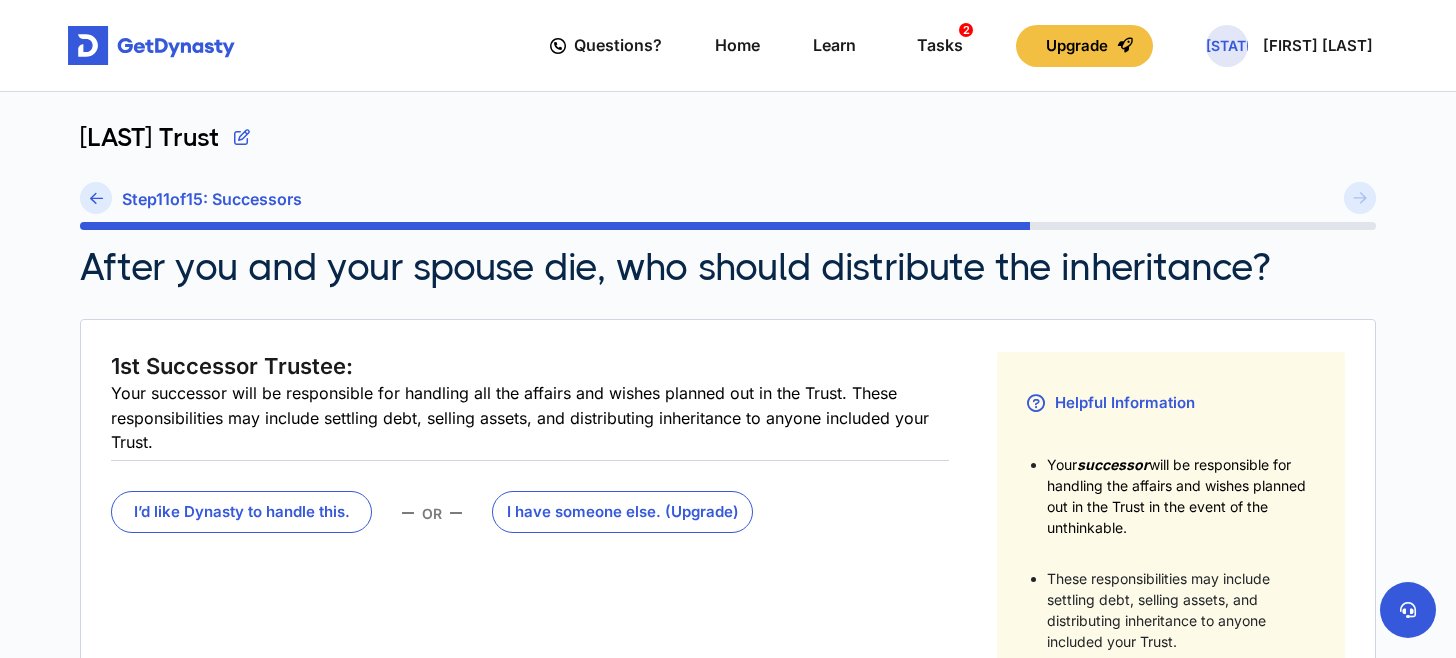scroll, scrollTop: 100, scrollLeft: 0, axis: vertical 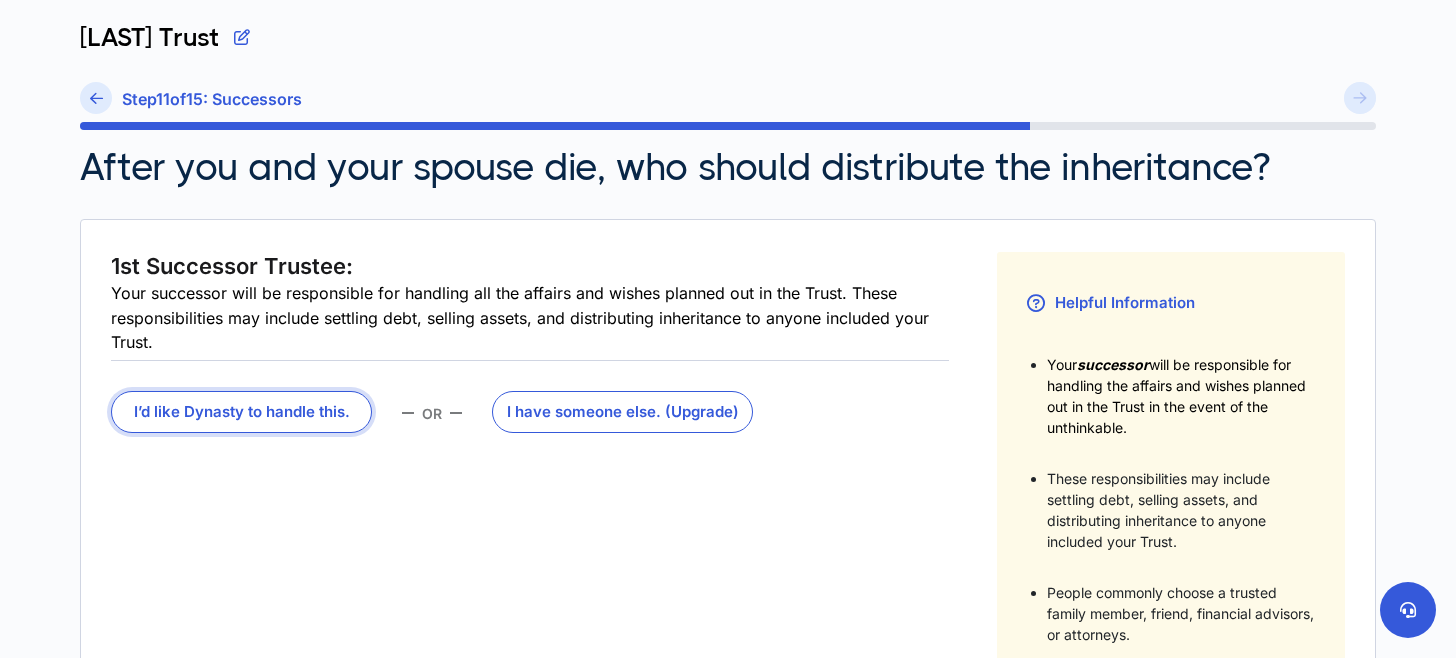 click on "I’d like Dynasty to handle this." at bounding box center [241, 412] 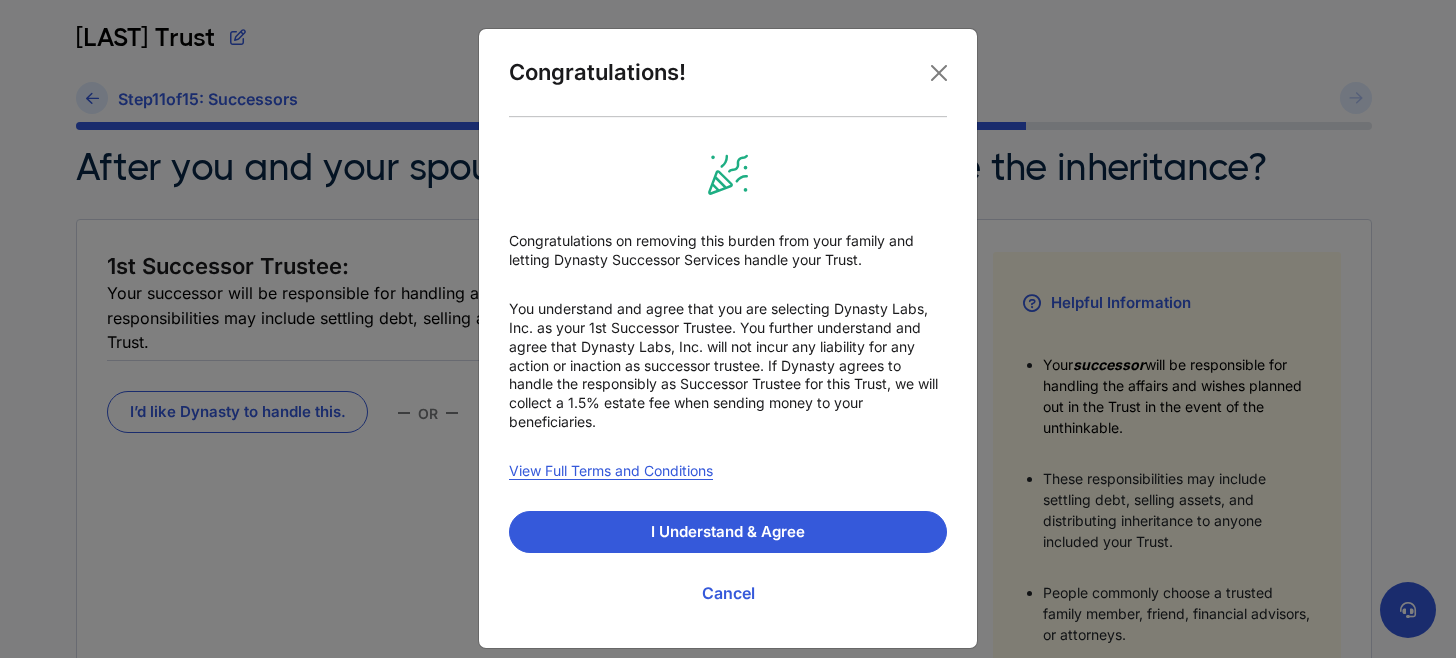 click on "Congratulations! Congratulations on removing this burden from your family and letting Dynasty Successor Services handle your Trust. You understand and agree that you are selecting Dynasty Labs, Inc. as your 1st Successor Trustee. You further understand and agree that Dynasty Labs, Inc. will not incur any liability for any action or inaction as successor trustee. If Dynasty agrees to handle the responsibly as Successor Trustee for this Trust, we will collect a 1.5% estate fee when sending money to your beneficiaries. View Full Terms and Conditions I Understand & Agree Cancel" at bounding box center [728, 329] 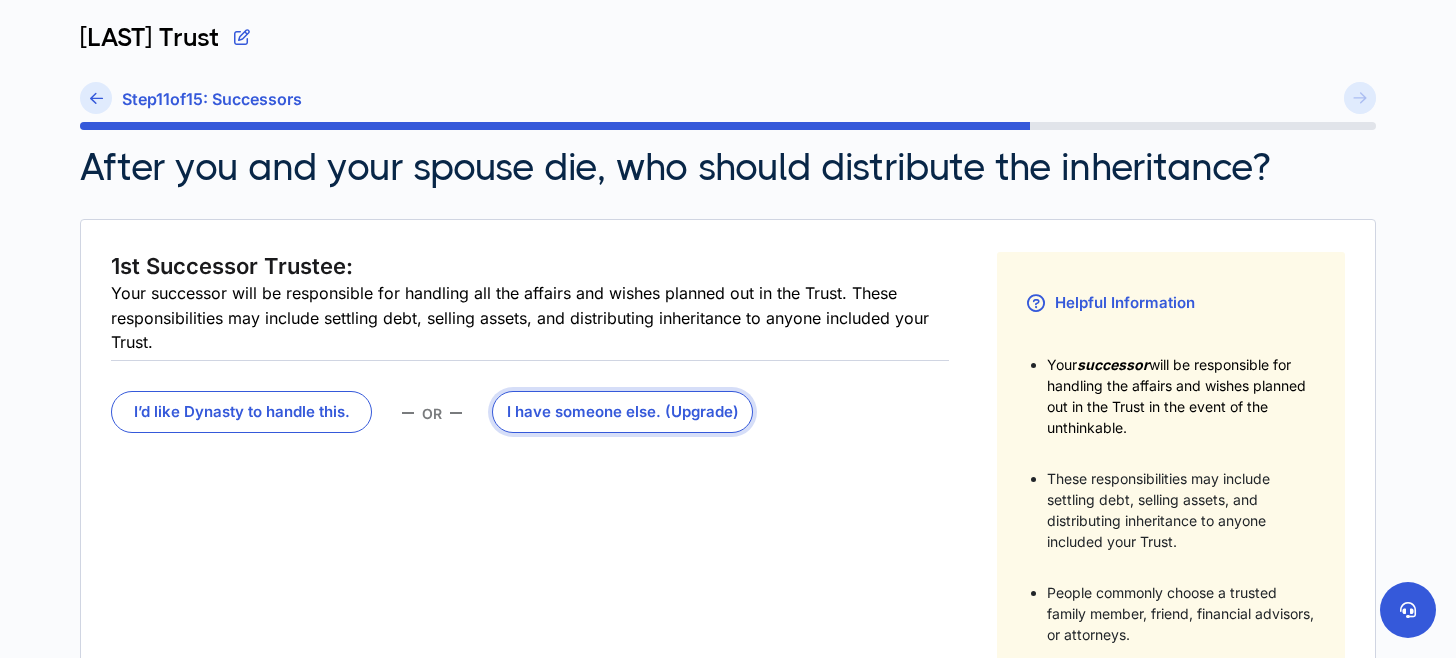 click on "I have someone else . (Upgrade)" at bounding box center (622, 412) 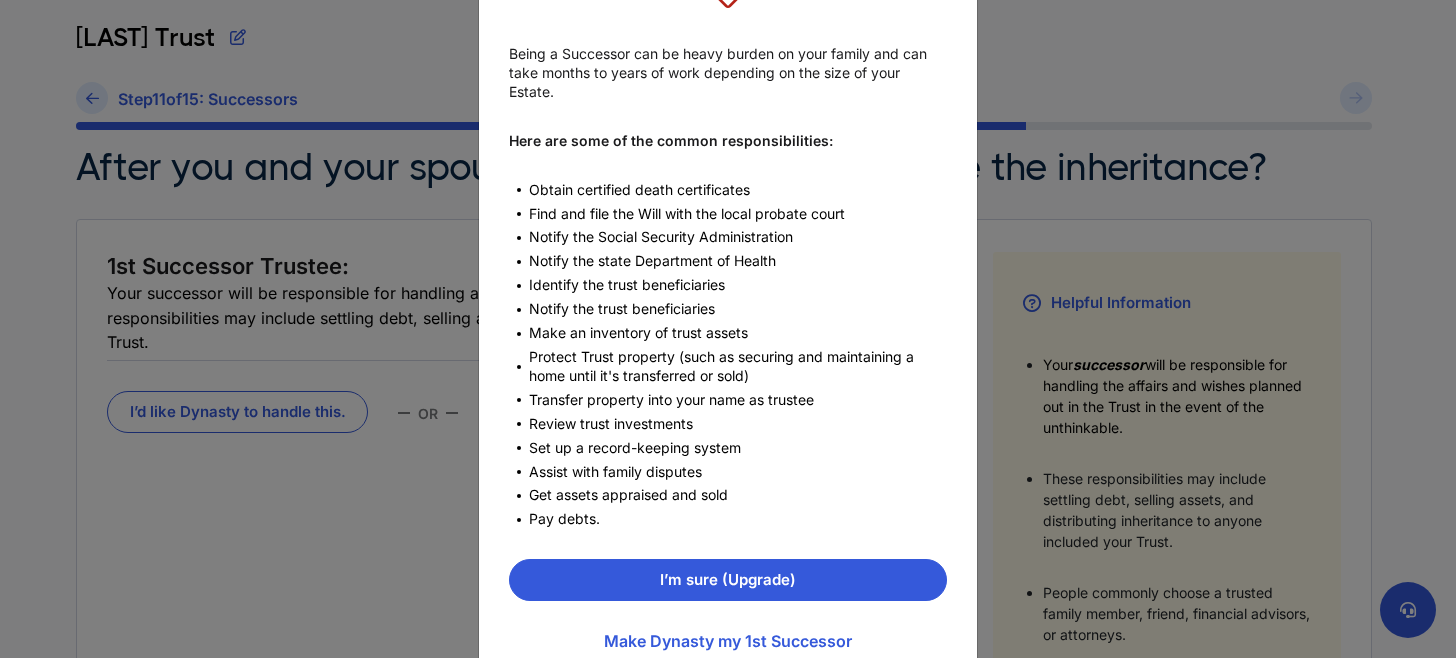 scroll, scrollTop: 152, scrollLeft: 0, axis: vertical 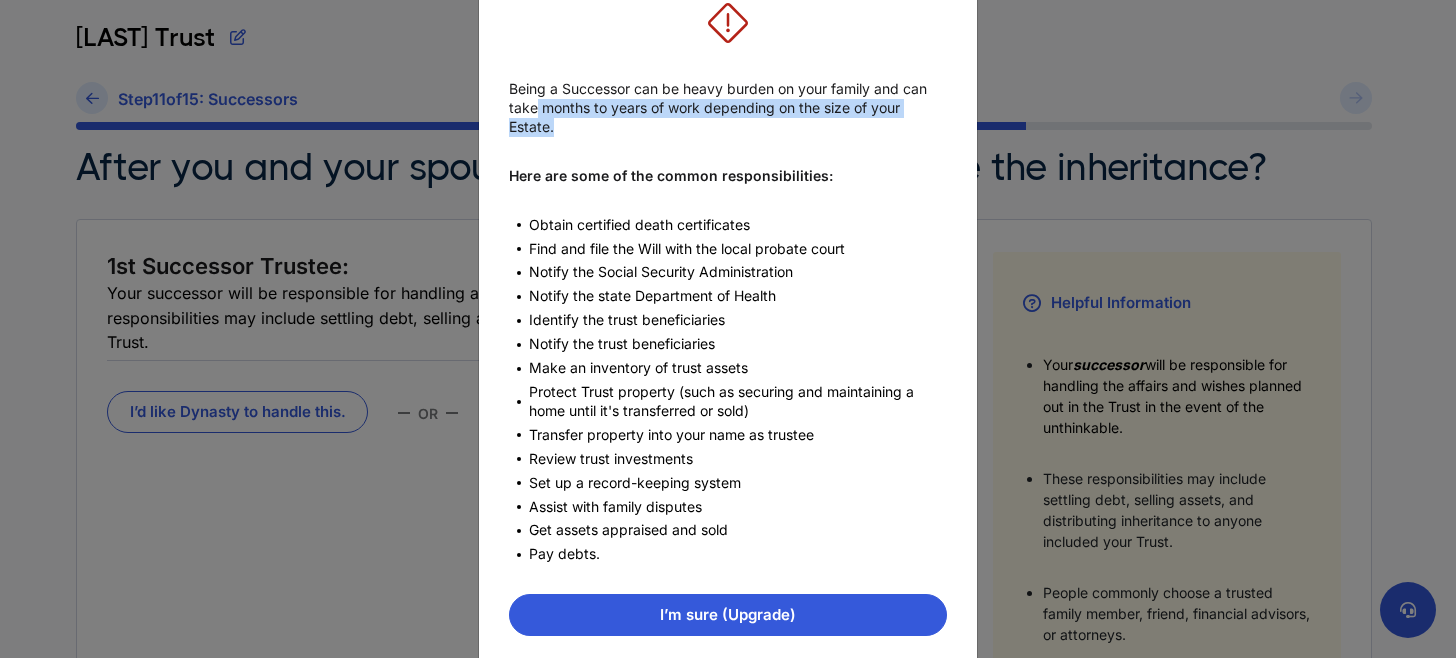 drag, startPoint x: 533, startPoint y: 100, endPoint x: 768, endPoint y: 131, distance: 237.03586 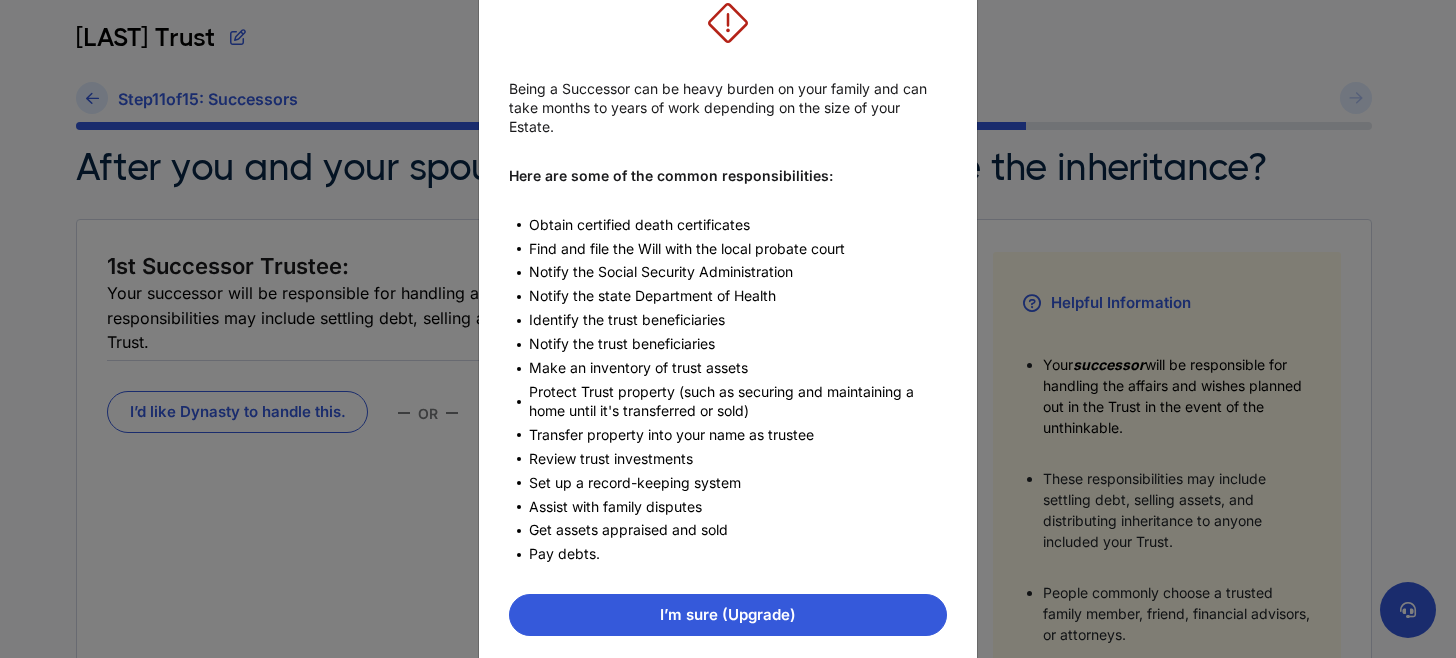 click on "Here are some of the common responsibilities:" at bounding box center [671, 176] 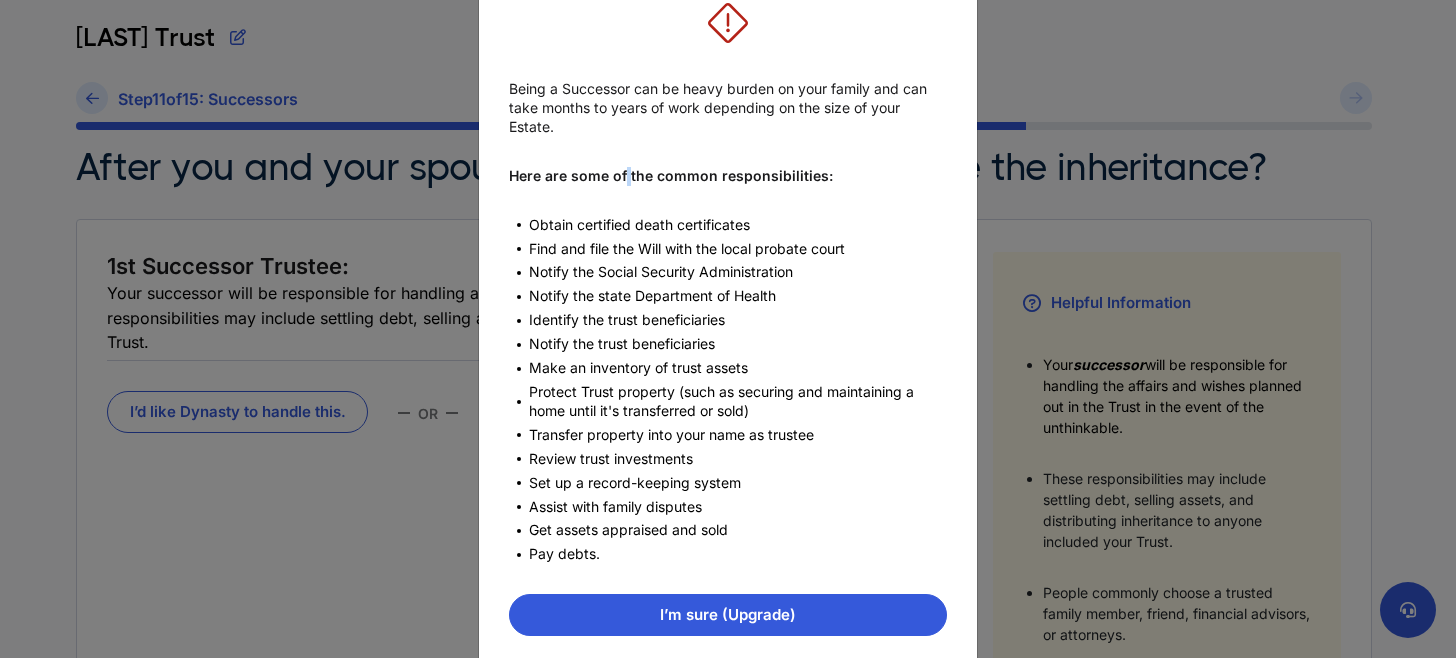 click on "Here are some of the common responsibilities:" at bounding box center [671, 176] 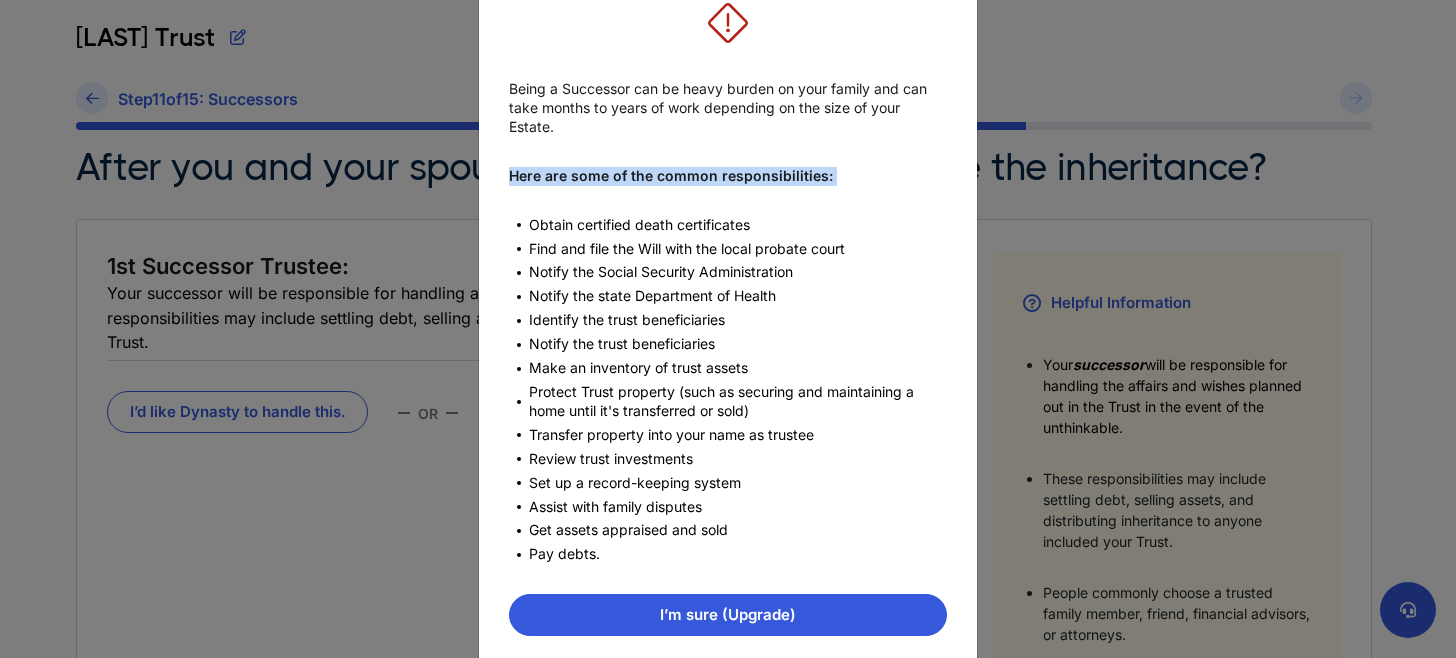 click on "Here are some of the common responsibilities:" at bounding box center (671, 176) 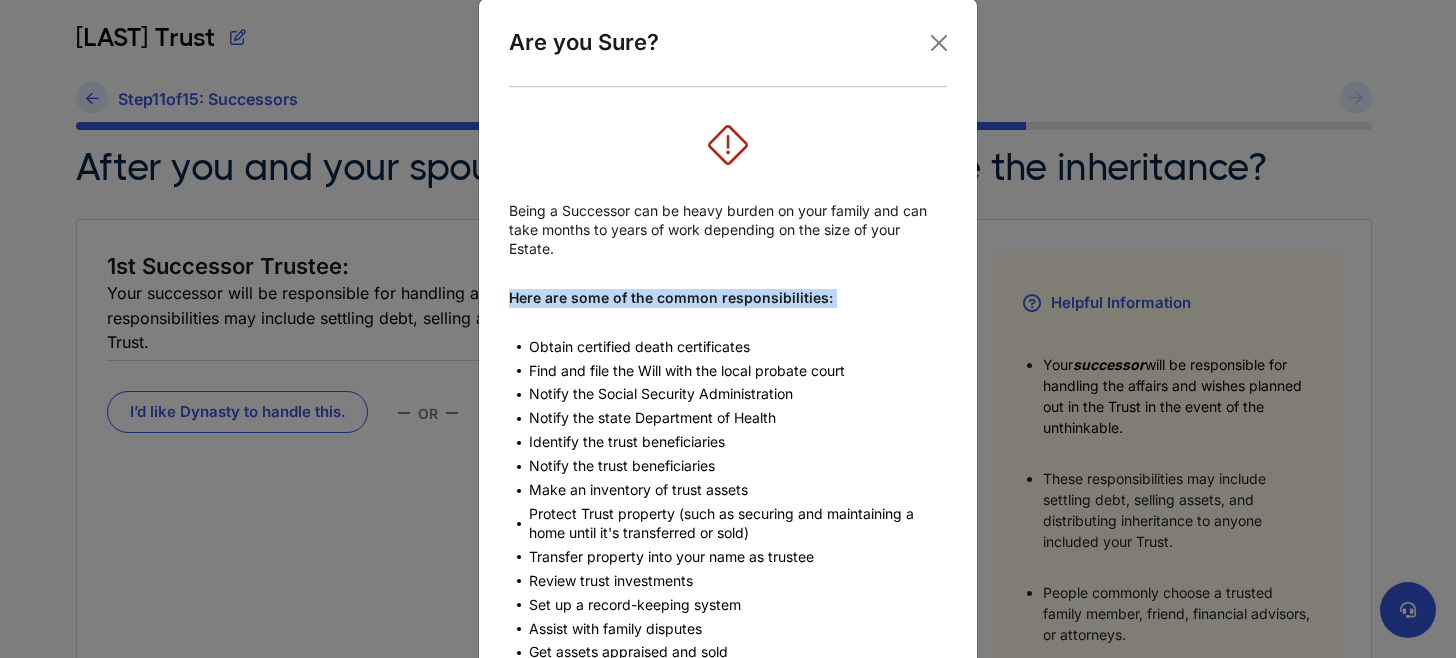 scroll, scrollTop: 0, scrollLeft: 0, axis: both 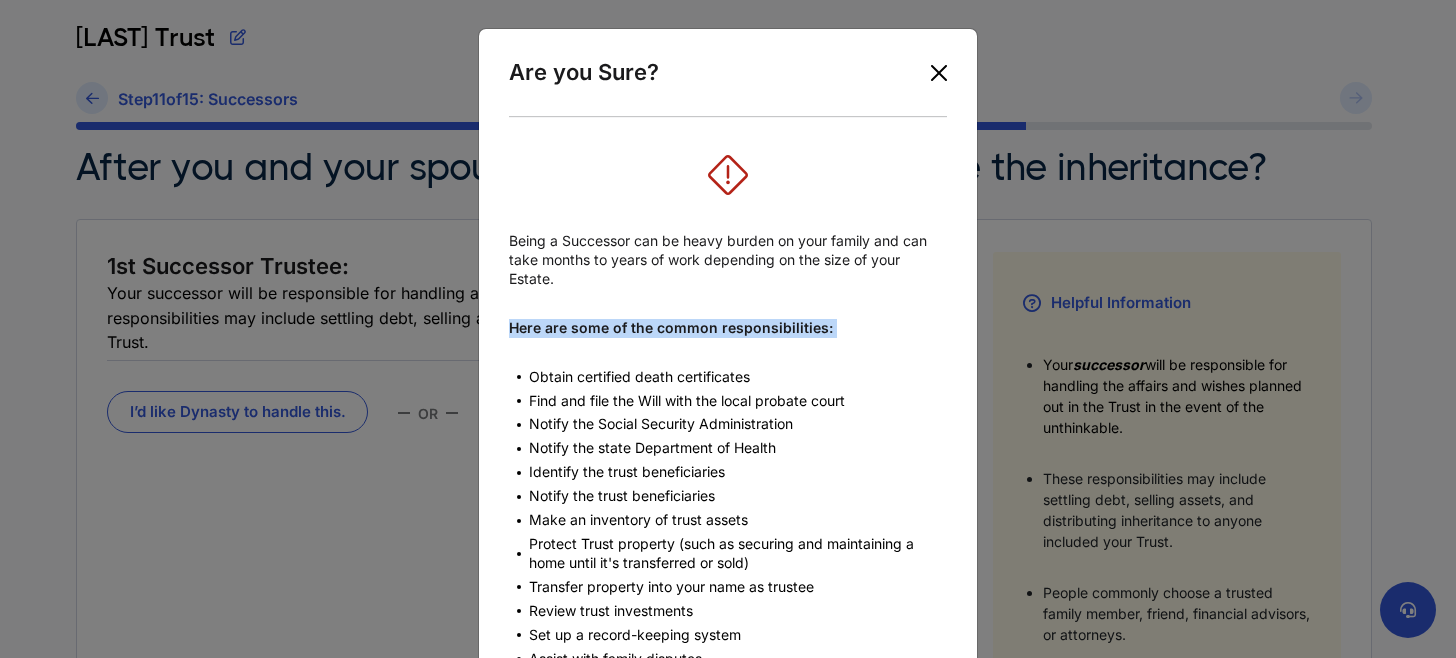 click at bounding box center [939, 73] 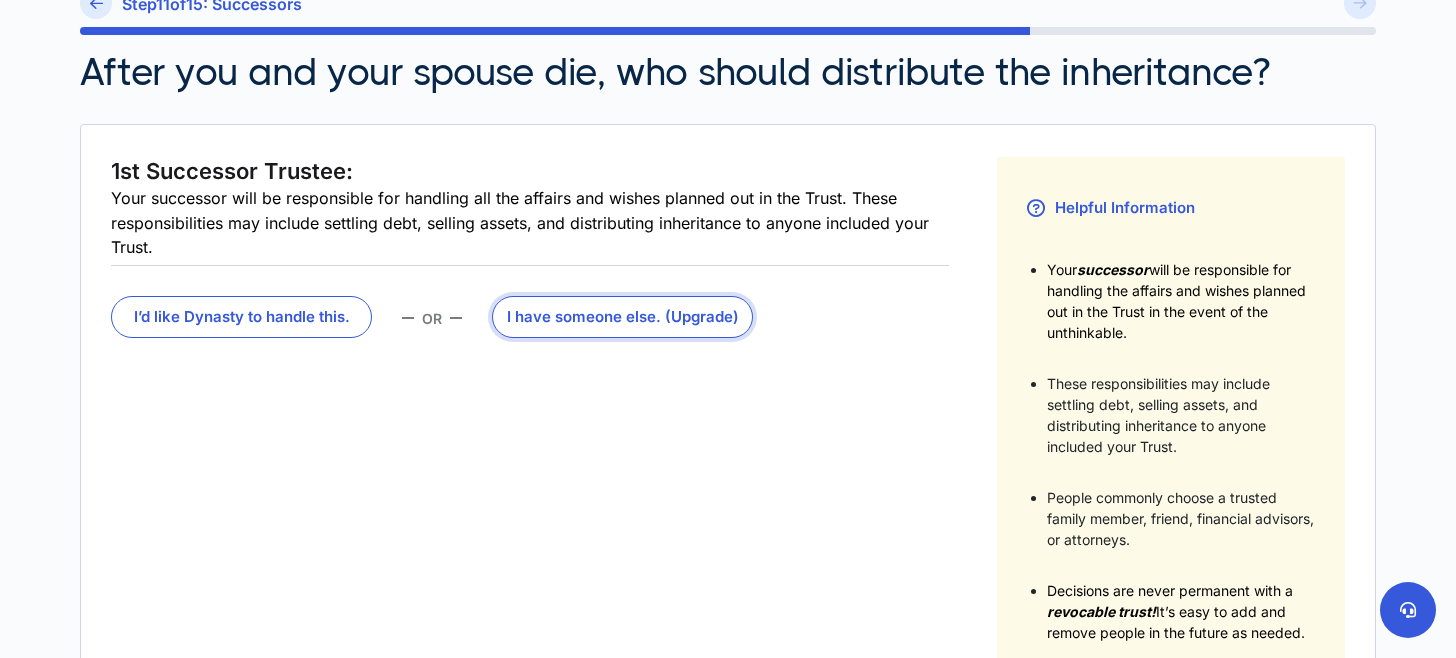 scroll, scrollTop: 100, scrollLeft: 0, axis: vertical 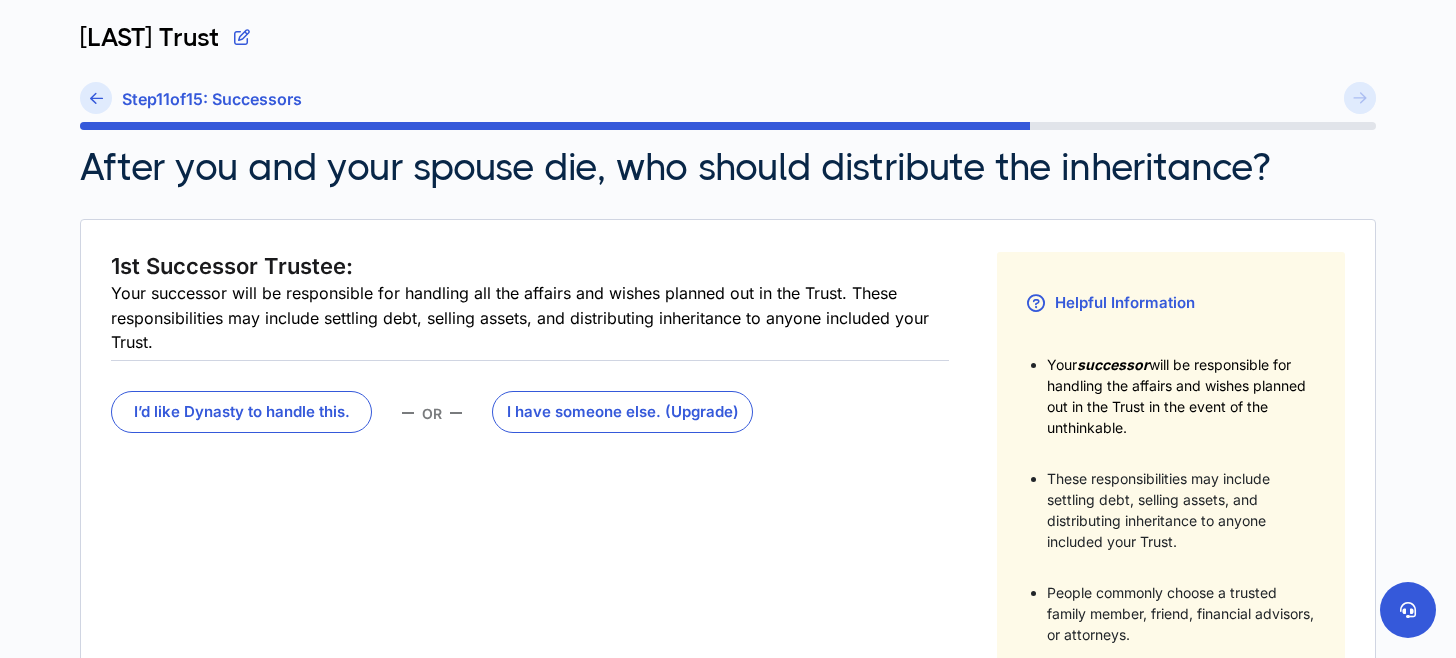 click on "1st Successor Trustee: Your successor will be responsible for handling all the affairs and wishes planned out in the Trust. These responsibilities may include settling debt, selling assets, and distributing inheritance to anyone included your Trust. Add 1st Successor Trustree I’d like Dynasty to handle this.  OR    I have someone else . (Upgrade)" at bounding box center [530, 546] 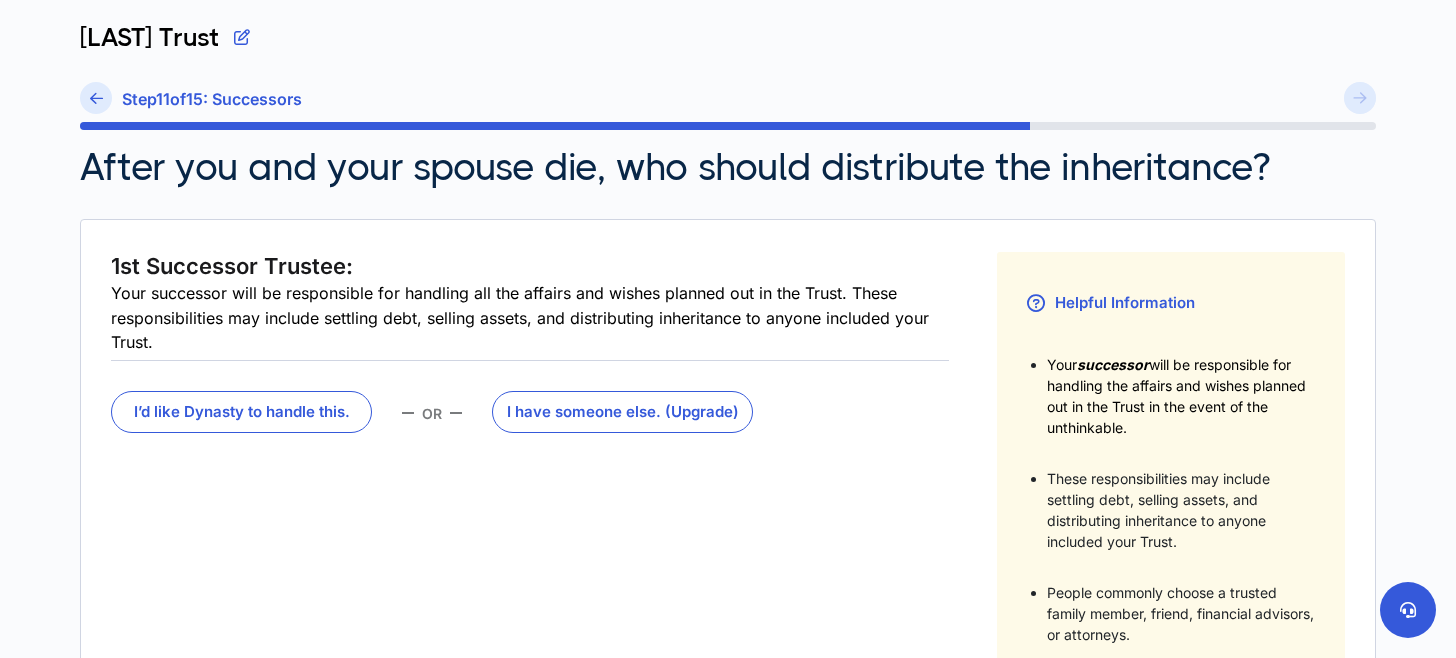 click on "1st Successor Trustee: Your successor will be responsible for handling all the affairs and wishes planned out in the Trust. These responsibilities may include settling debt, selling assets, and distributing inheritance to anyone included your Trust. Add 1st Successor Trustree I’d like Dynasty to handle this.  OR    I have someone else . (Upgrade)" at bounding box center (530, 546) 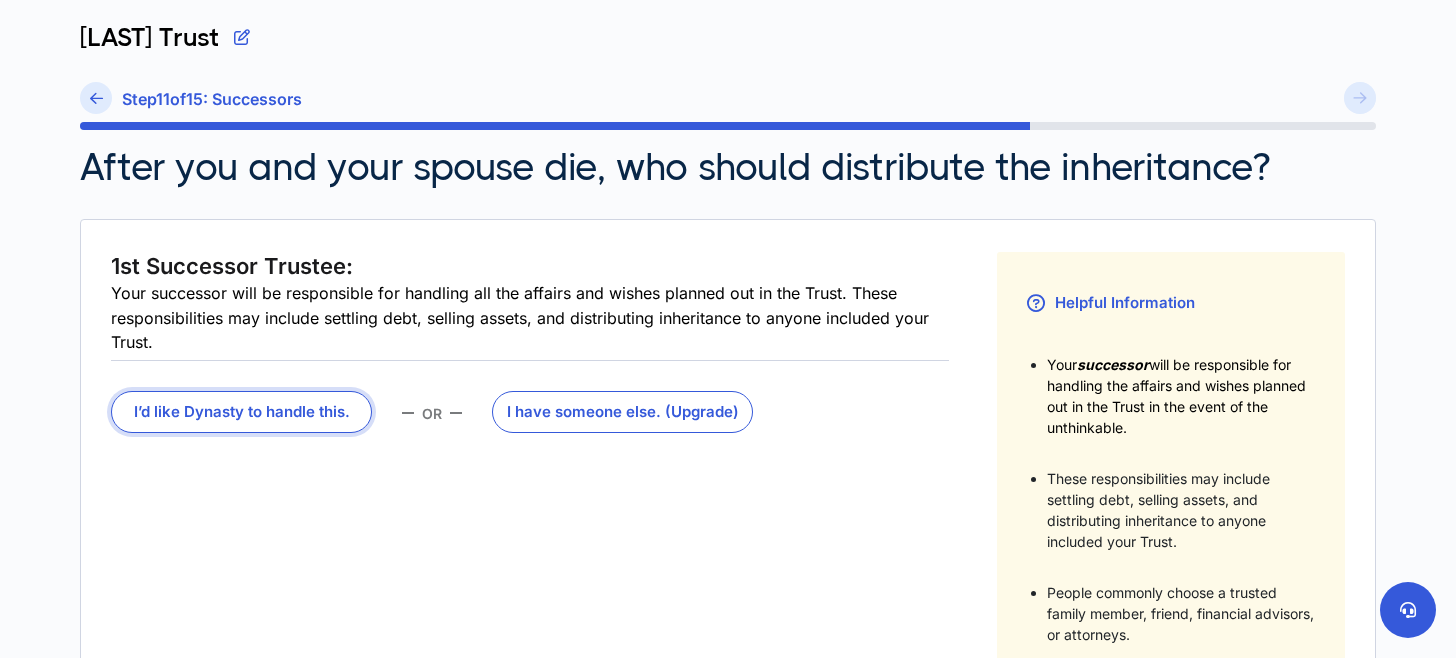click on "I’d like Dynasty to handle this." at bounding box center (241, 412) 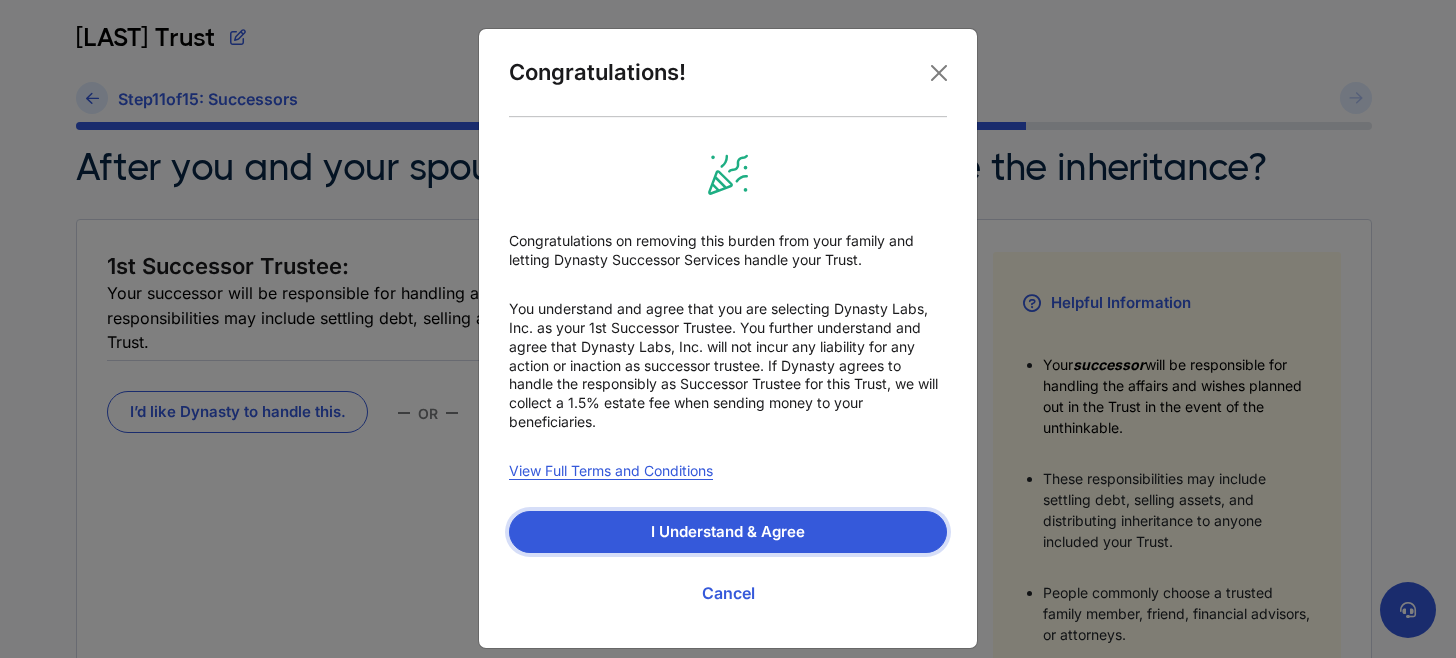 click on "I Understand & Agree" at bounding box center [728, 532] 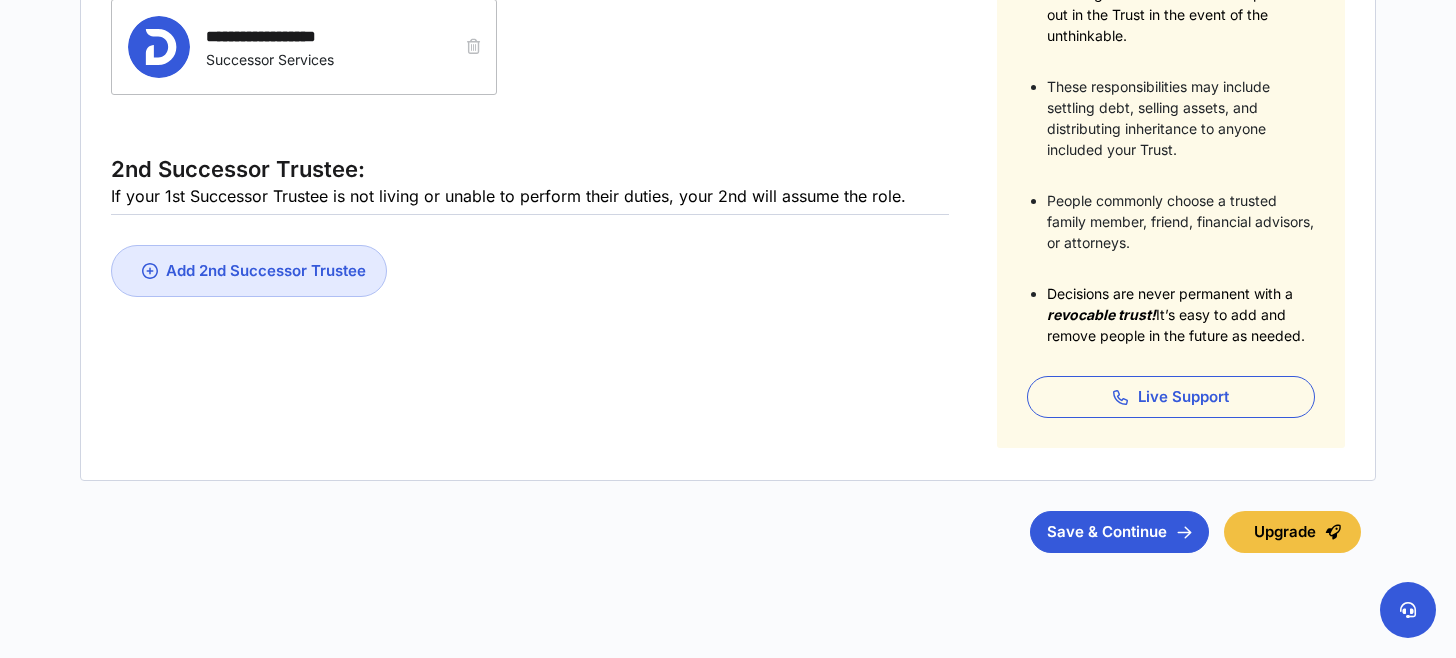 scroll, scrollTop: 500, scrollLeft: 0, axis: vertical 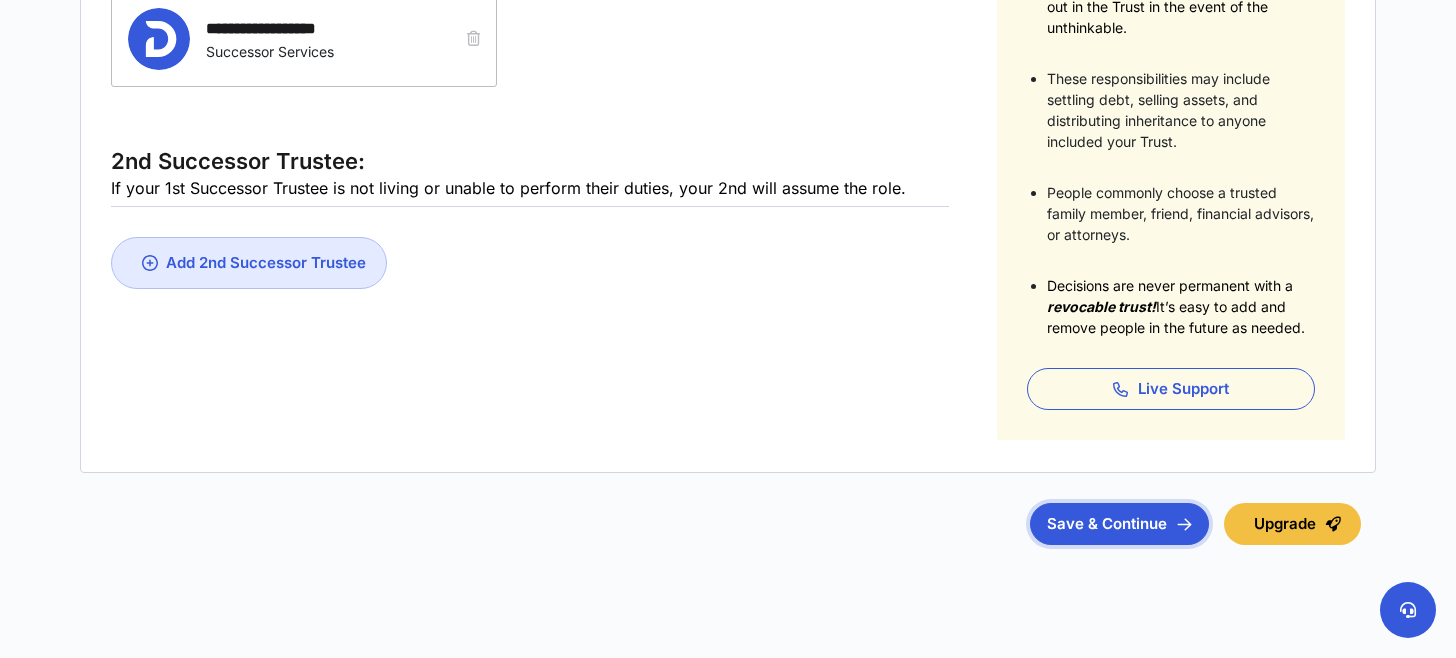 click on "Save & Continue" at bounding box center (1119, 524) 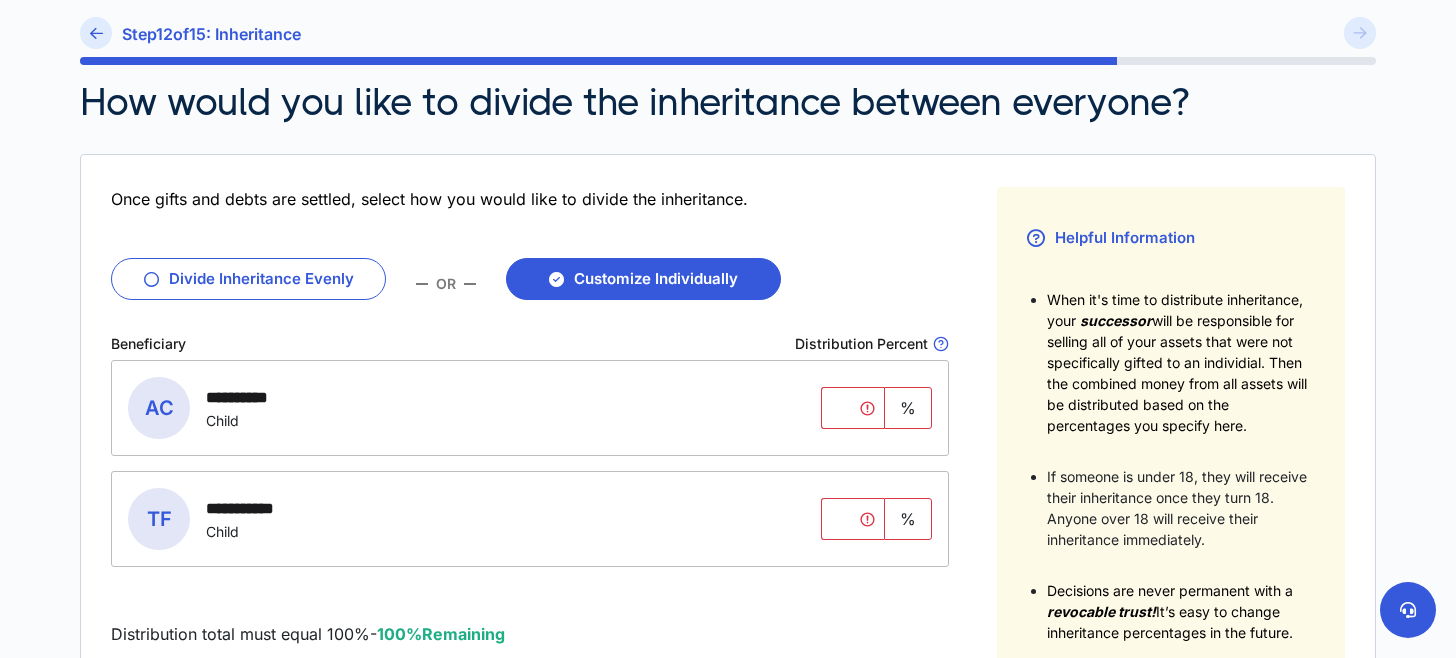 scroll, scrollTop: 200, scrollLeft: 0, axis: vertical 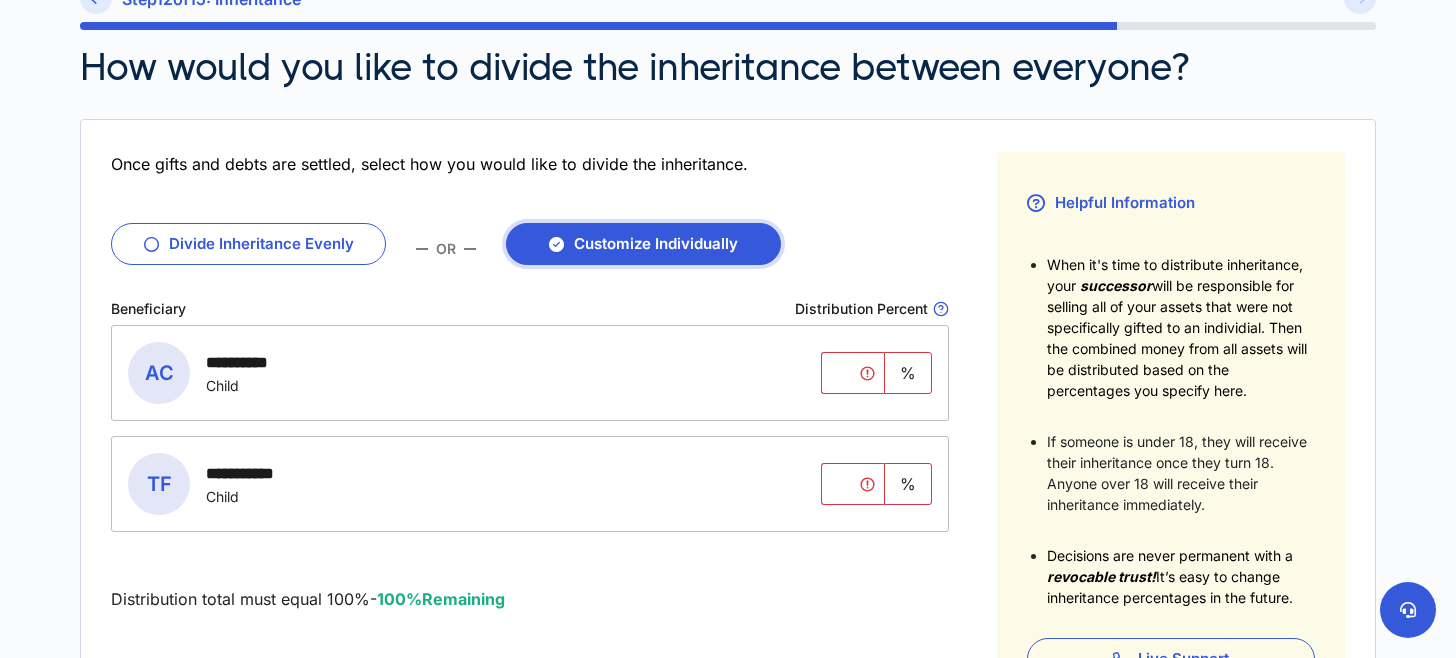 click on "Customize Individually" at bounding box center (643, 244) 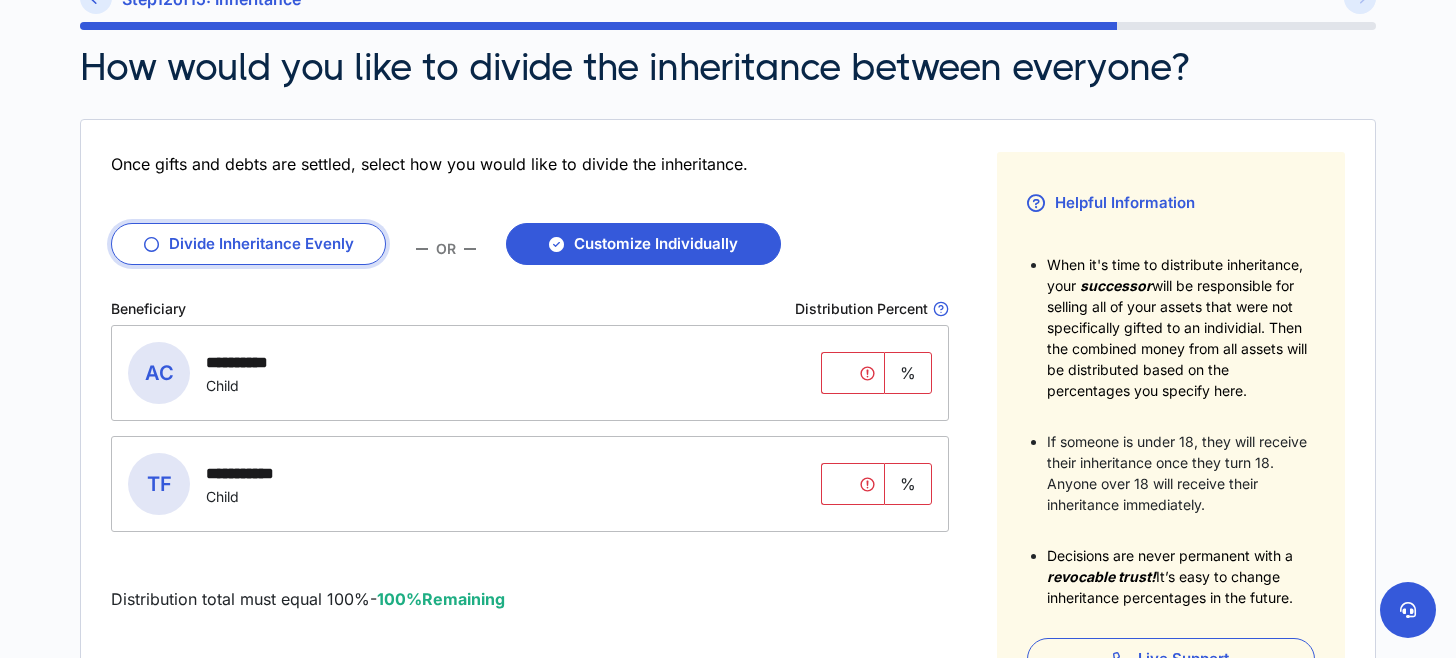 click on "Divide Inheritance Evenly" at bounding box center (248, 244) 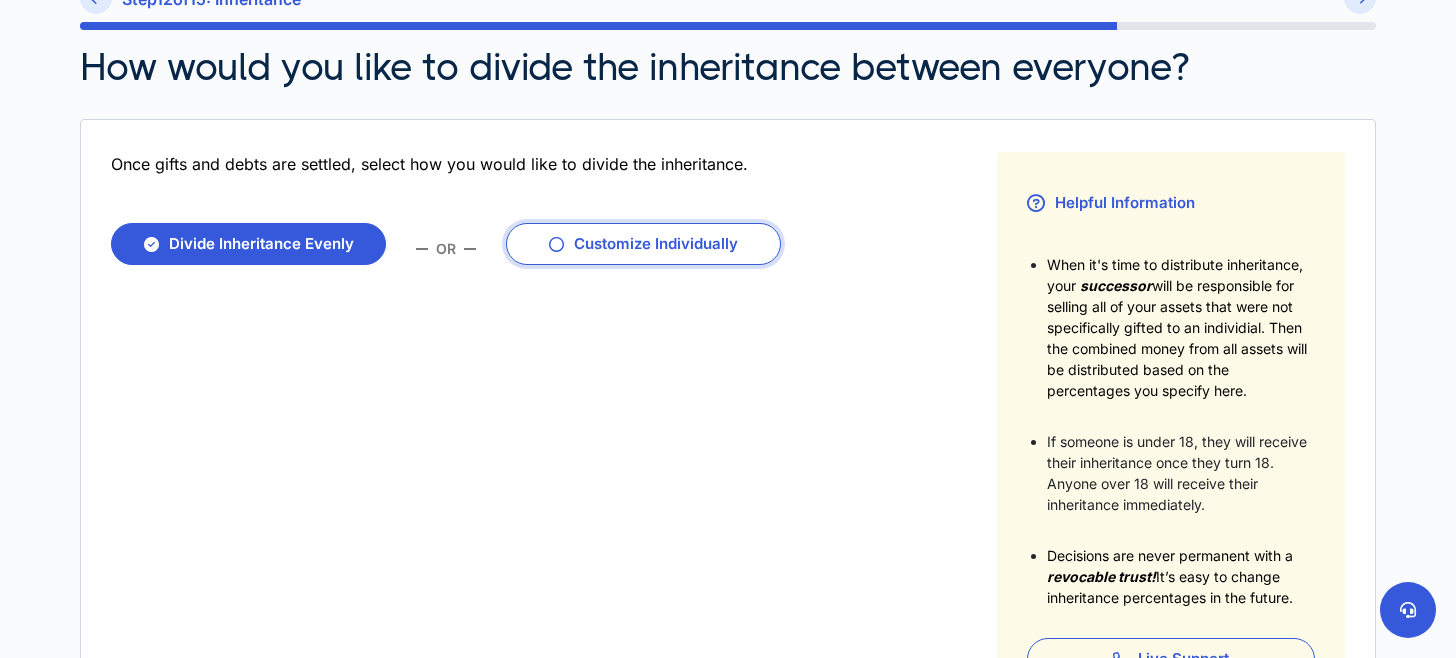 click on "Customize Individually" at bounding box center (643, 244) 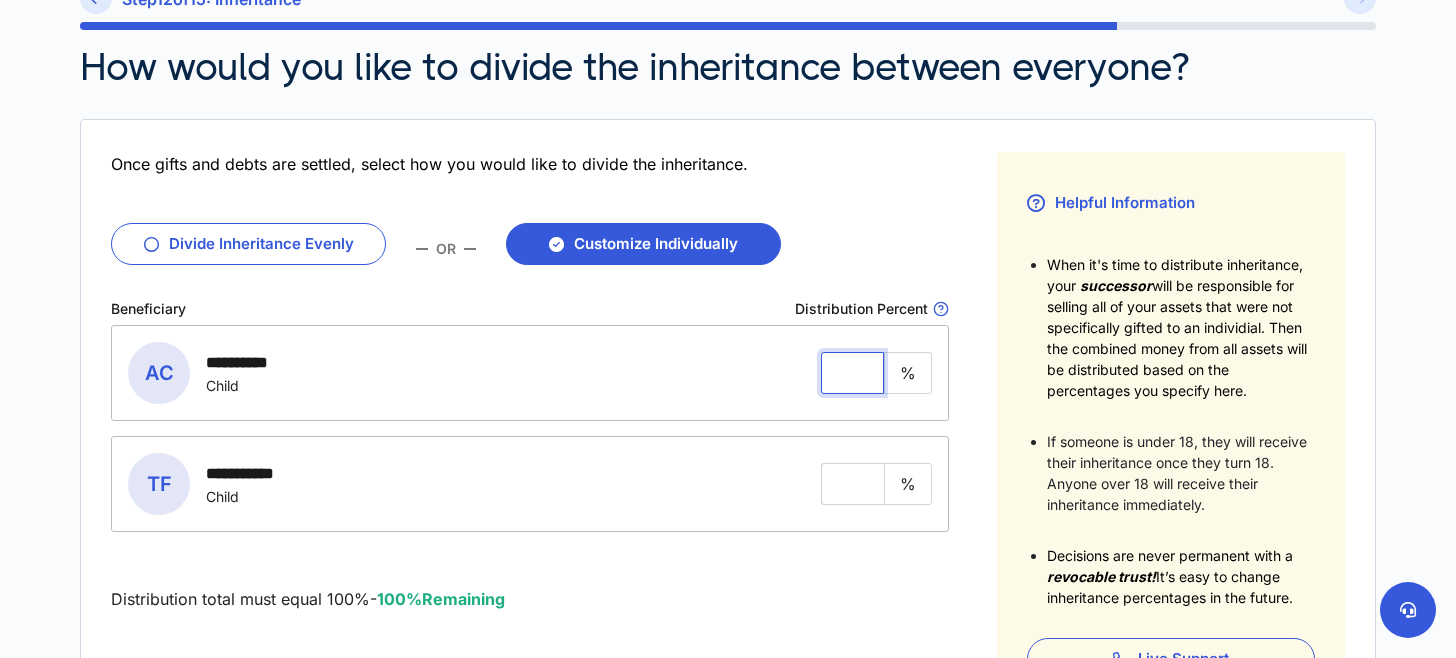 click at bounding box center (852, 373) 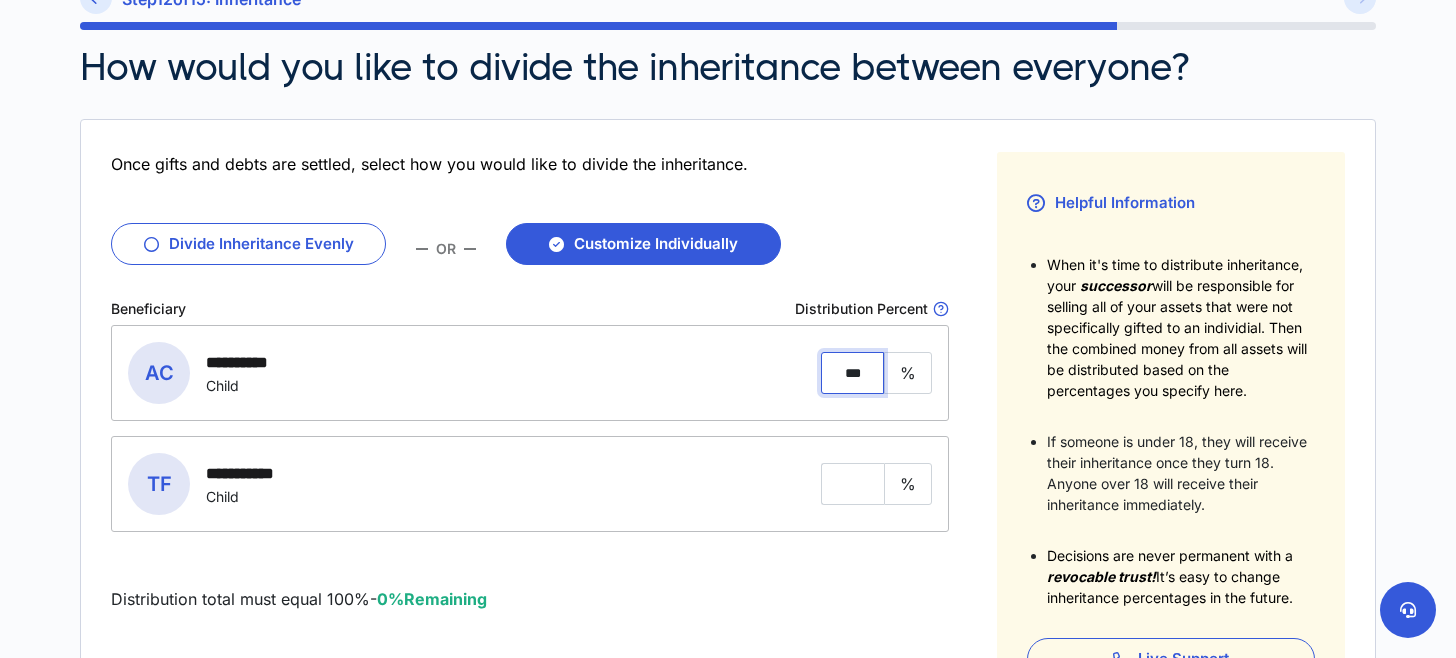 type on "***" 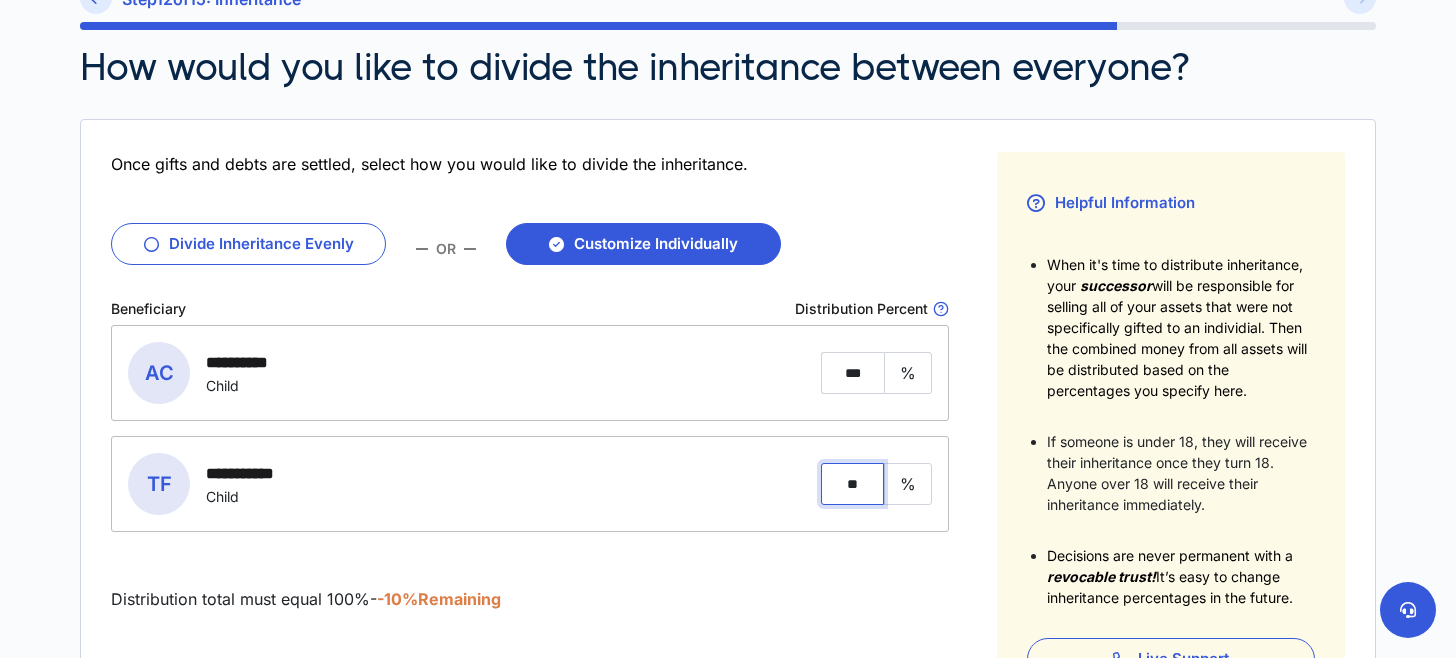 type on "*" 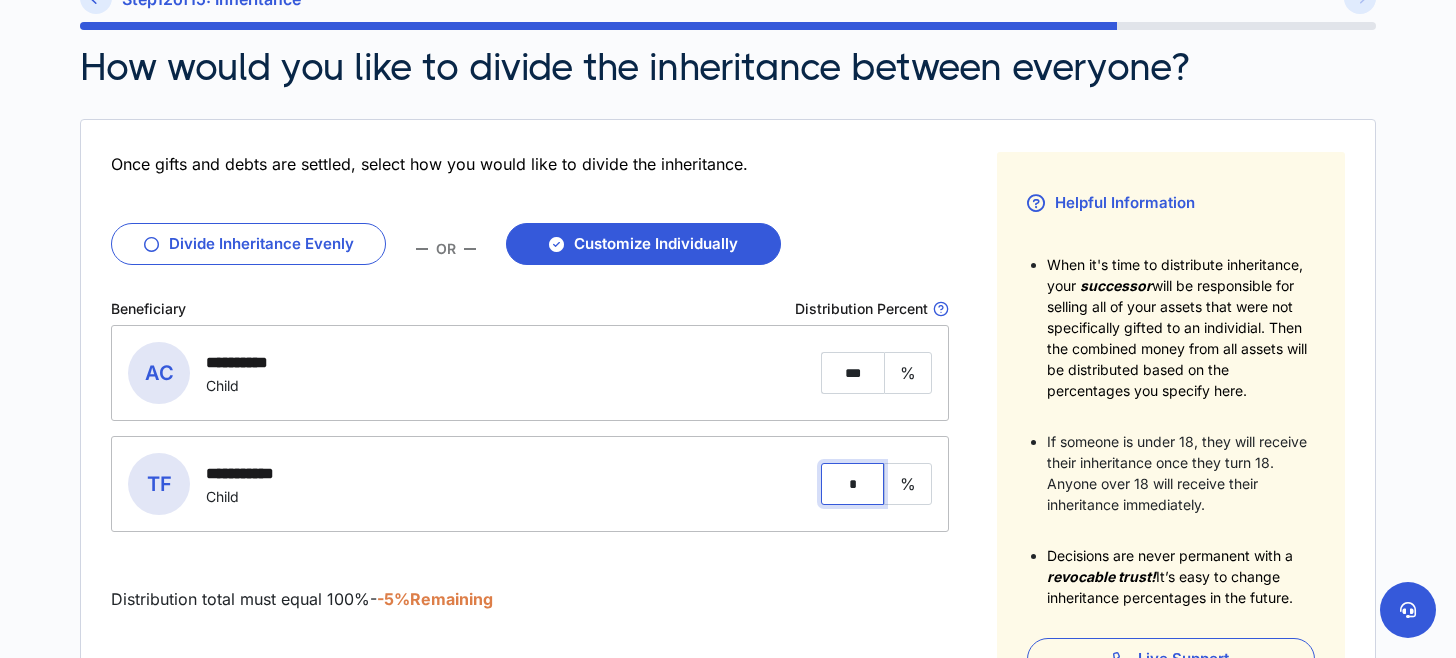 type on "*" 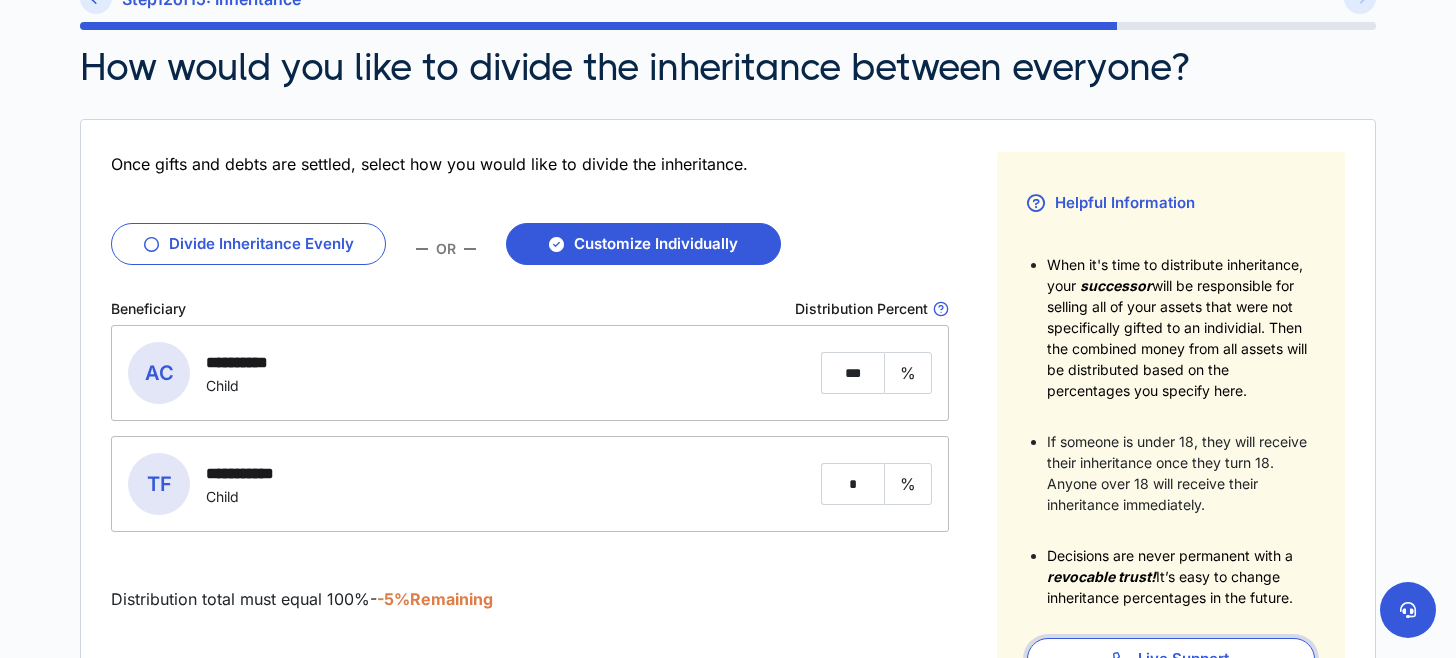 scroll, scrollTop: 222, scrollLeft: 0, axis: vertical 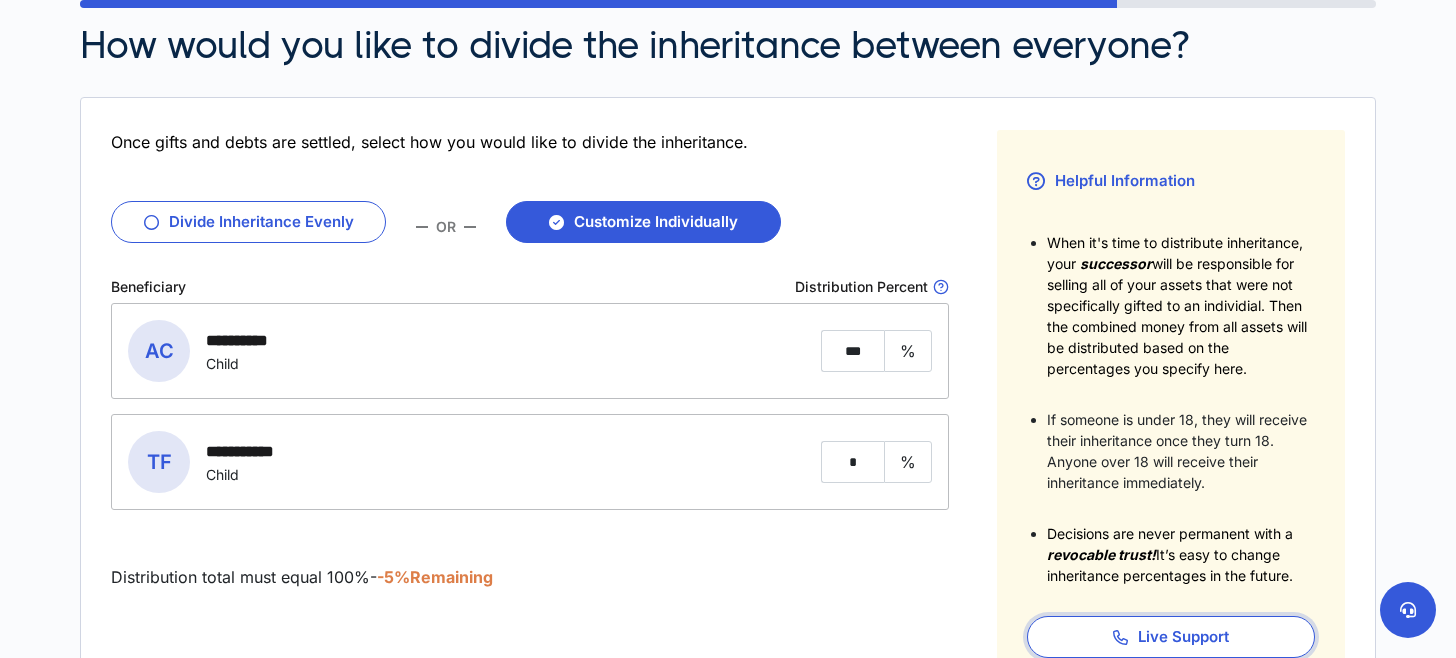 type 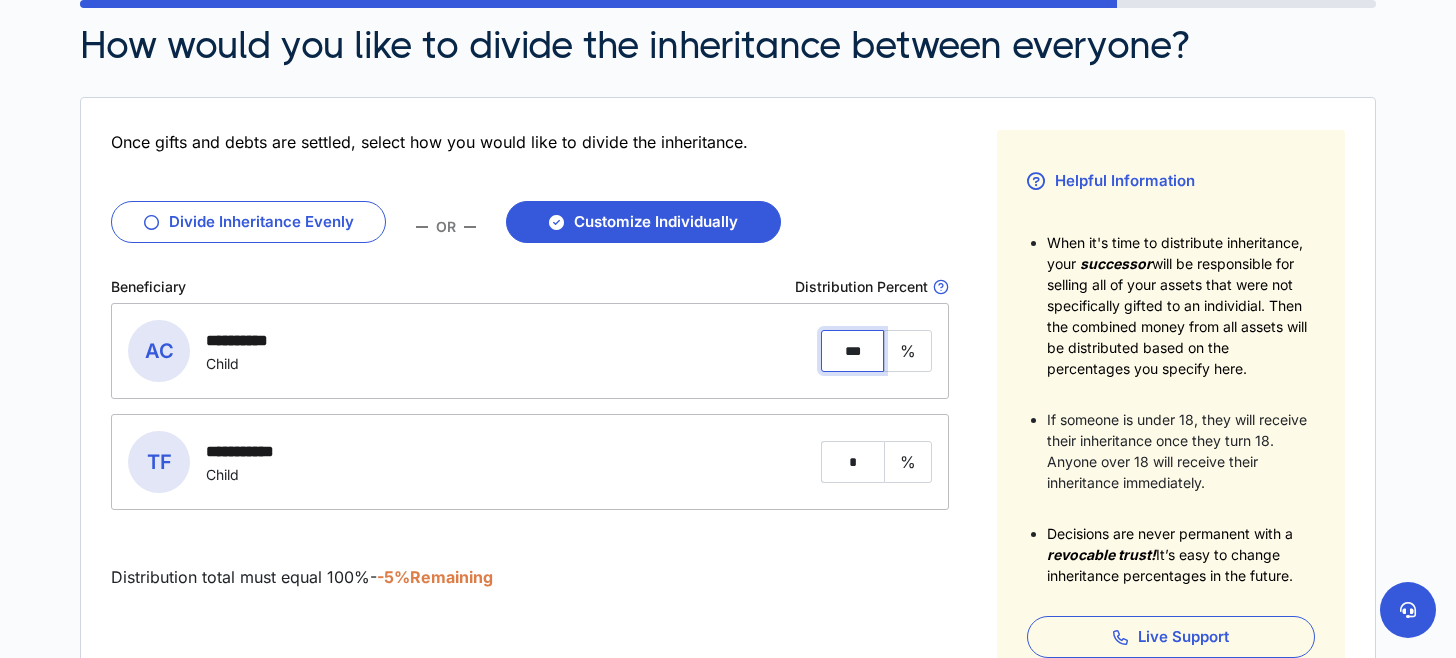 click on "***" at bounding box center (852, 351) 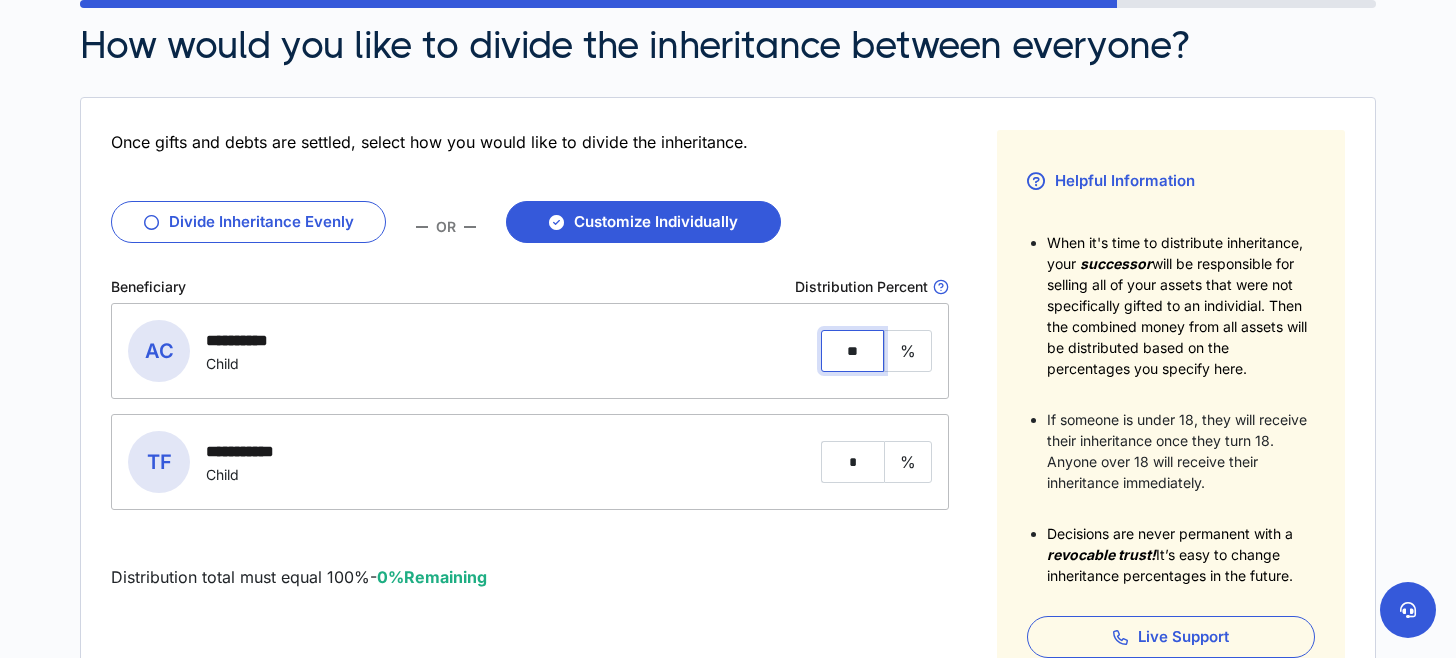 type on "**" 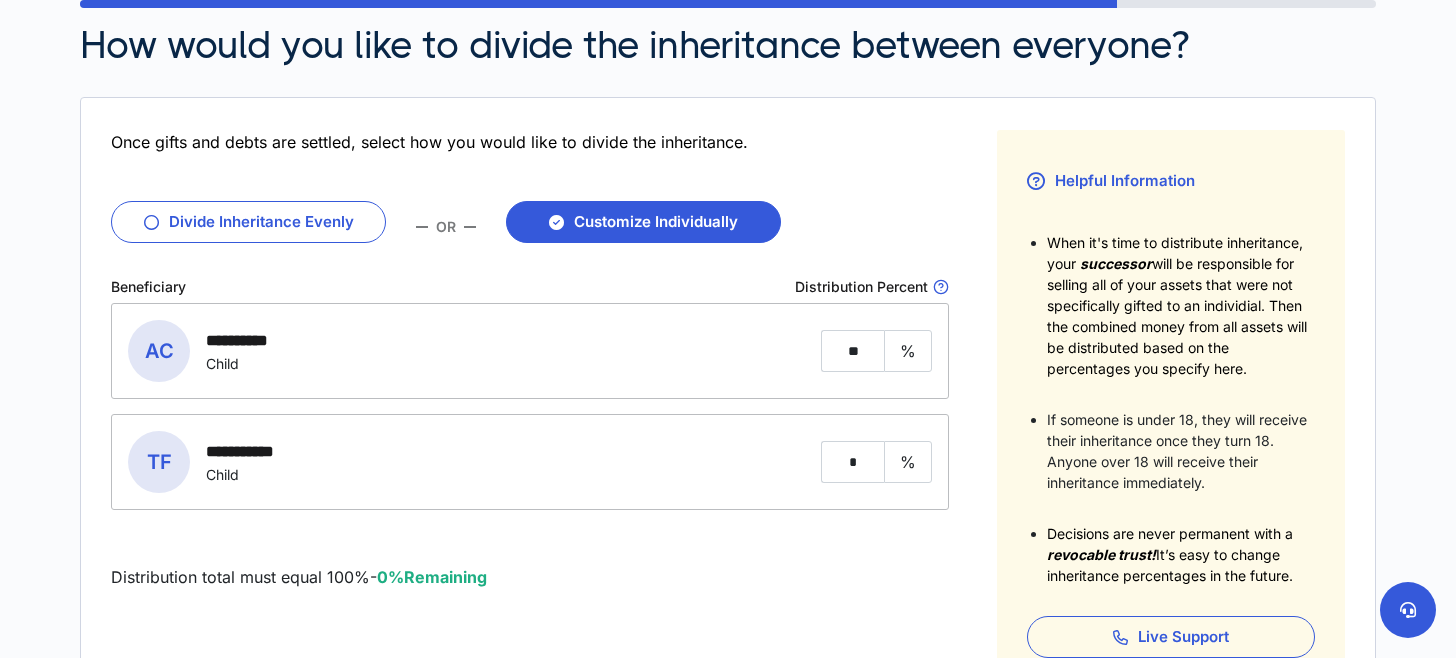 click on "**********" at bounding box center (530, 446) 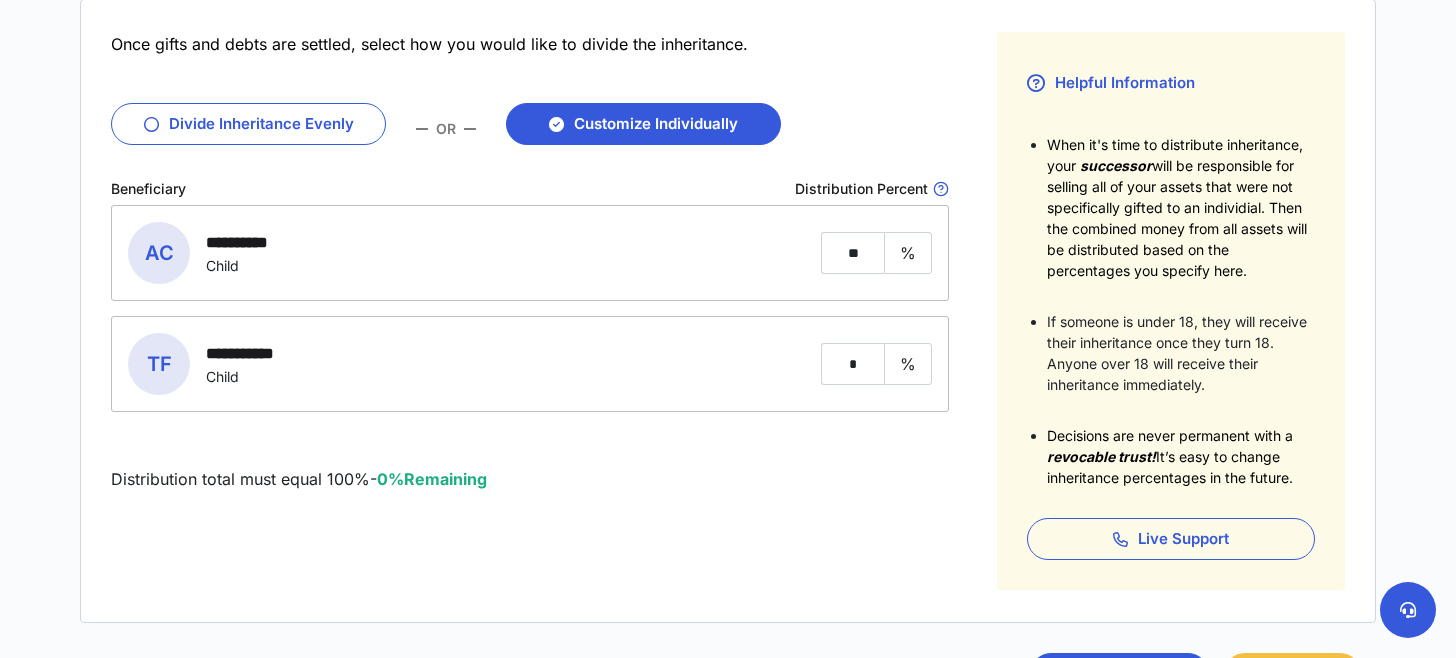 scroll, scrollTop: 322, scrollLeft: 0, axis: vertical 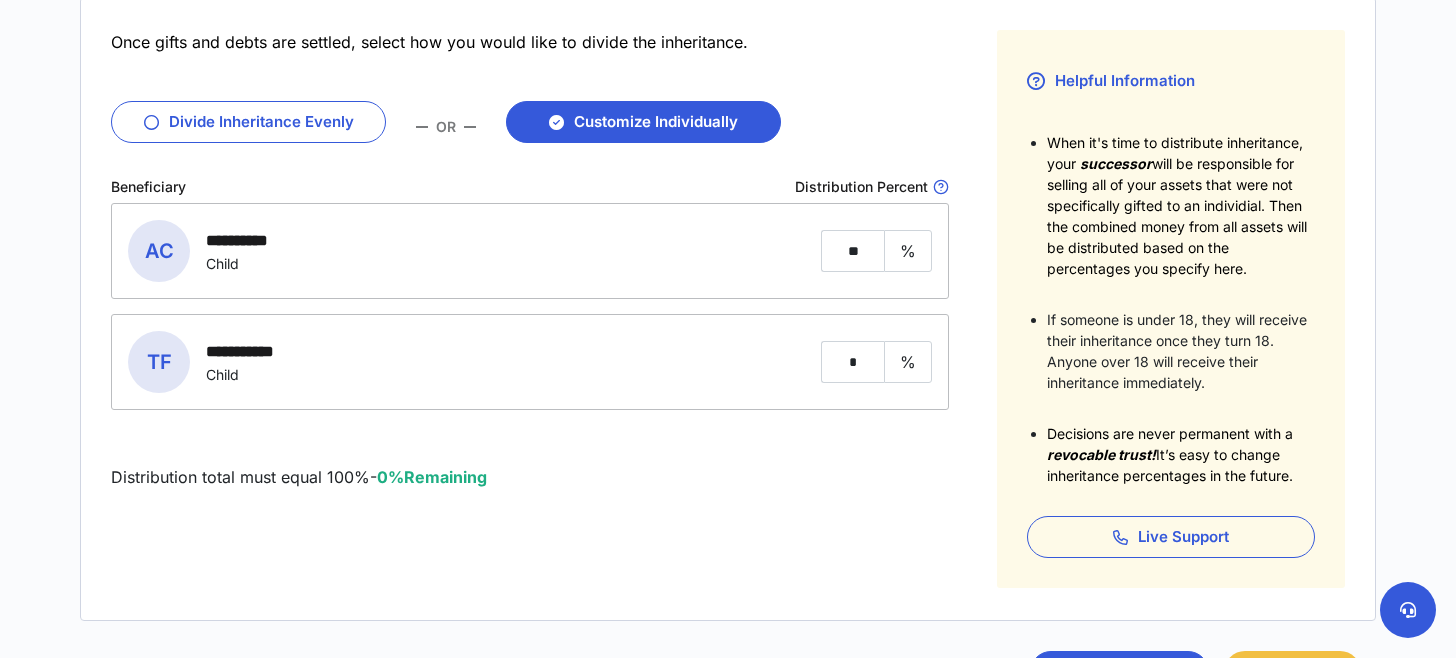 click on "**********" at bounding box center [530, 309] 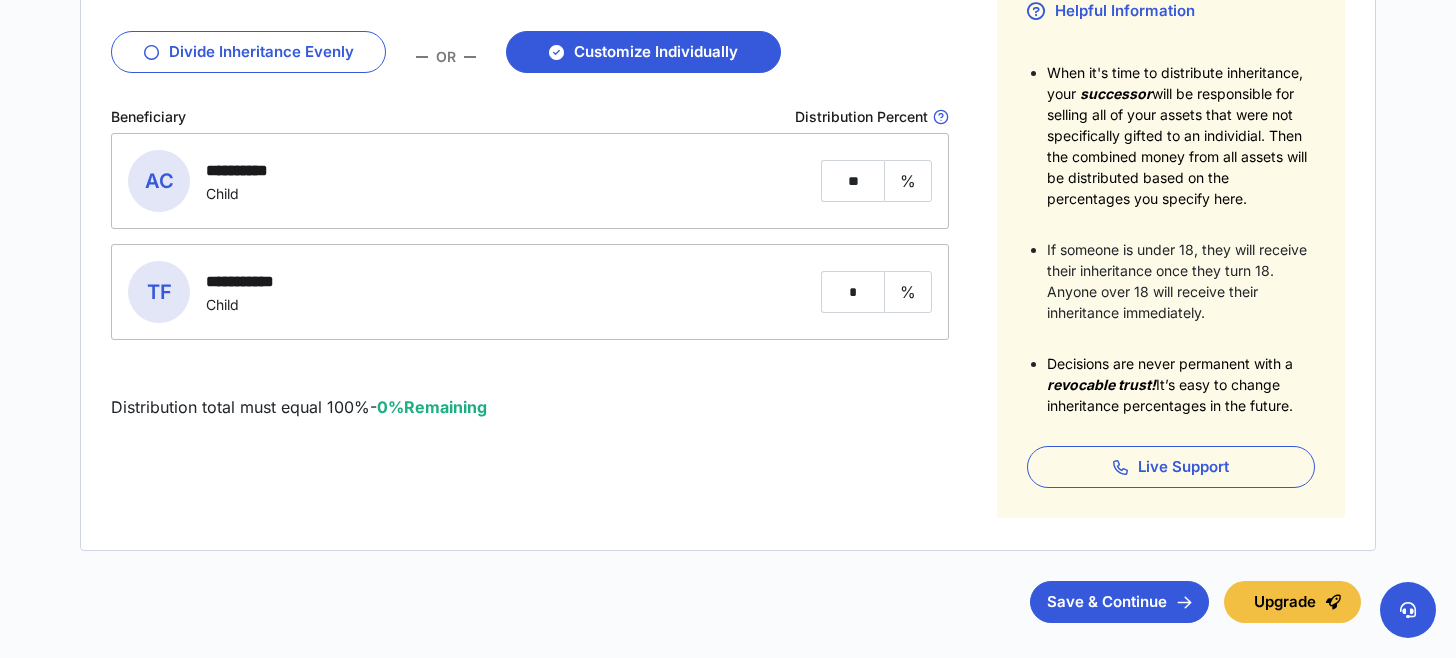 scroll, scrollTop: 422, scrollLeft: 0, axis: vertical 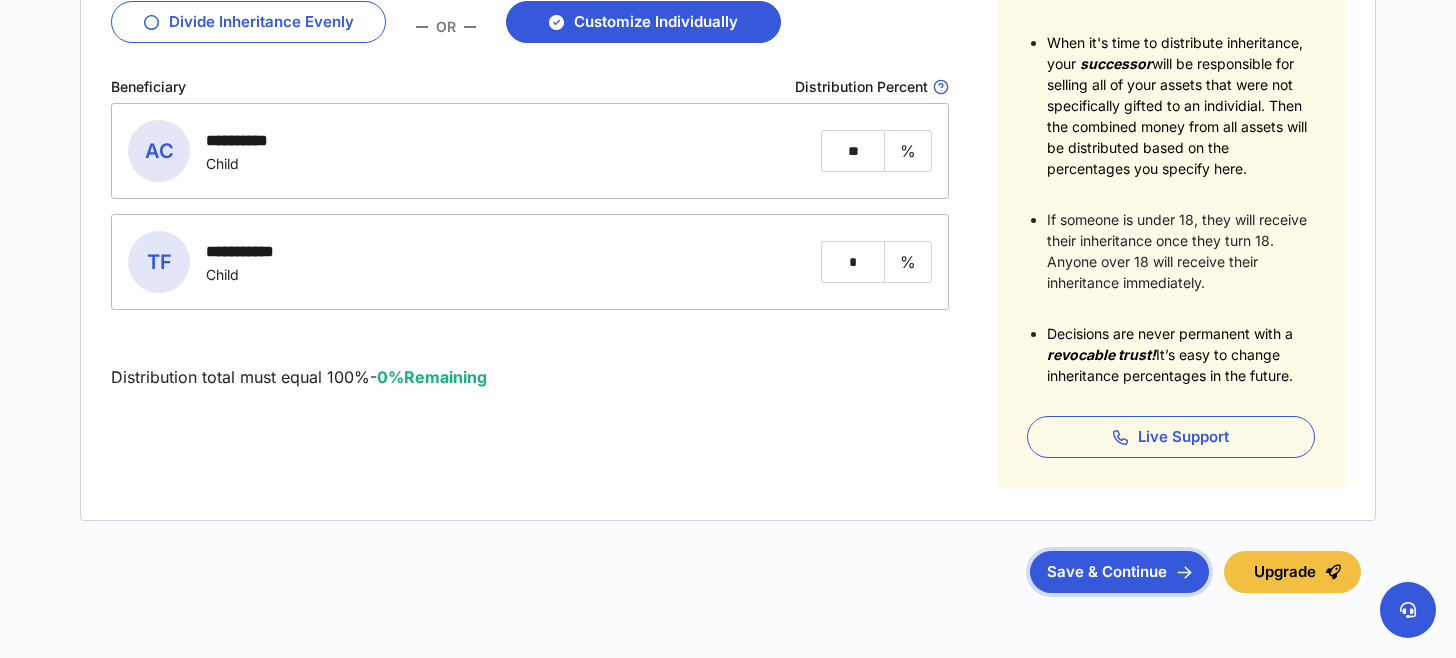 click on "Save & Continue" at bounding box center (1119, 572) 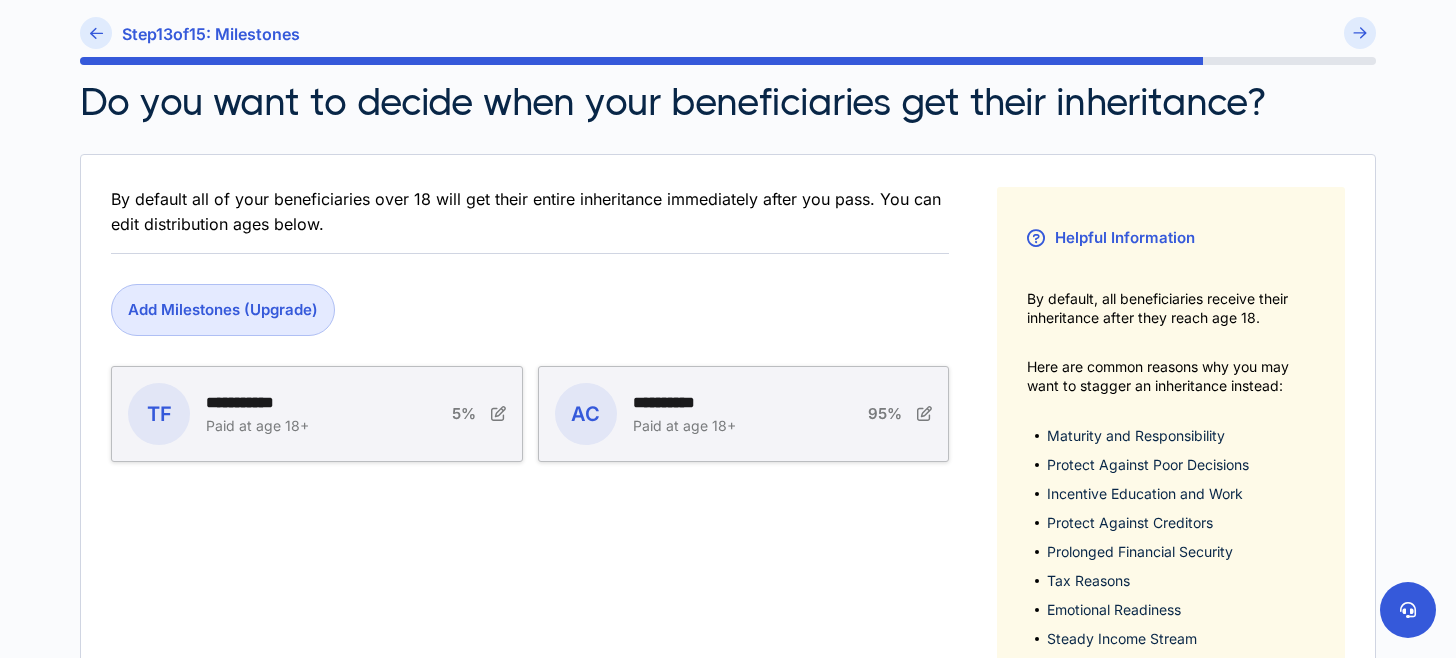 scroll, scrollTop: 200, scrollLeft: 0, axis: vertical 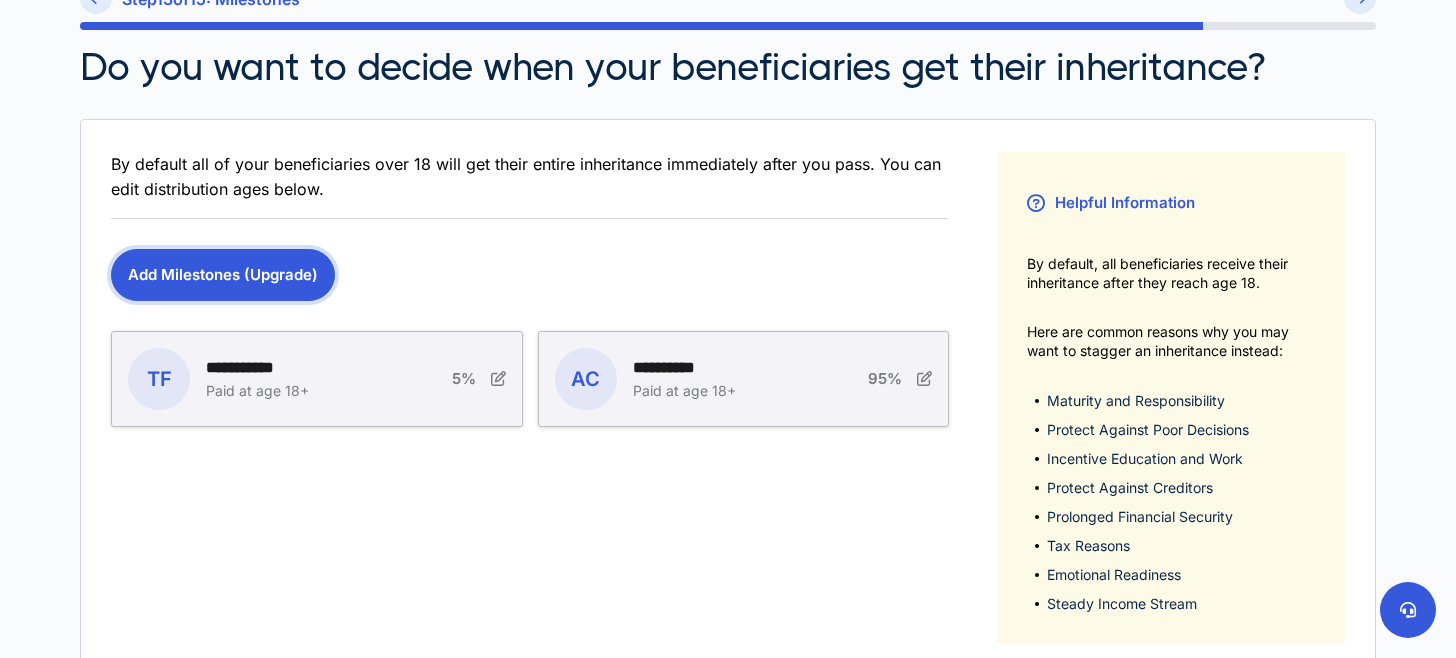 click on "Add Milestones (Upgrade)" at bounding box center (223, 275) 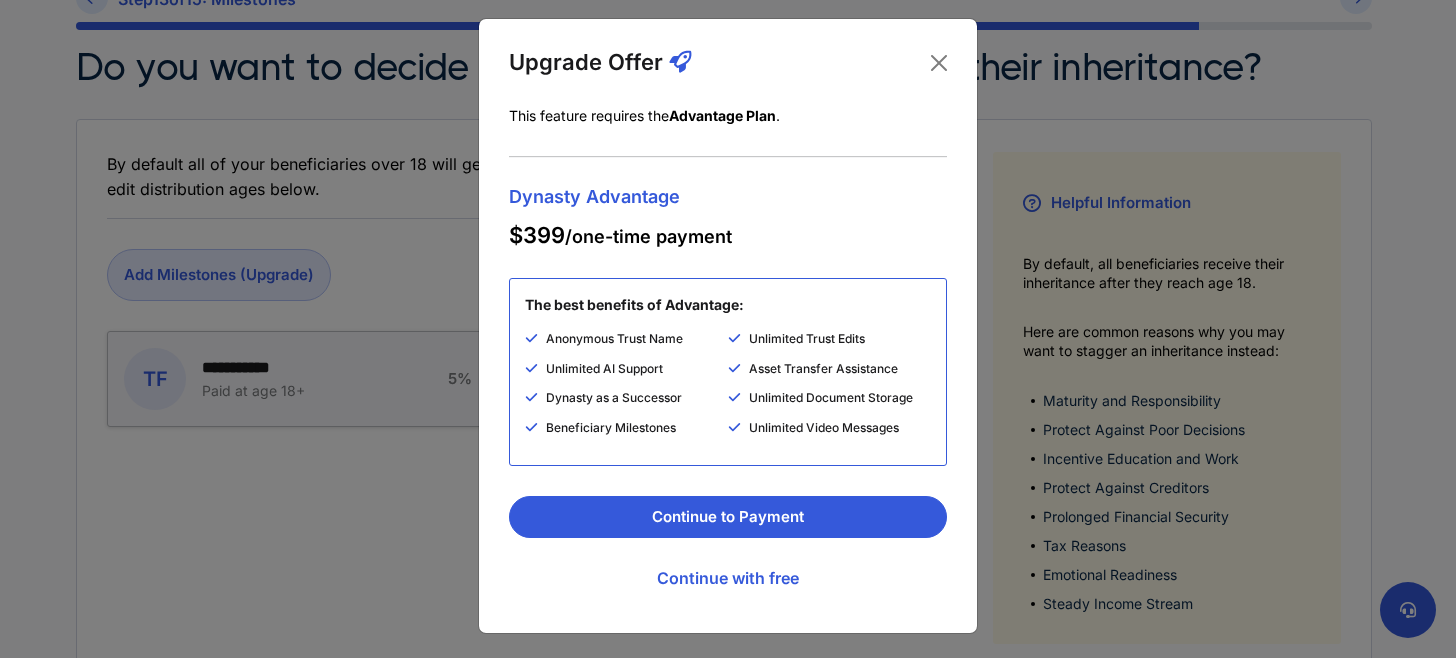 scroll, scrollTop: 13, scrollLeft: 0, axis: vertical 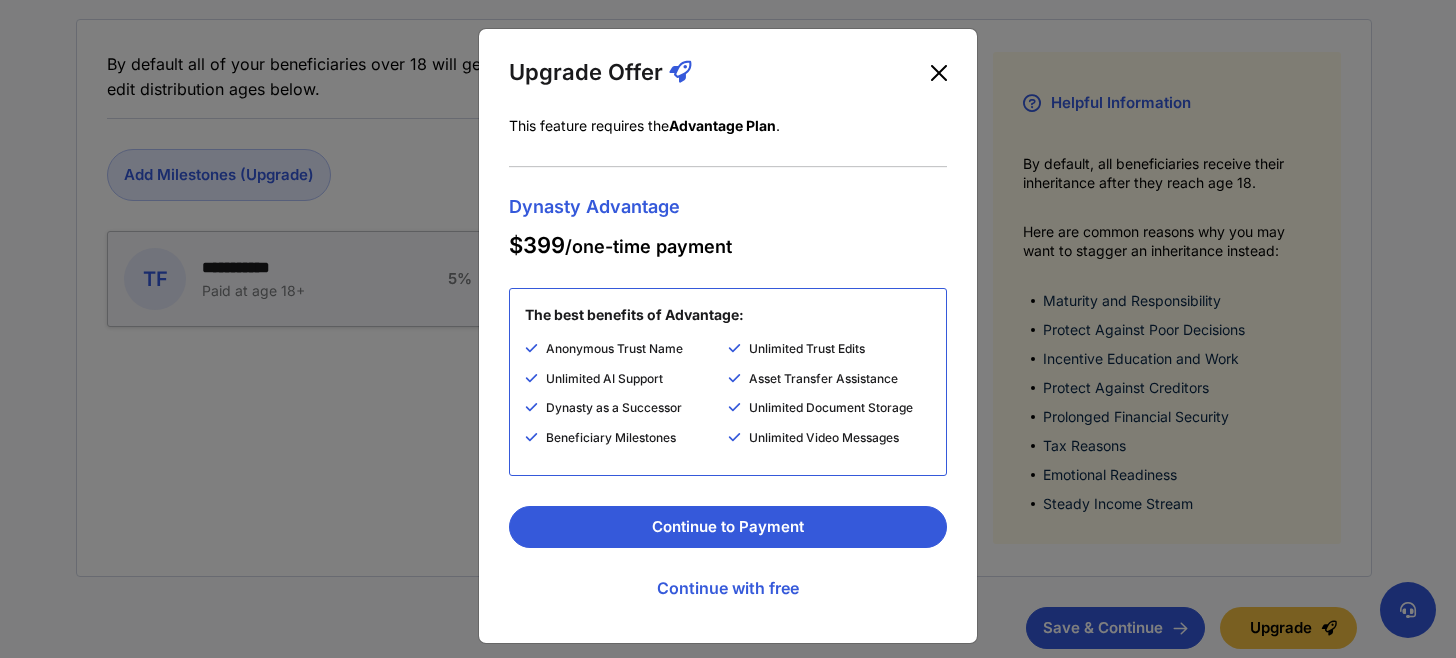 click at bounding box center (939, 73) 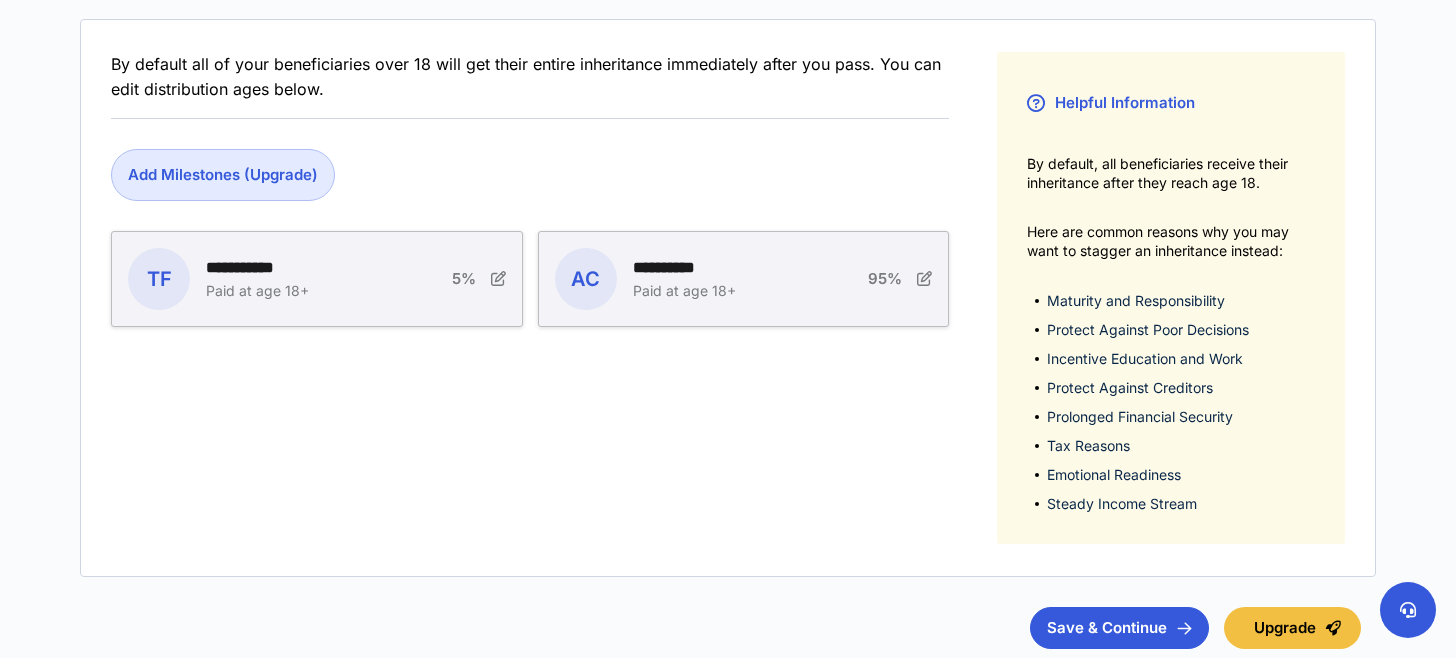 click on "**********" at bounding box center (275, 279) 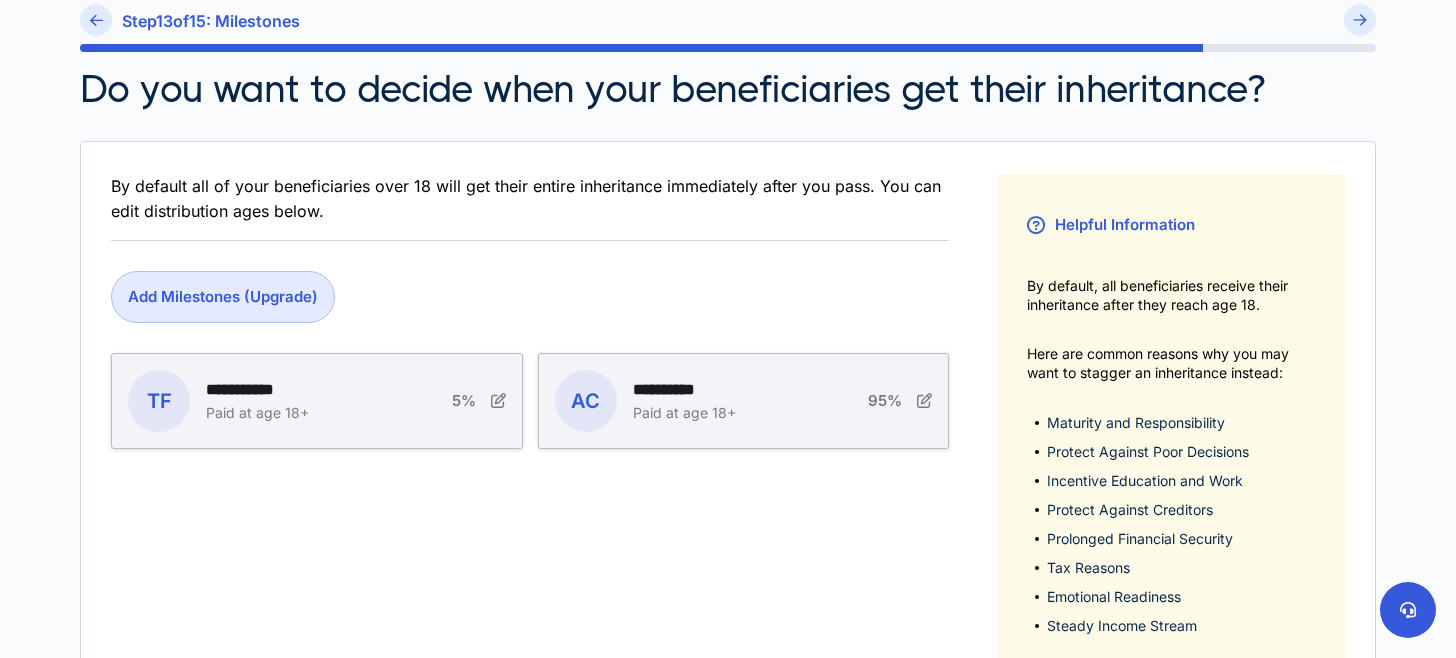 scroll, scrollTop: 200, scrollLeft: 0, axis: vertical 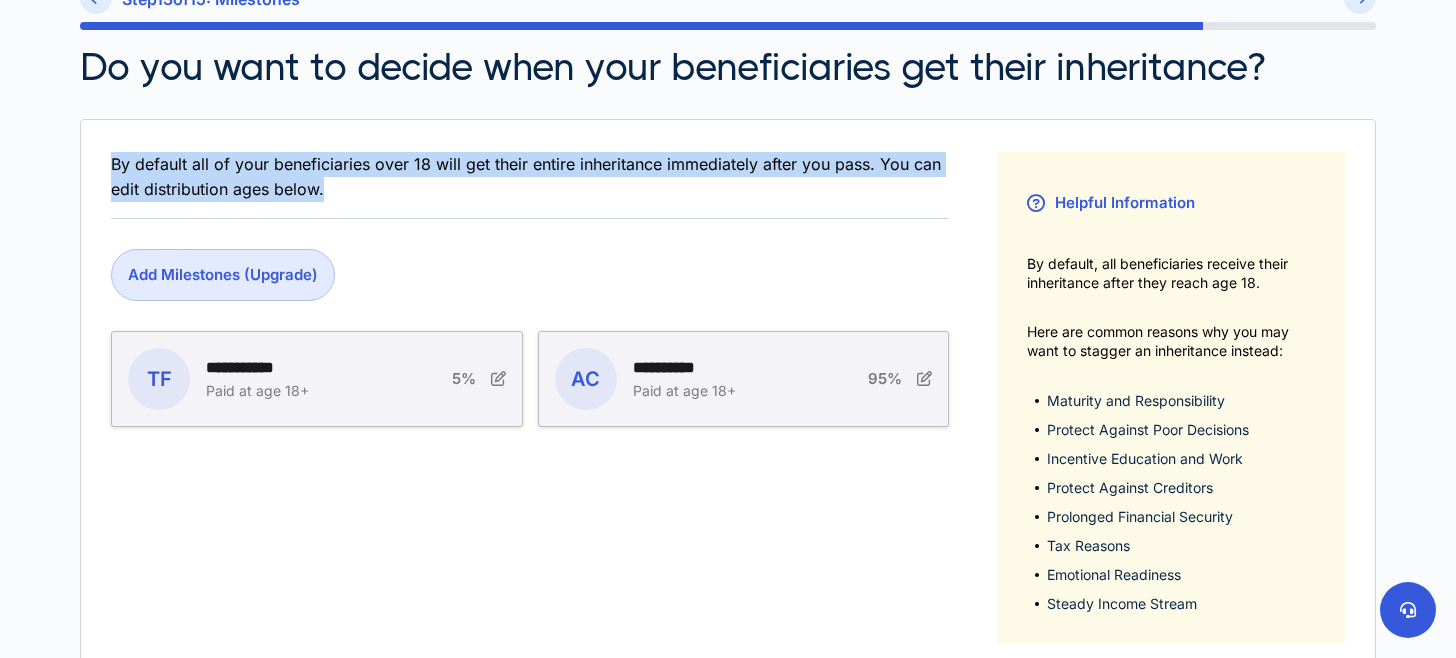 drag, startPoint x: 110, startPoint y: 166, endPoint x: 329, endPoint y: 191, distance: 220.42232 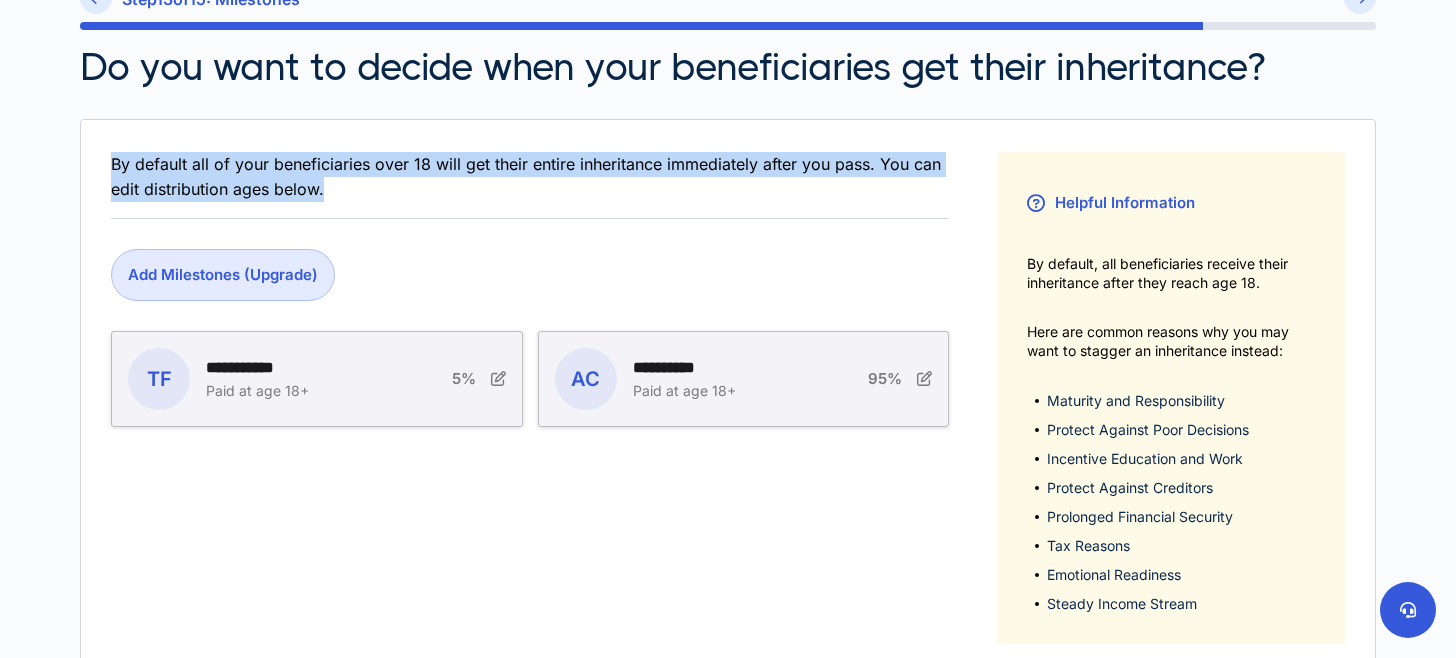 scroll, scrollTop: 400, scrollLeft: 0, axis: vertical 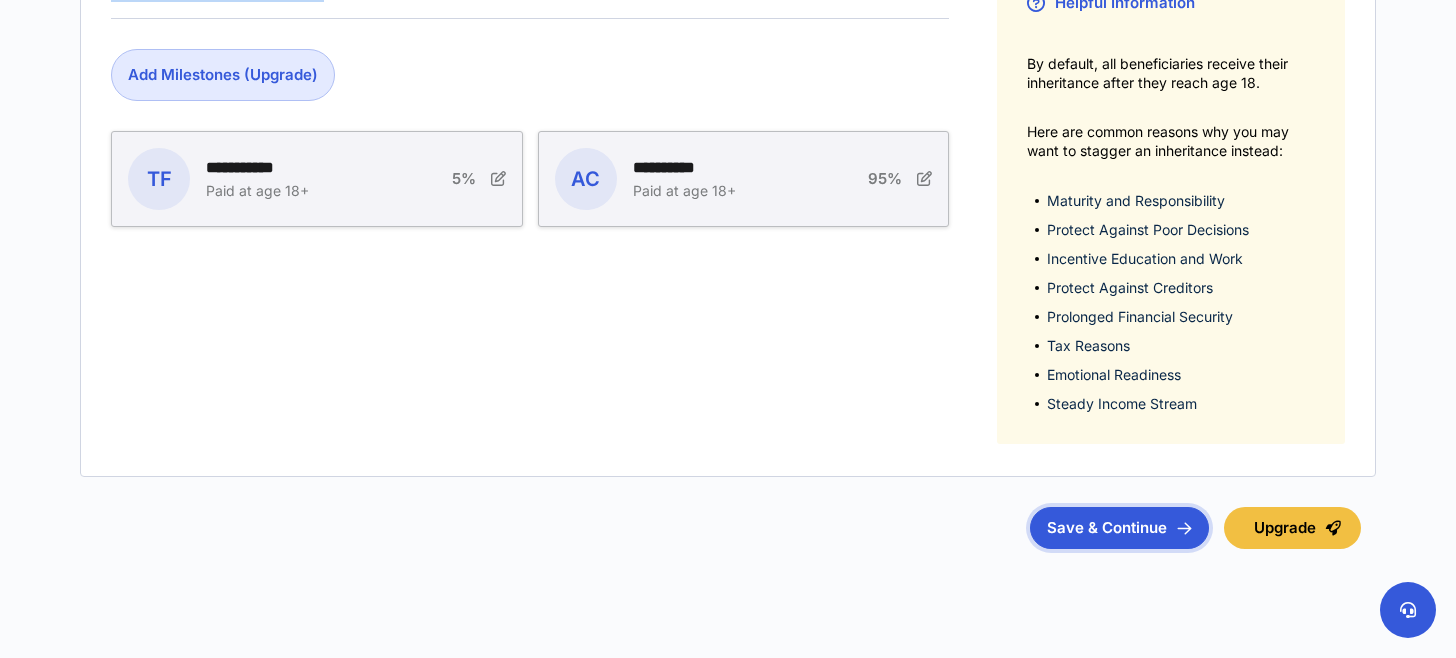 click on "Save & Continue" at bounding box center [1119, 528] 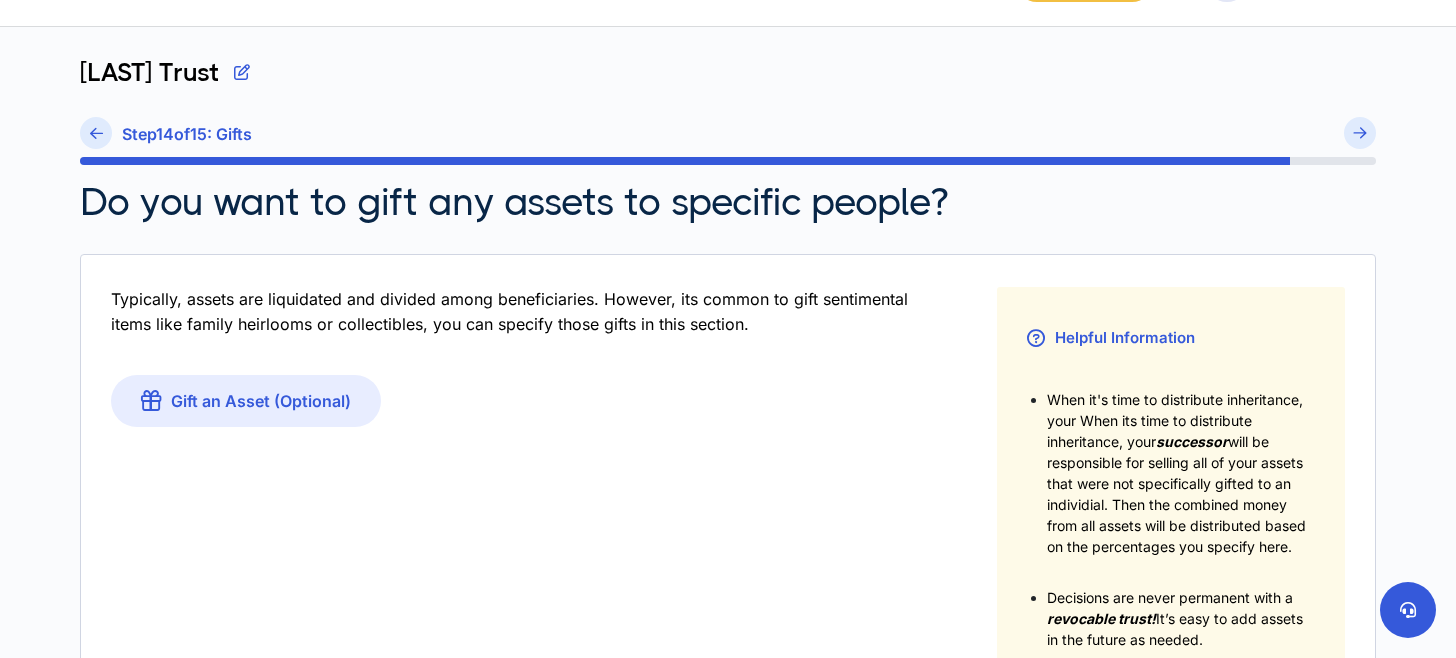 scroll, scrollTop: 100, scrollLeft: 0, axis: vertical 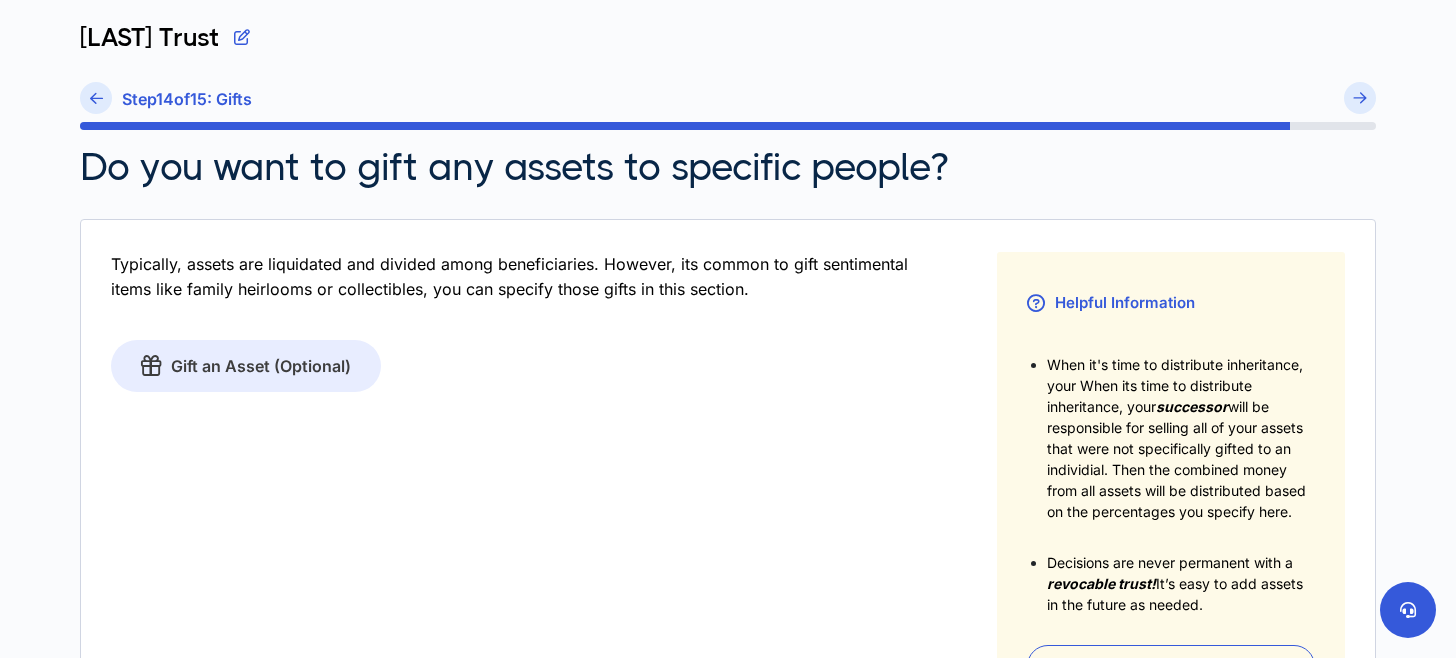 click on "Gift an Asset (Optional)" at bounding box center [246, 366] 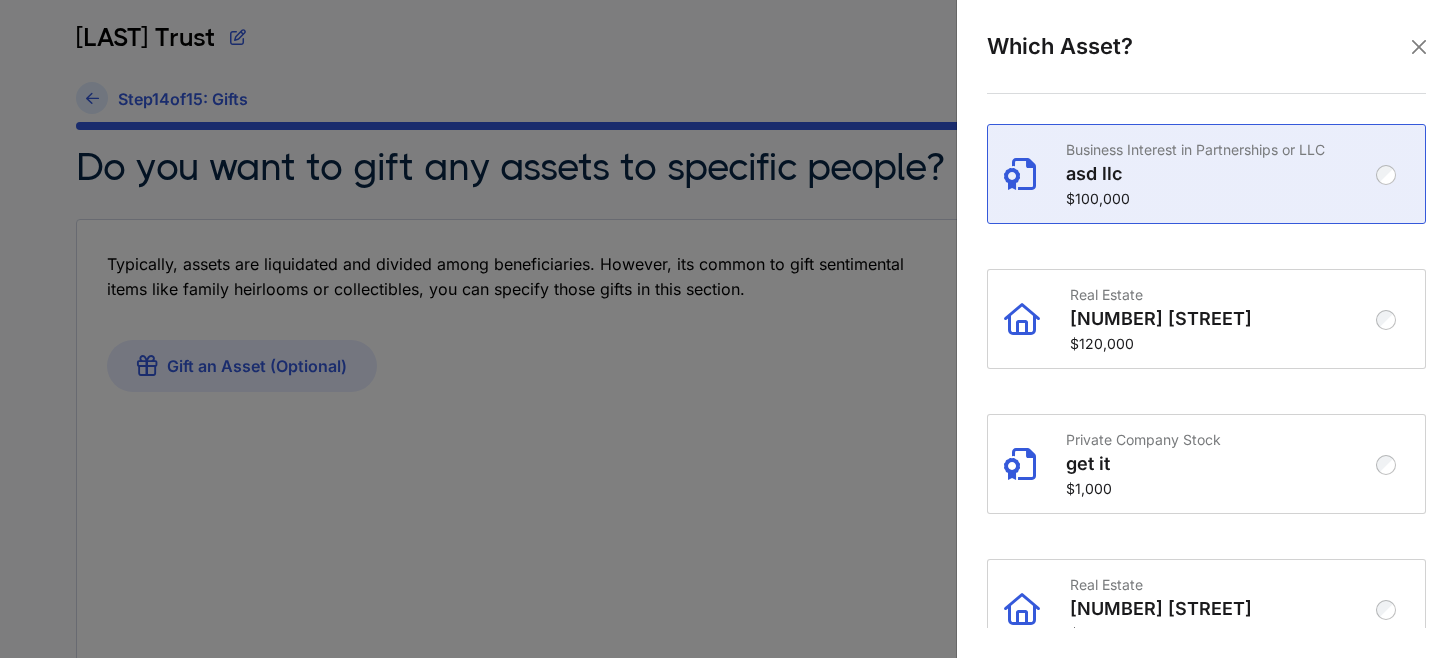 click on "asd llc" at bounding box center (1222, 174) 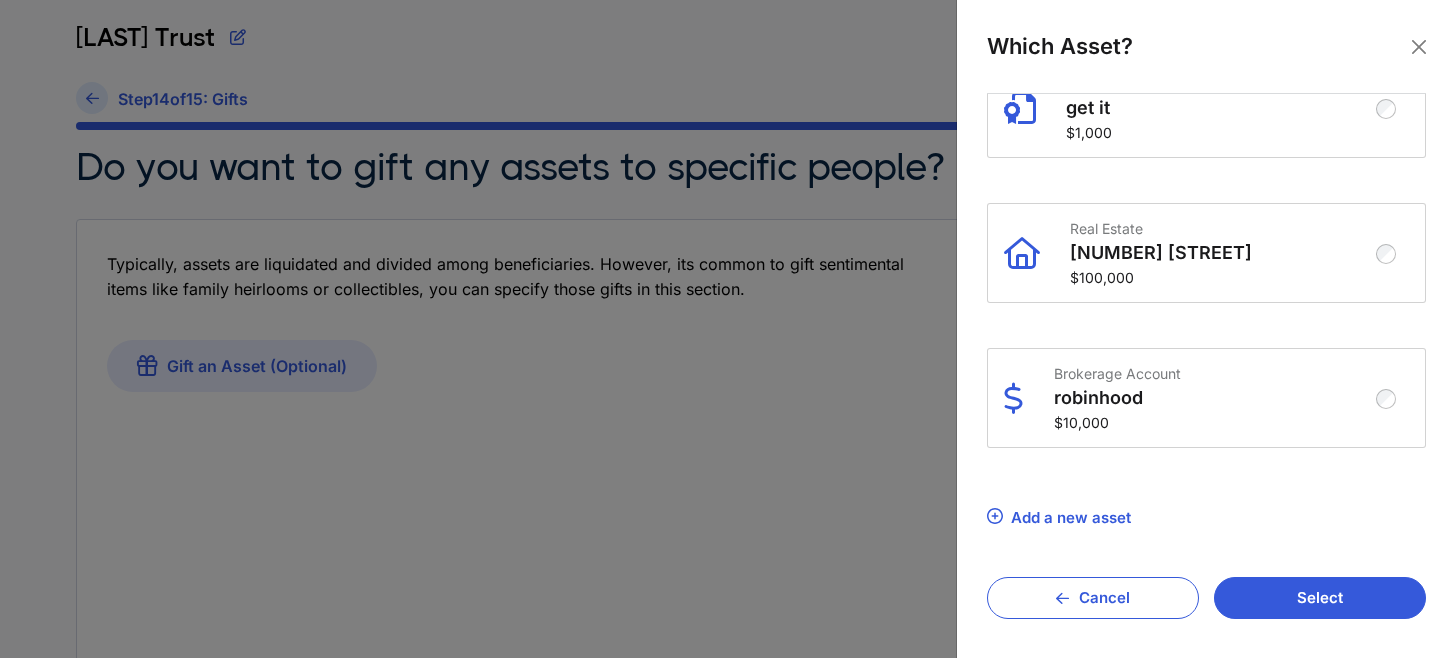 scroll, scrollTop: 359, scrollLeft: 0, axis: vertical 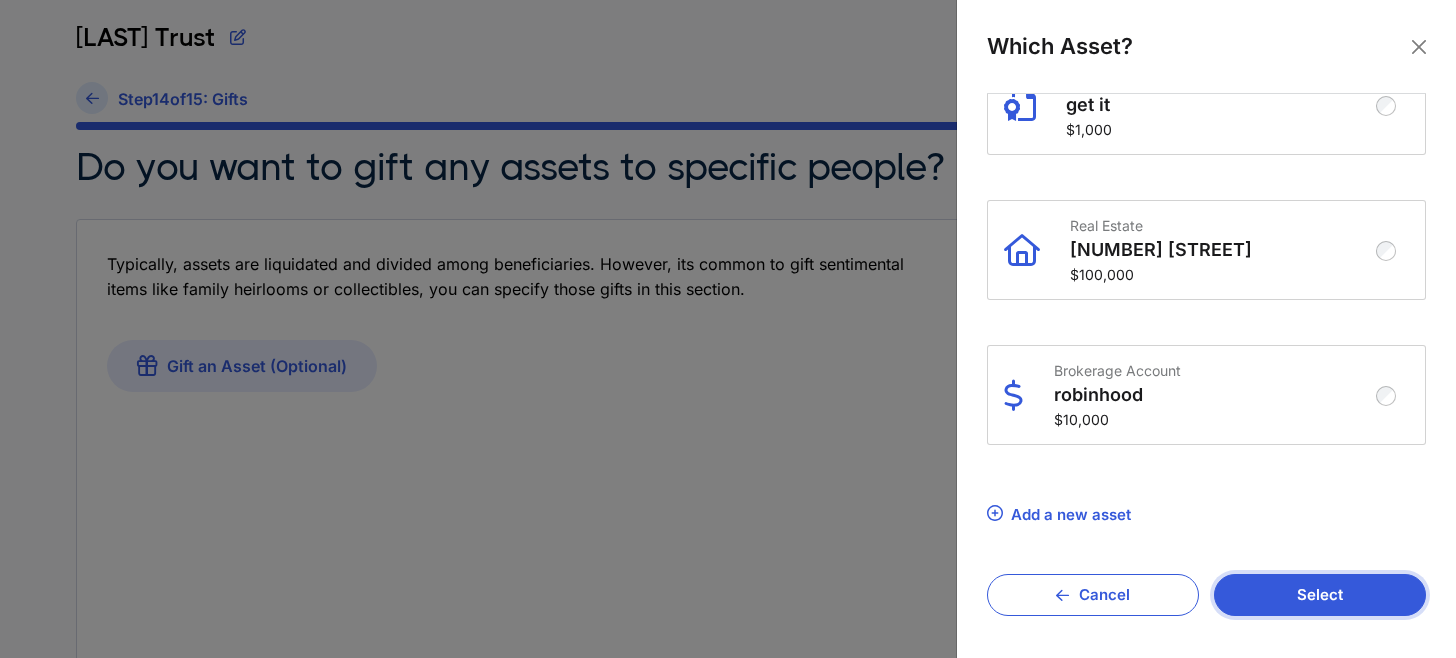 click on "Select" at bounding box center (1320, 595) 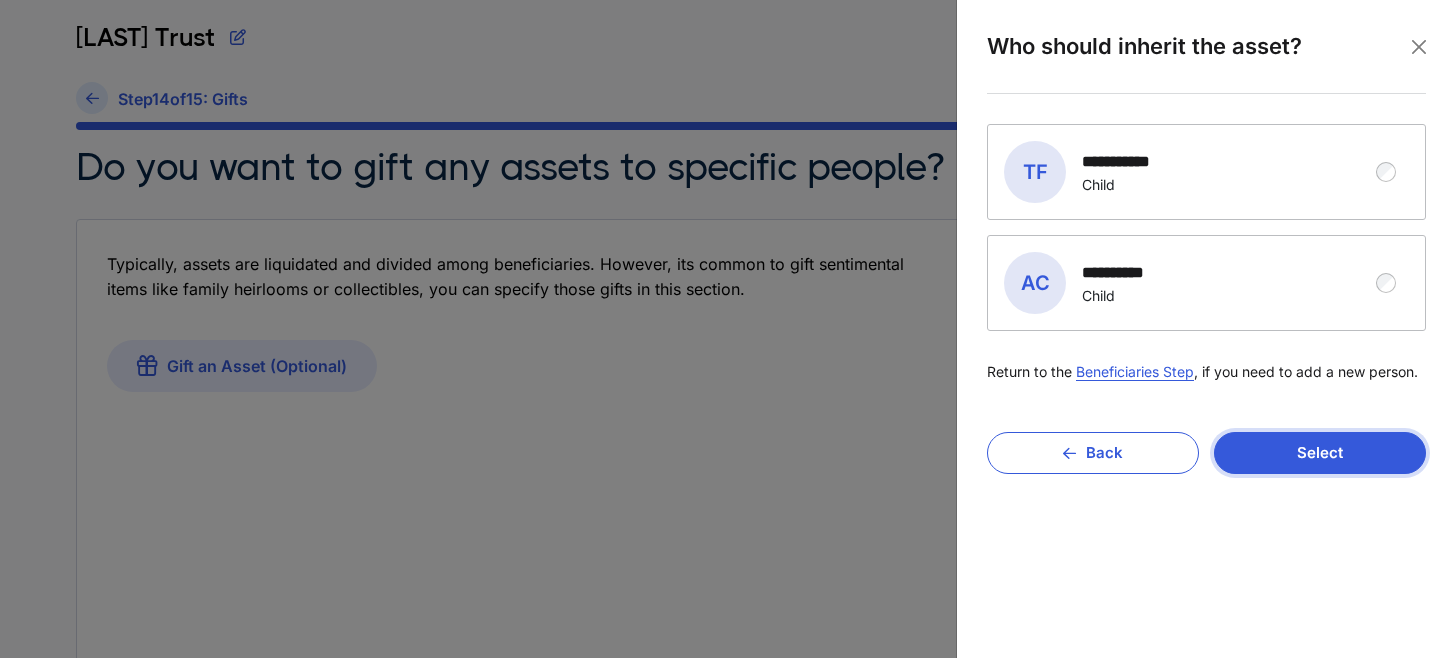scroll, scrollTop: 0, scrollLeft: 0, axis: both 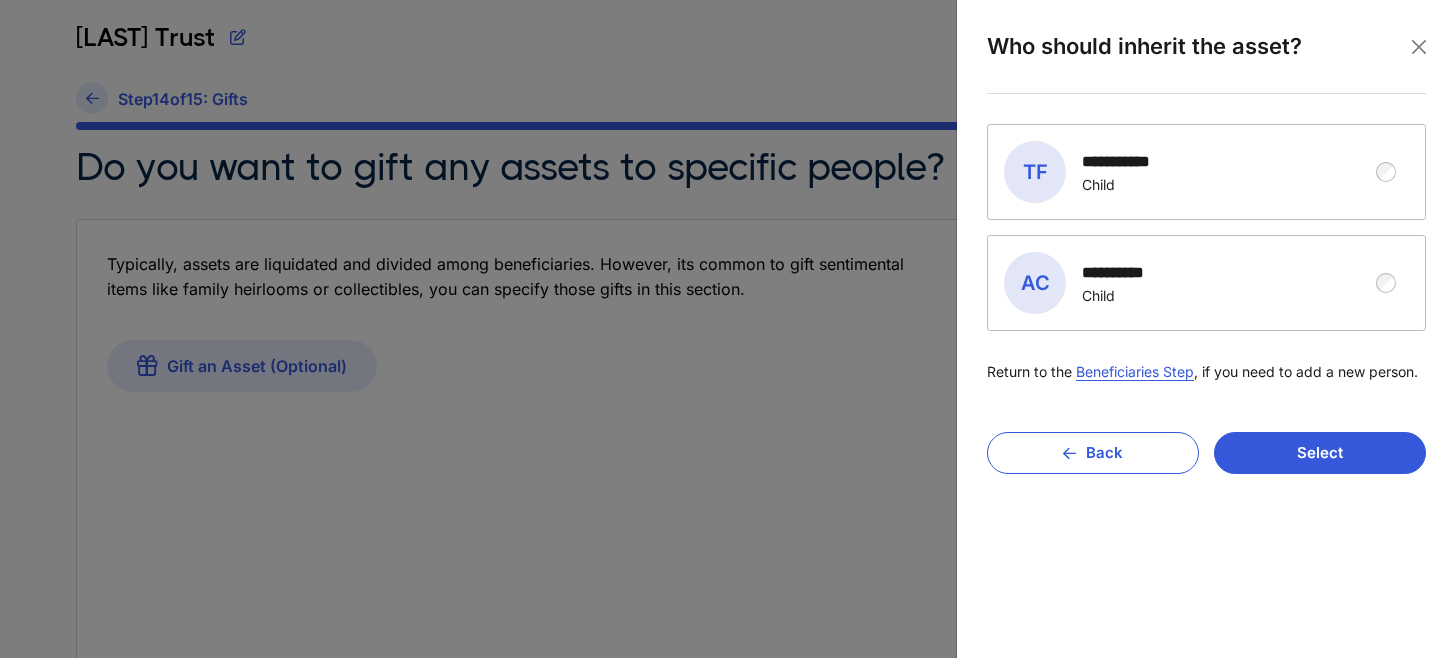 click on "**********" at bounding box center [1191, 283] 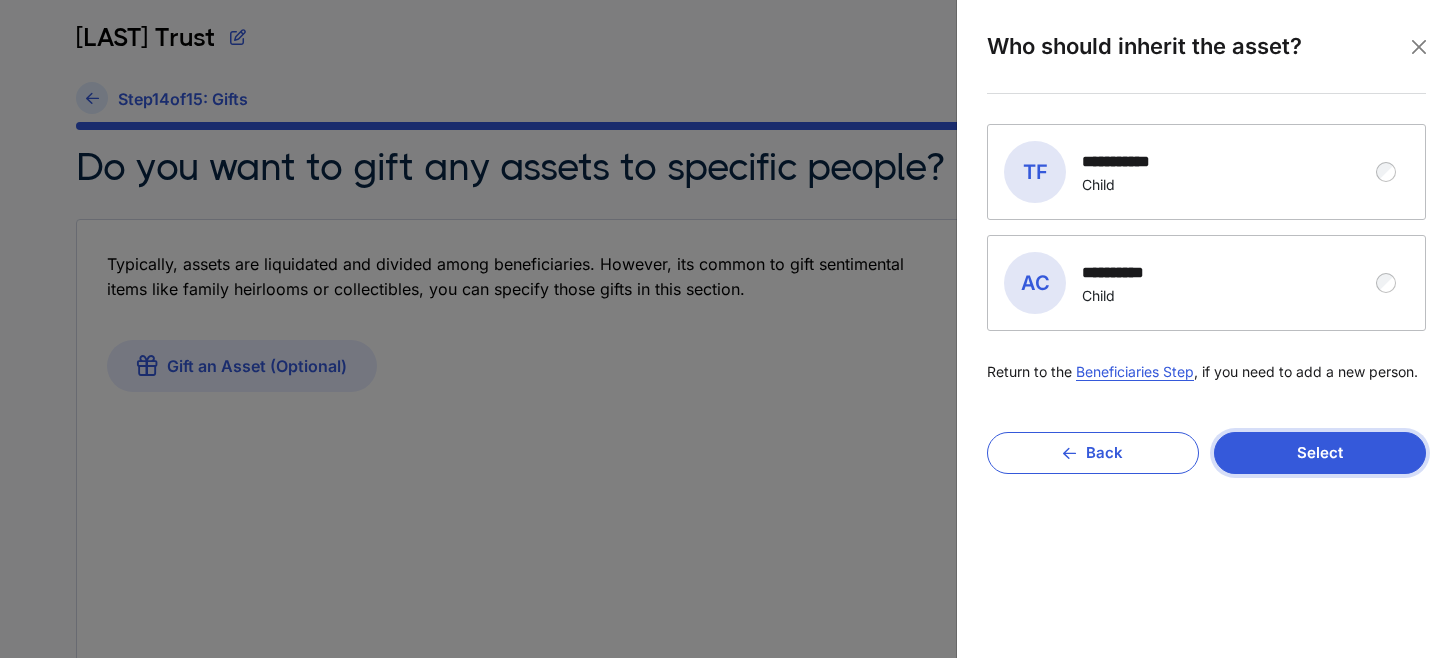 click on "Select" at bounding box center [1320, 453] 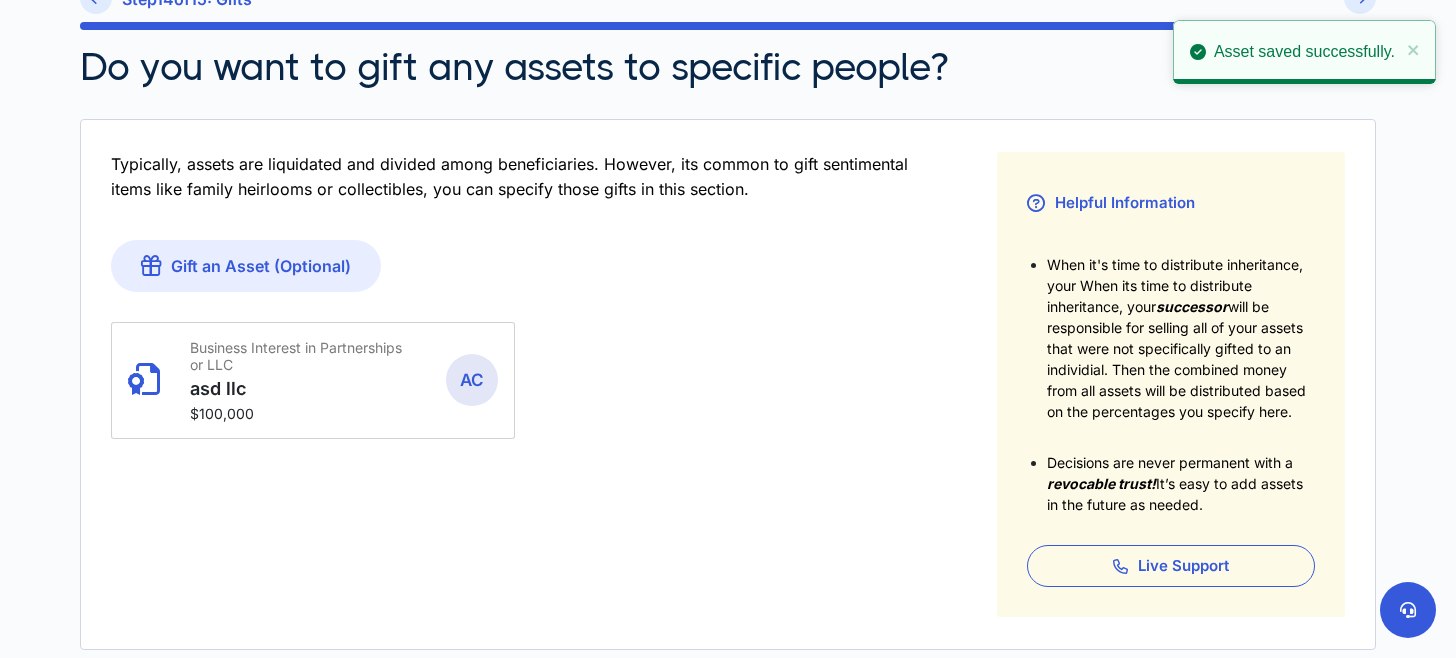 scroll, scrollTop: 300, scrollLeft: 0, axis: vertical 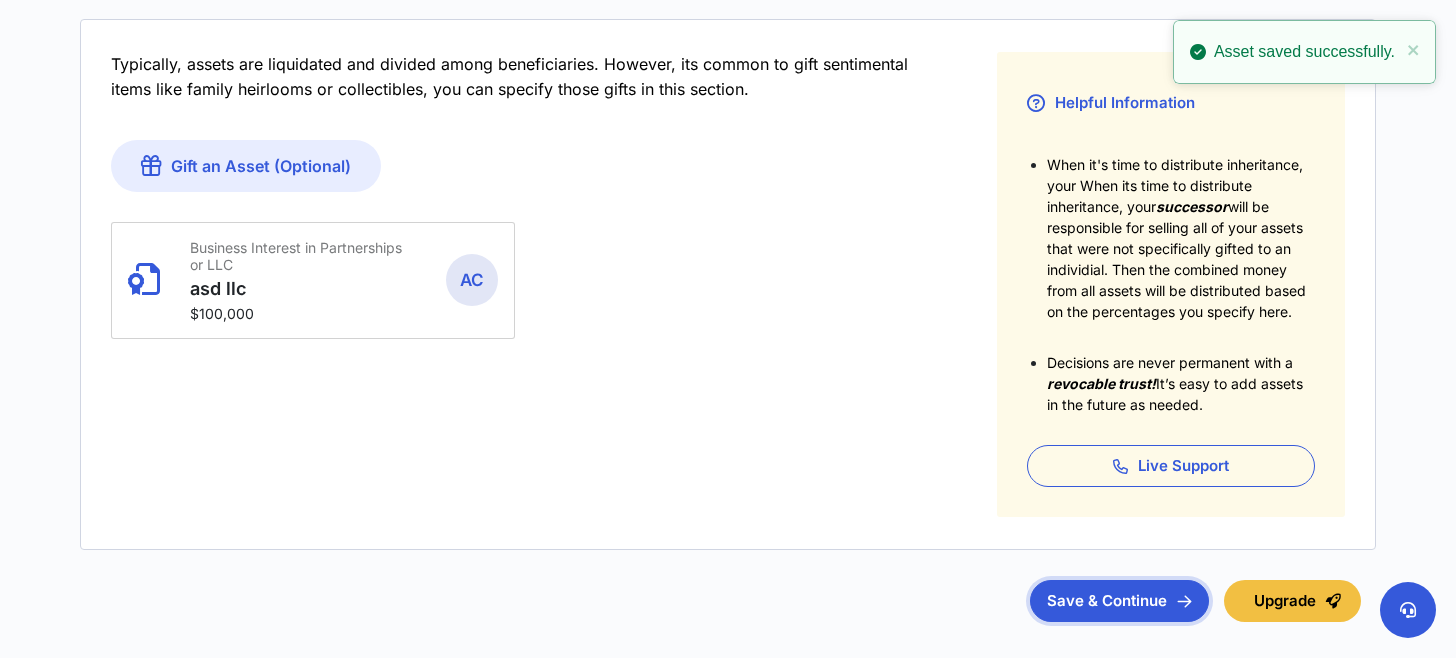 click on "Save & Continue" at bounding box center (1119, 601) 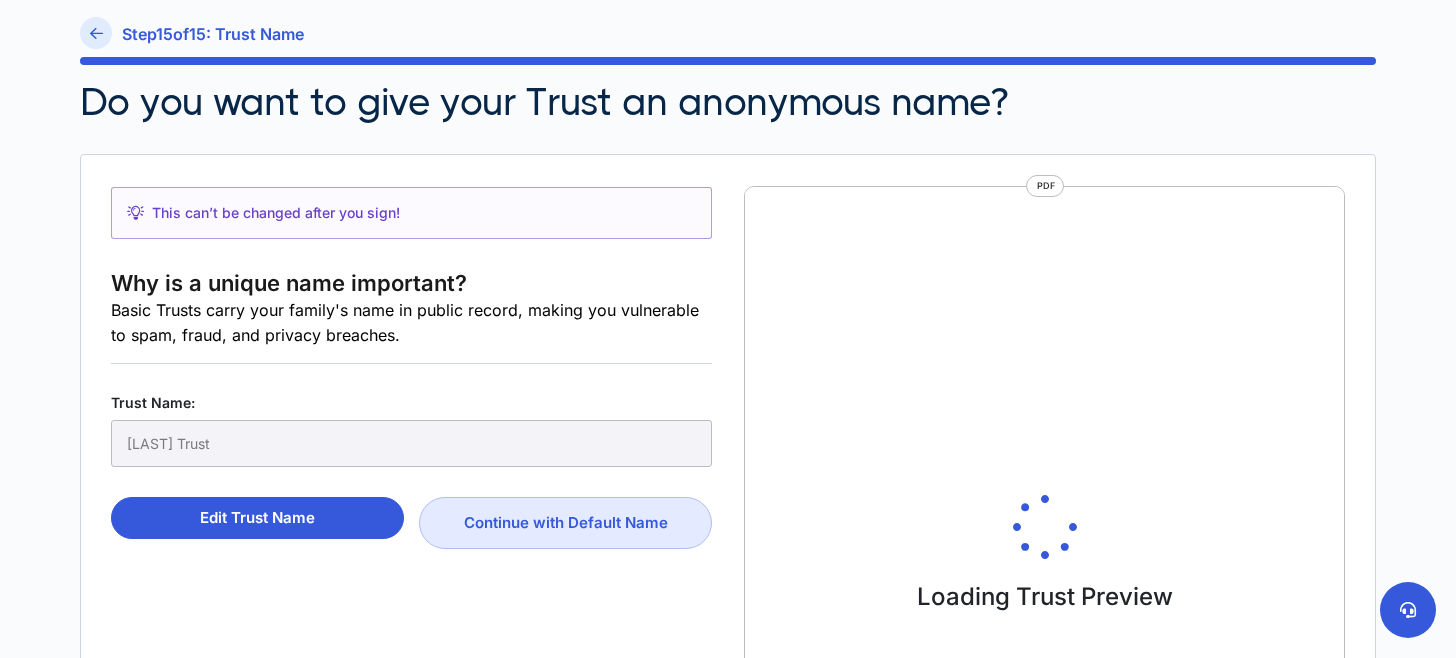 scroll, scrollTop: 200, scrollLeft: 0, axis: vertical 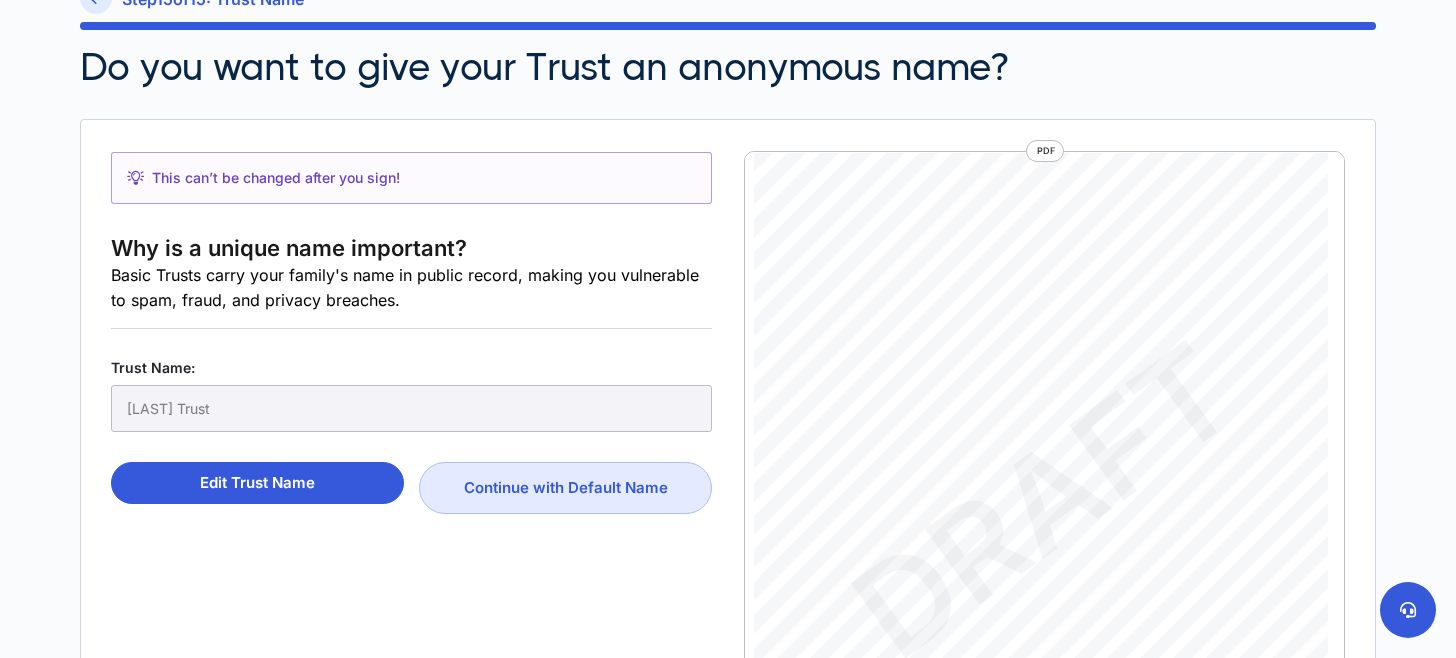 click on "Basic Trusts carry your family's name in public record, making you vulnerable to spam, fraud, and privacy breaches." at bounding box center (411, 288) 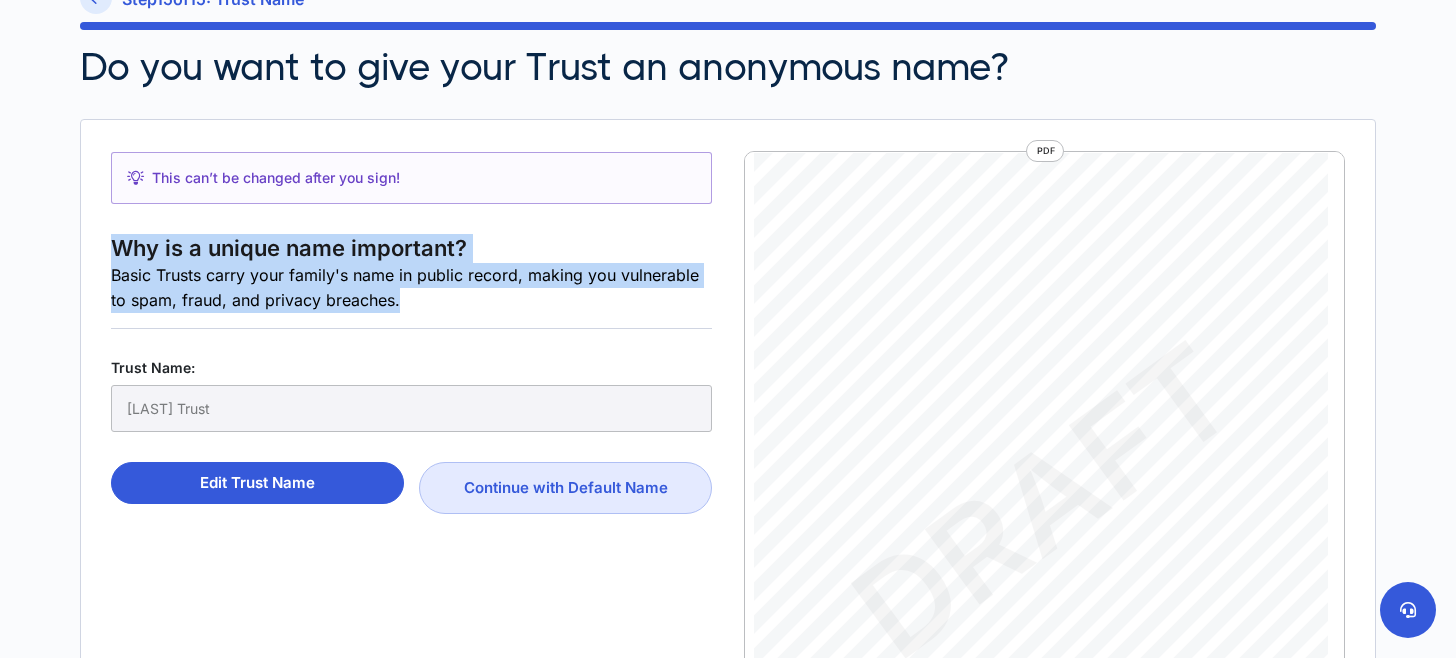 drag, startPoint x: 115, startPoint y: 249, endPoint x: 442, endPoint y: 297, distance: 330.50415 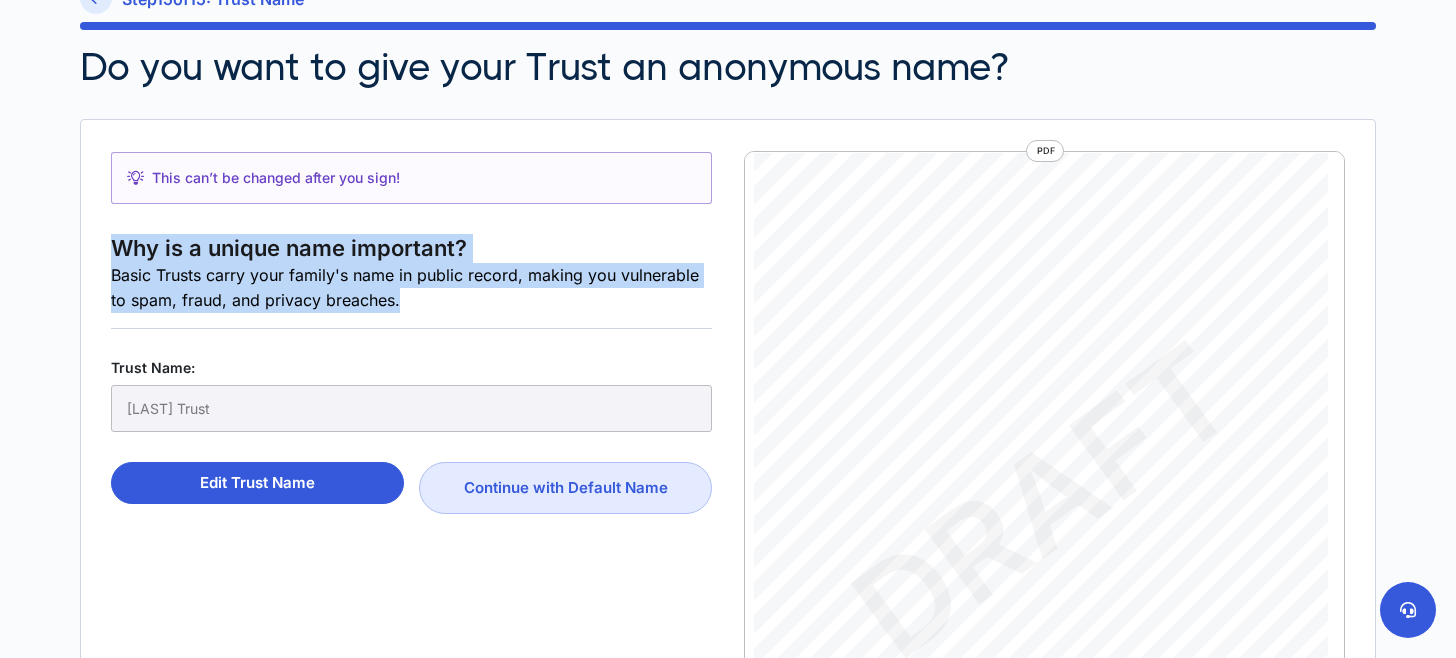 copy on "Why is a unique name important? Basic Trusts carry your family's name in public record, making you vulnerable to spam, fraud, and privacy breaches." 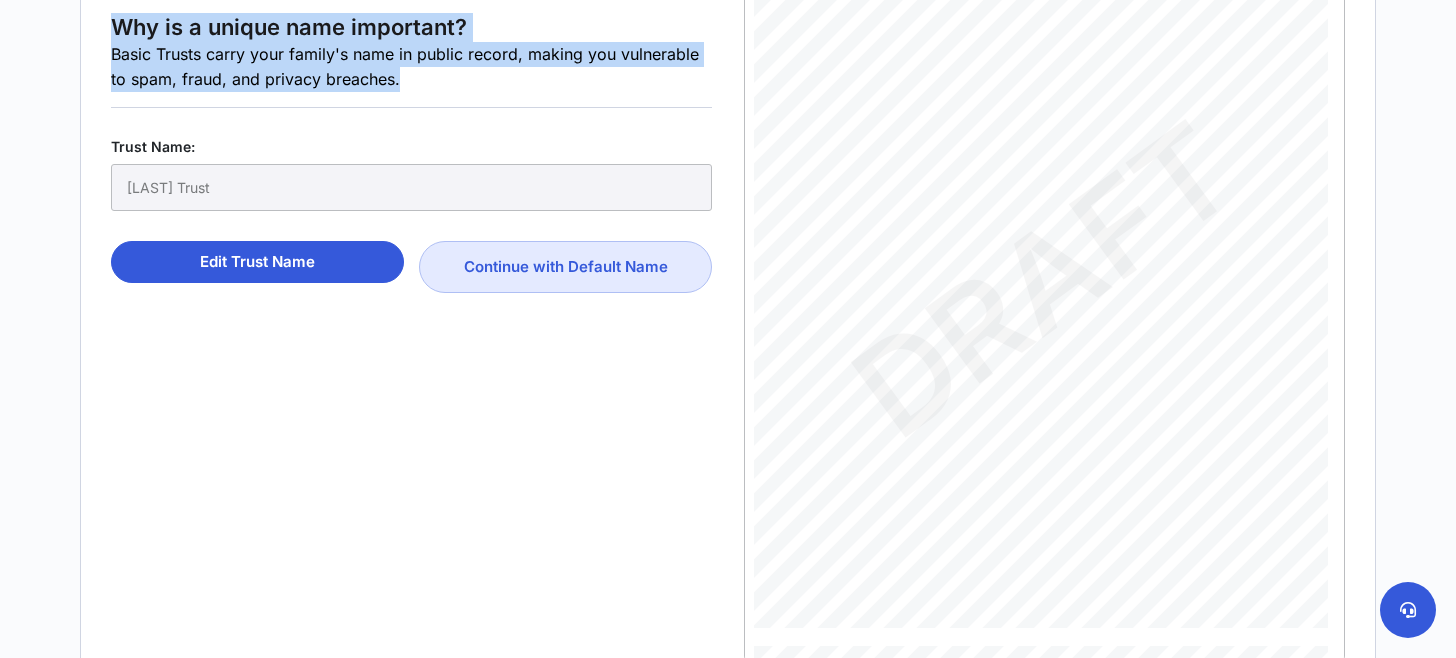 scroll, scrollTop: 100, scrollLeft: 0, axis: vertical 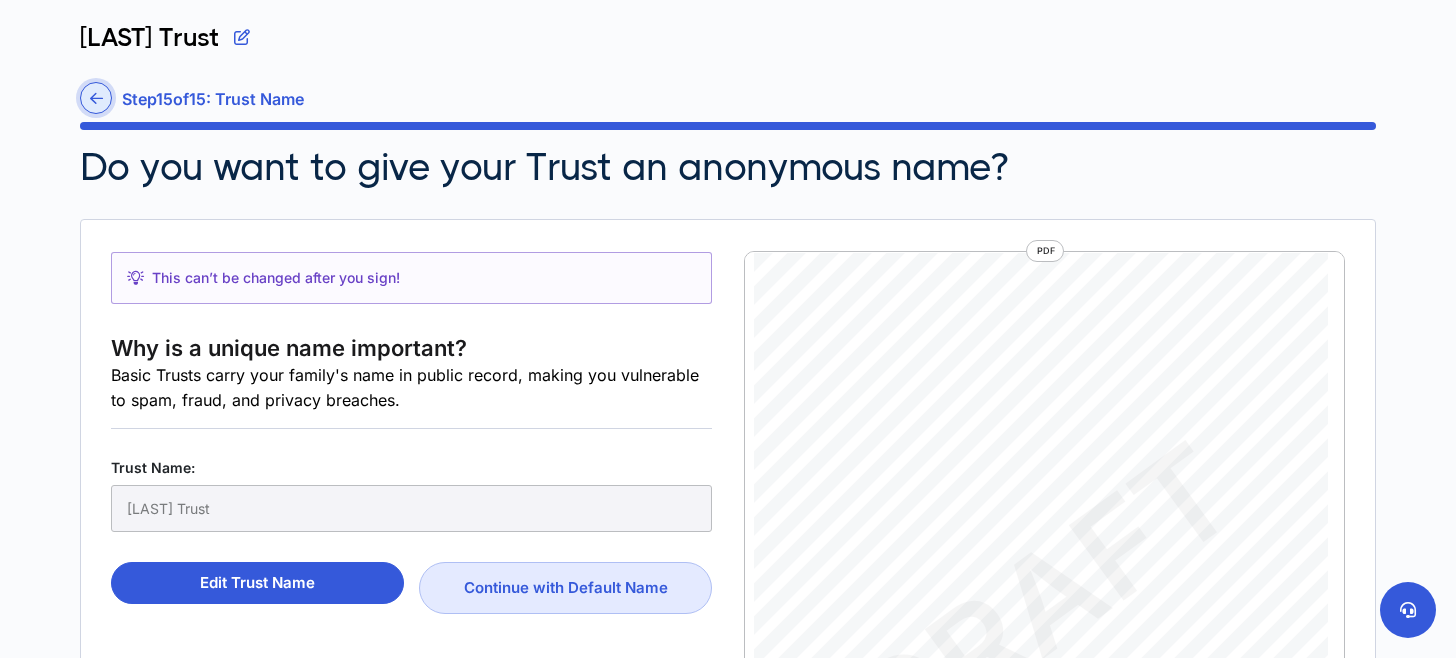 click at bounding box center (96, 98) 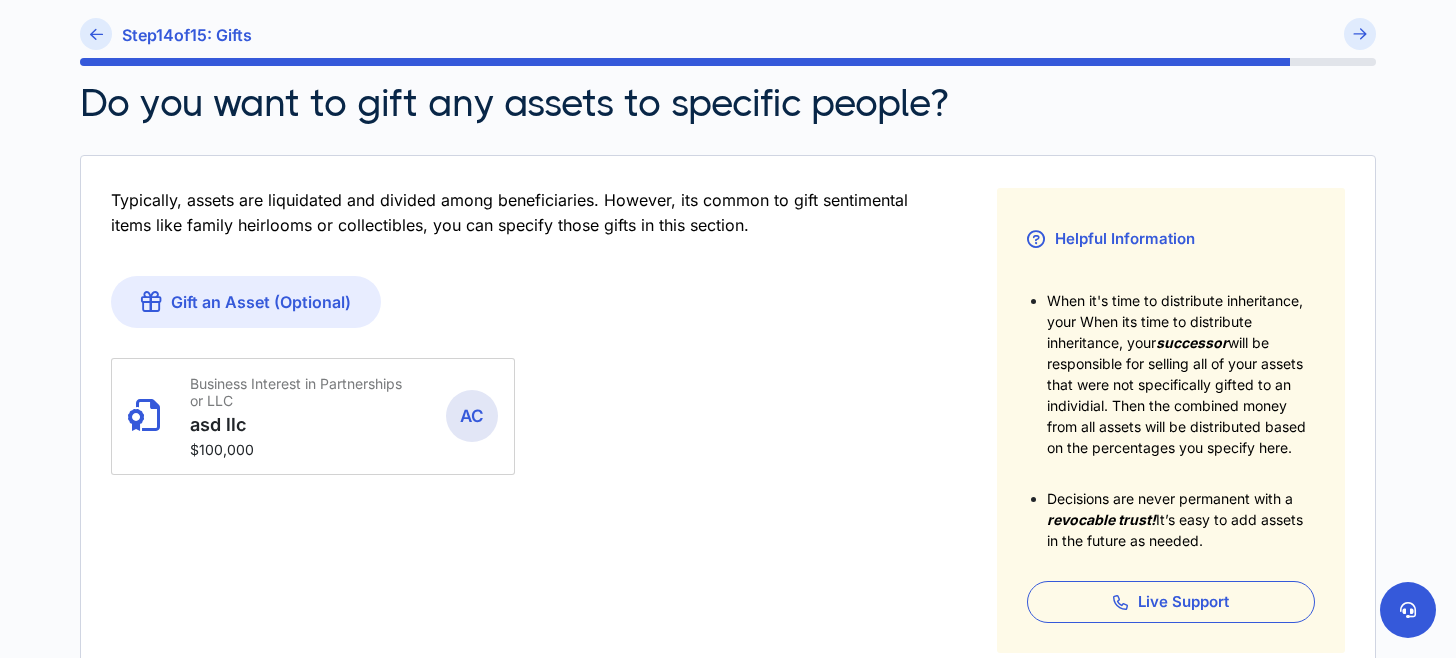 scroll, scrollTop: 100, scrollLeft: 0, axis: vertical 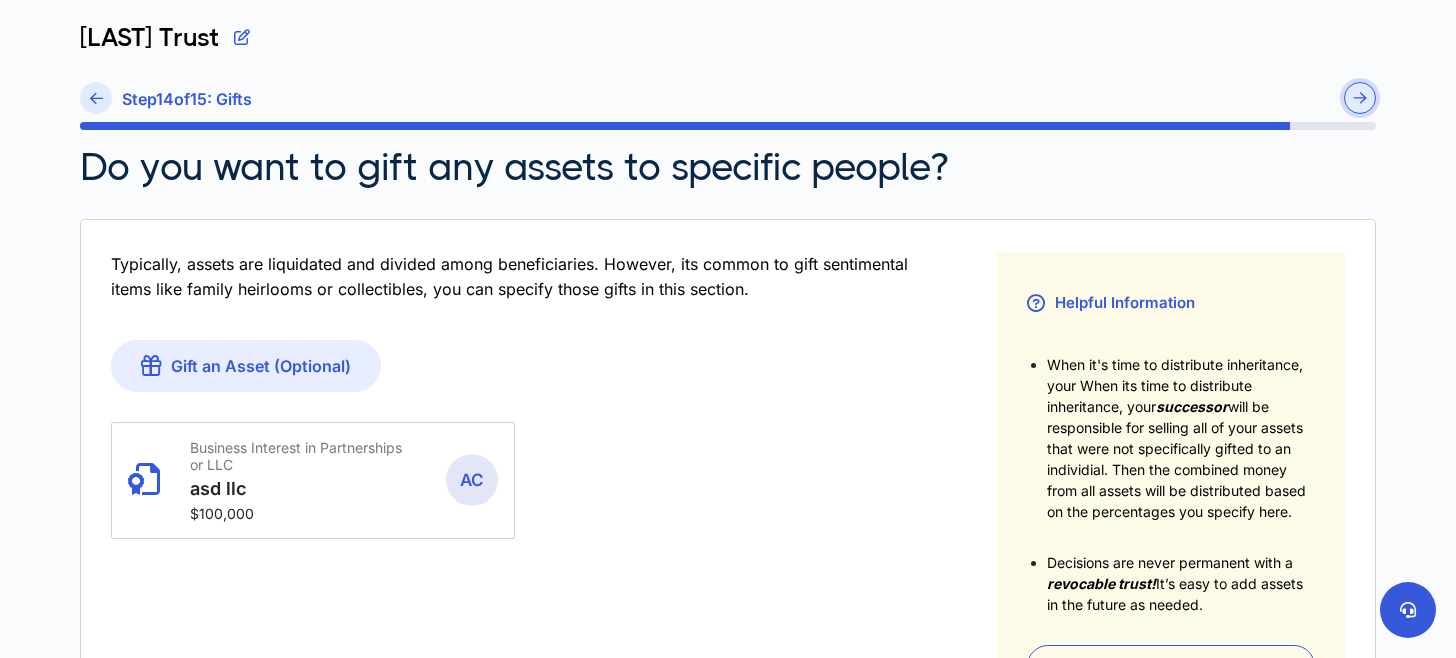 click at bounding box center [1360, 98] 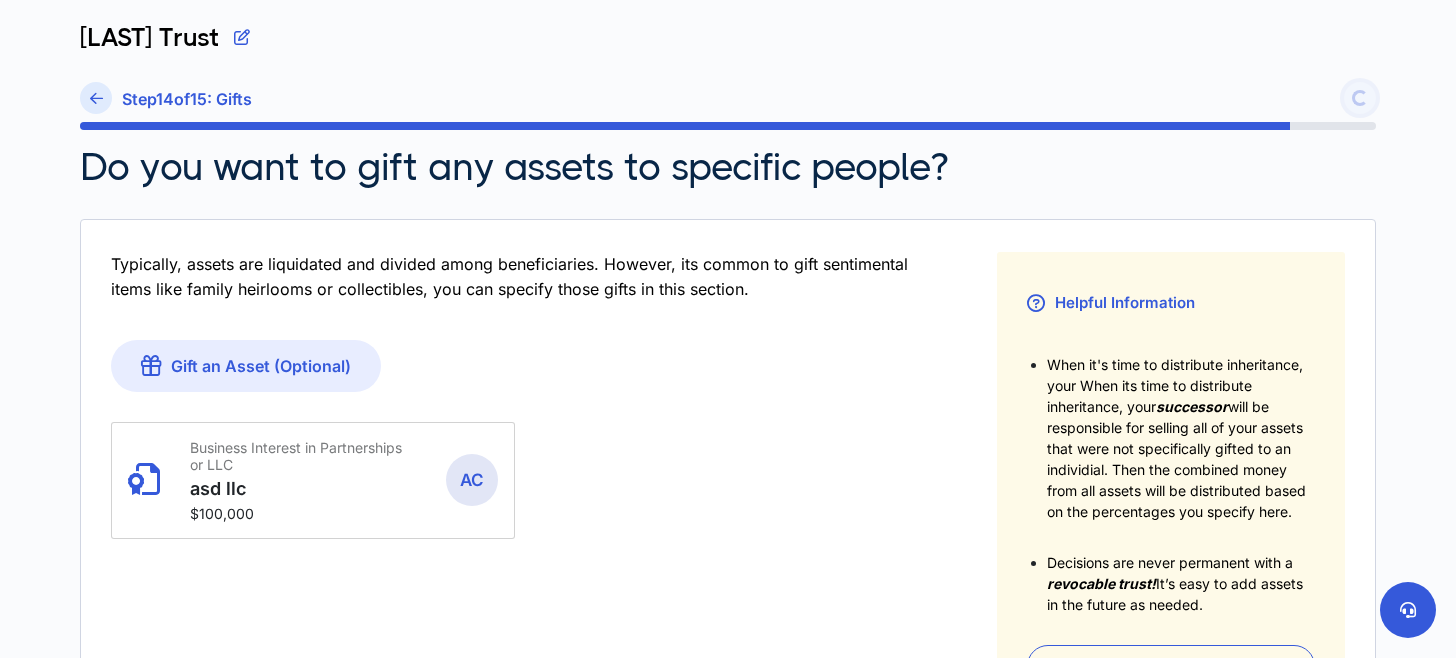 scroll, scrollTop: 0, scrollLeft: 0, axis: both 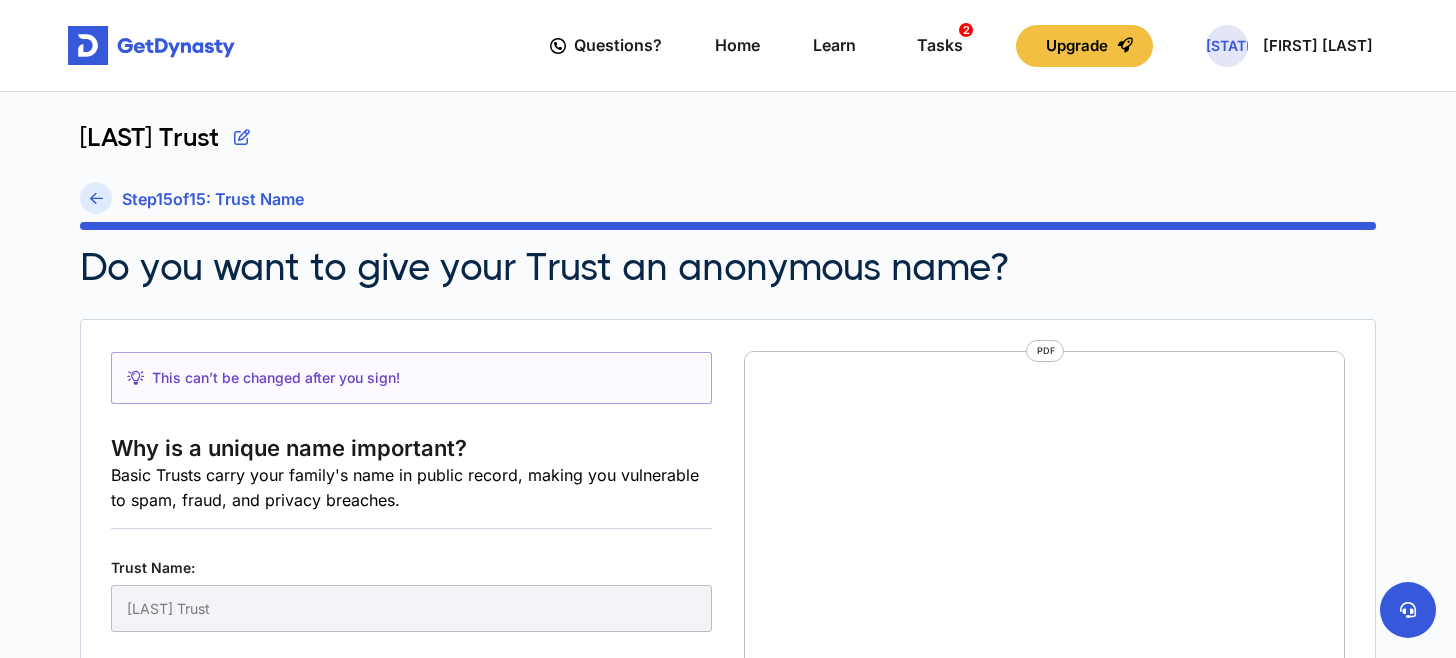 click on "Do you want to give your Trust an anonymous name?" at bounding box center (544, 267) 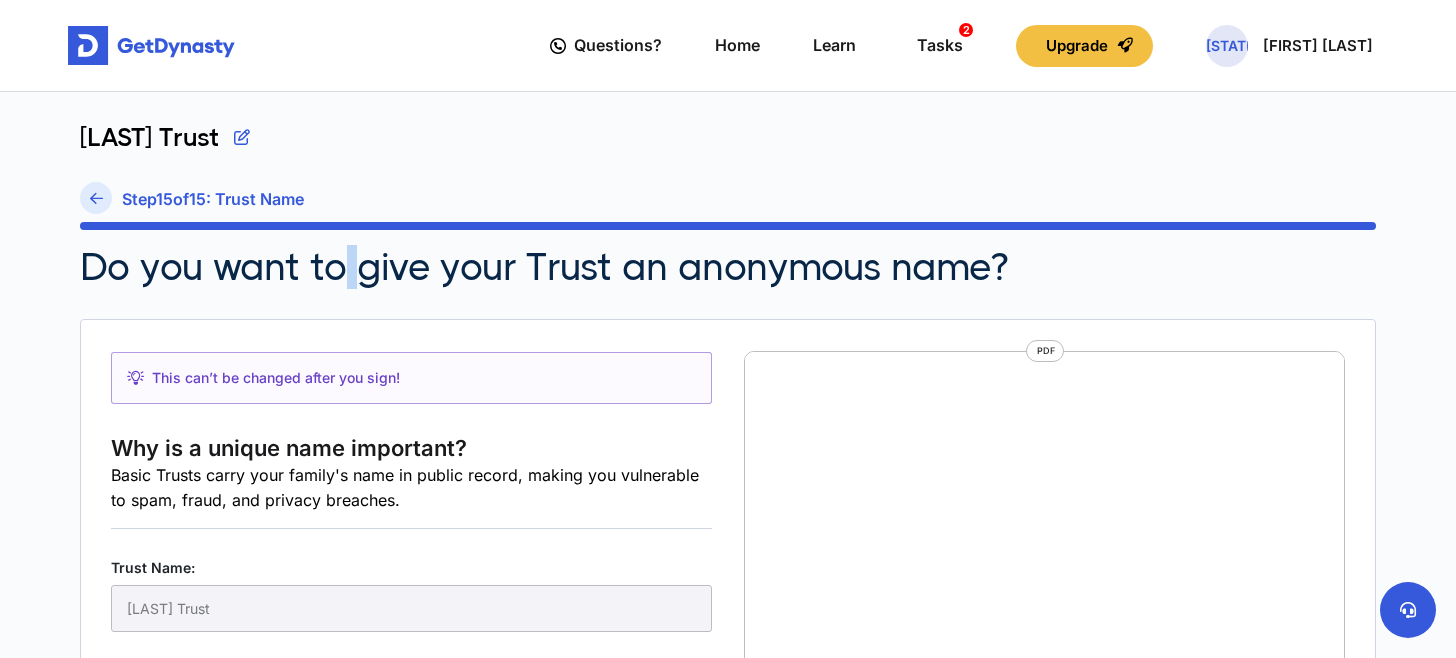 click on "Do you want to give your Trust an anonymous name?" at bounding box center [544, 267] 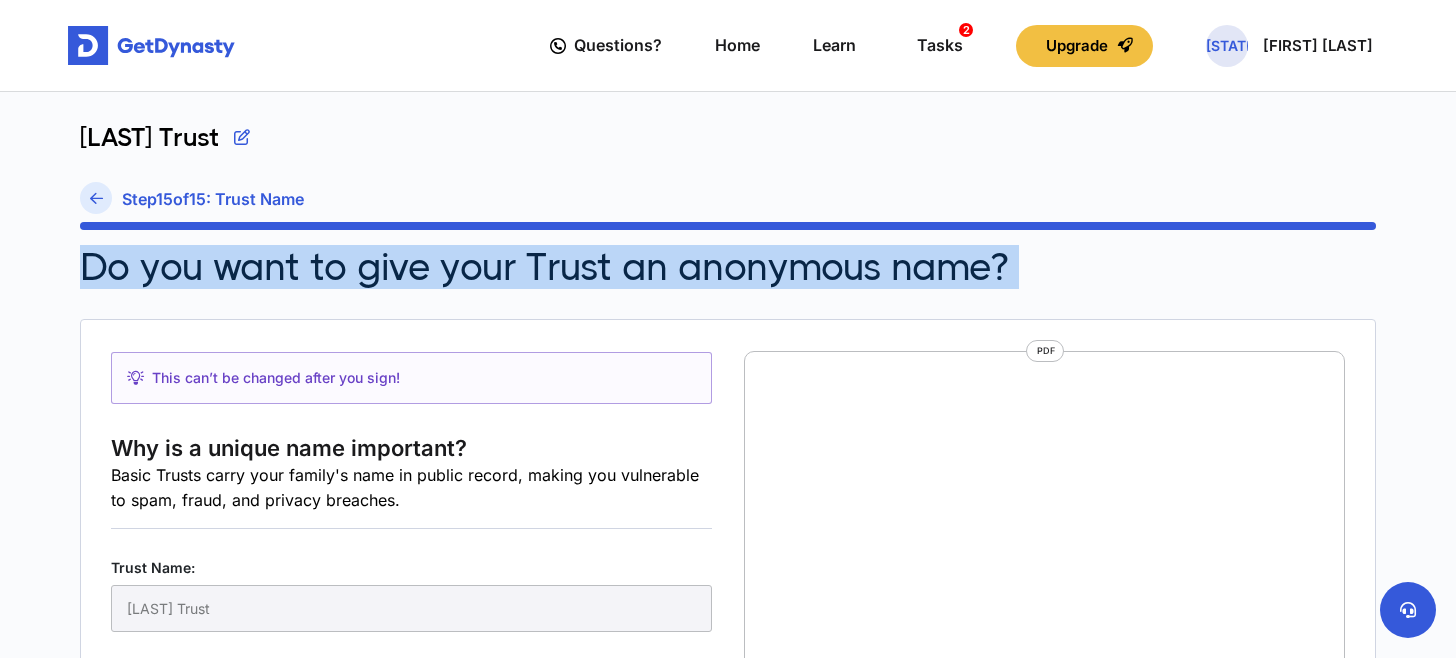click on "Do you want to give your Trust an anonymous name?" at bounding box center (544, 267) 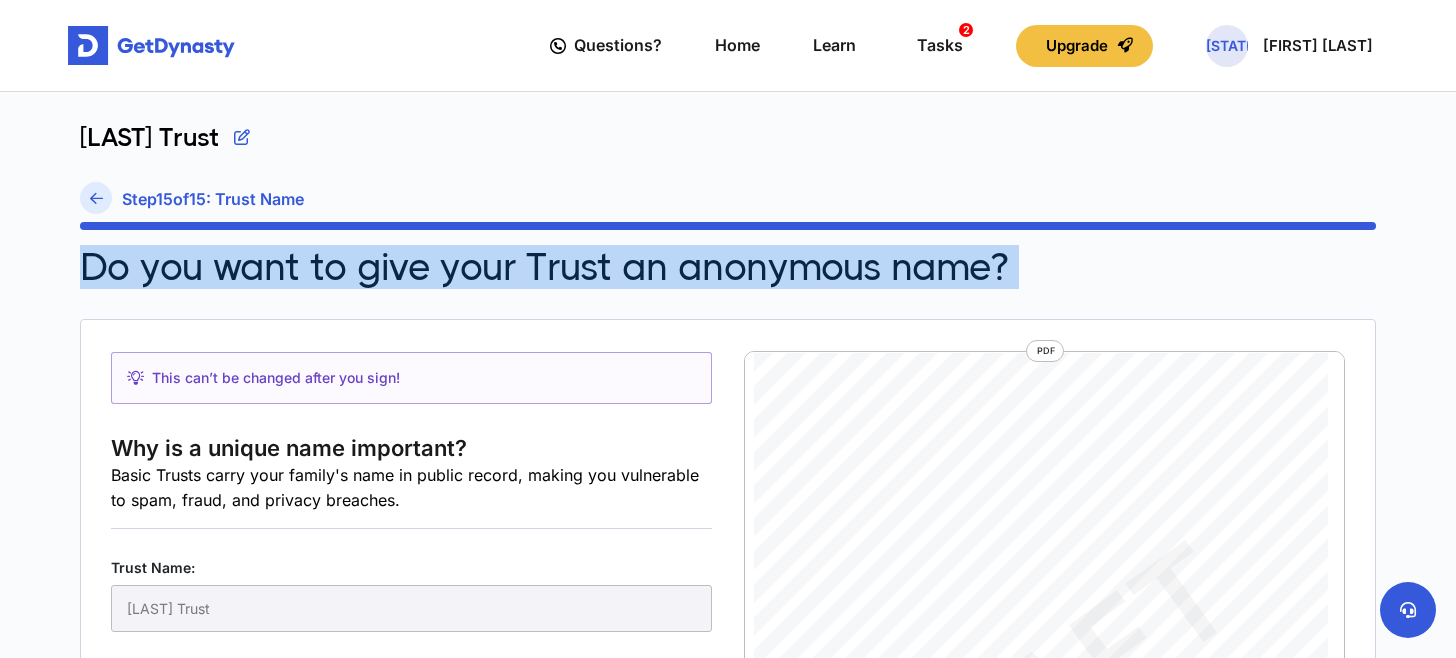 copy on "Do you want to give your Trust an anonymous name?" 